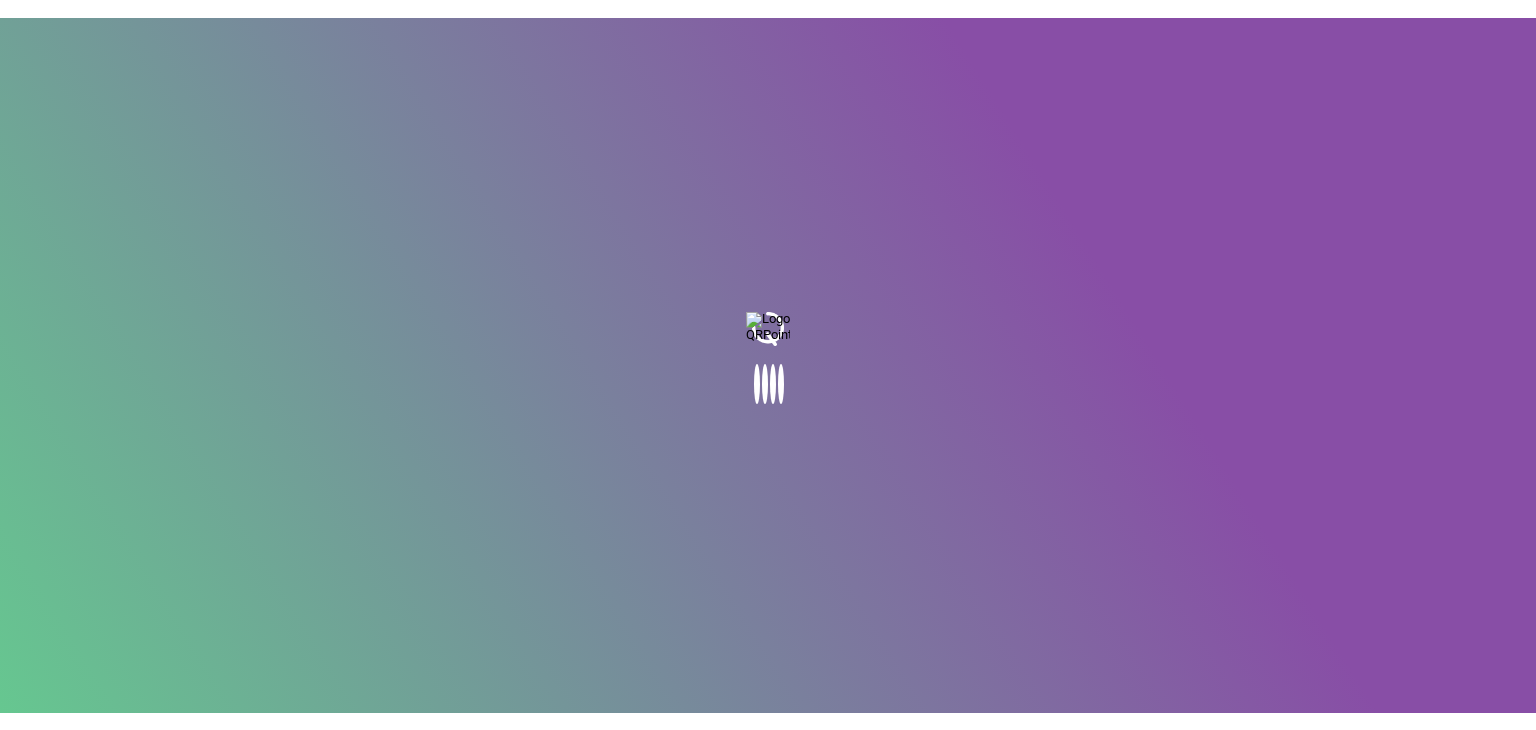 scroll, scrollTop: 0, scrollLeft: 0, axis: both 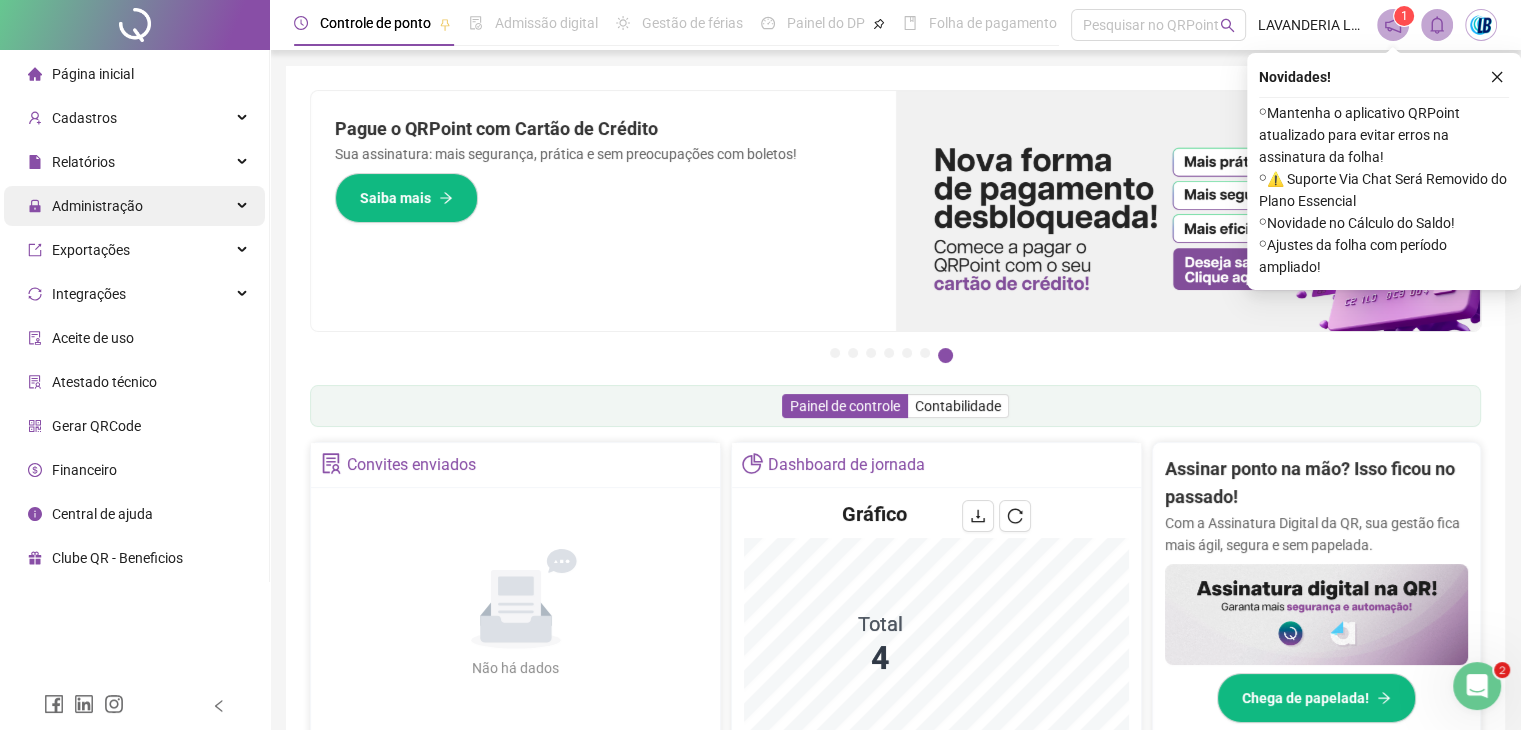 click on "Administração" at bounding box center [134, 206] 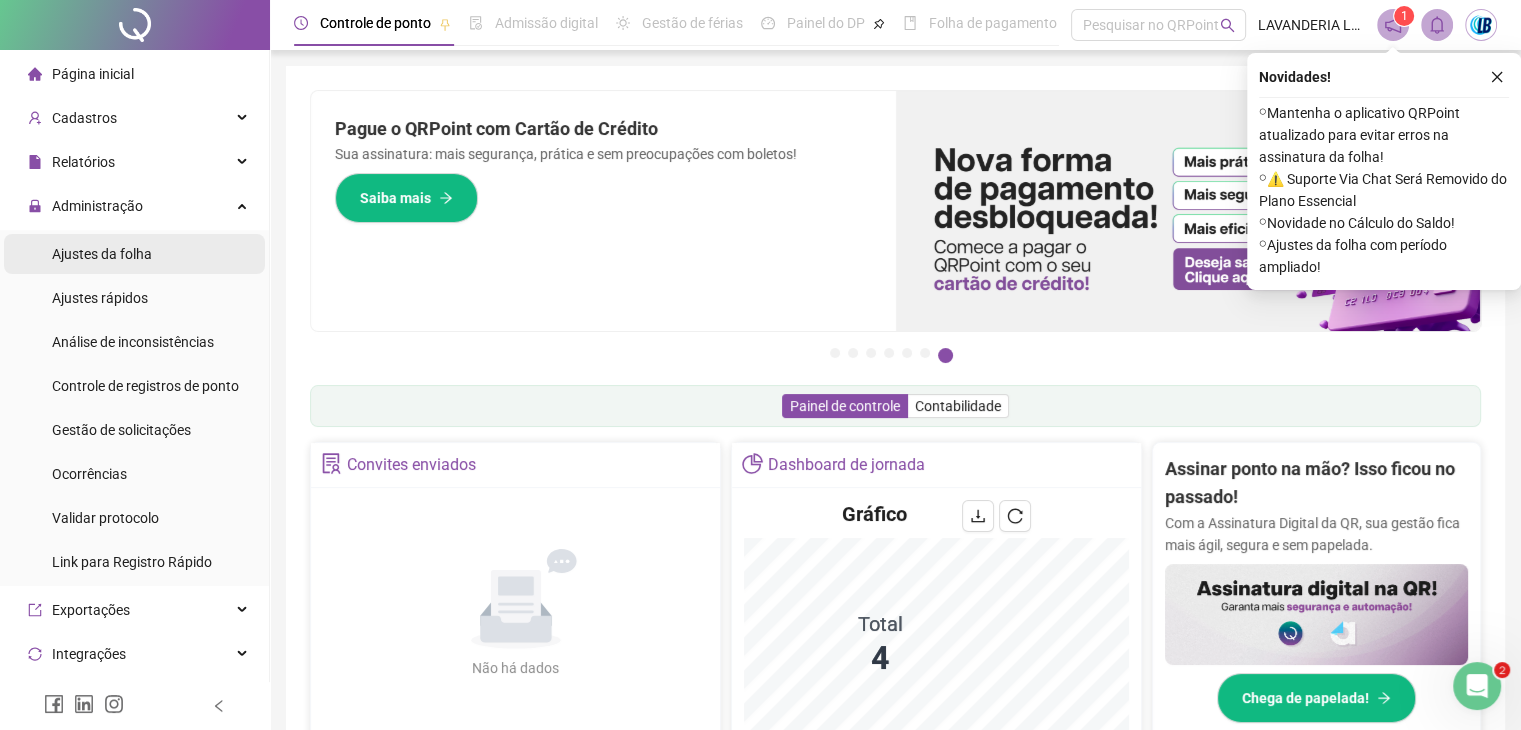 click on "Ajustes da folha" at bounding box center [102, 254] 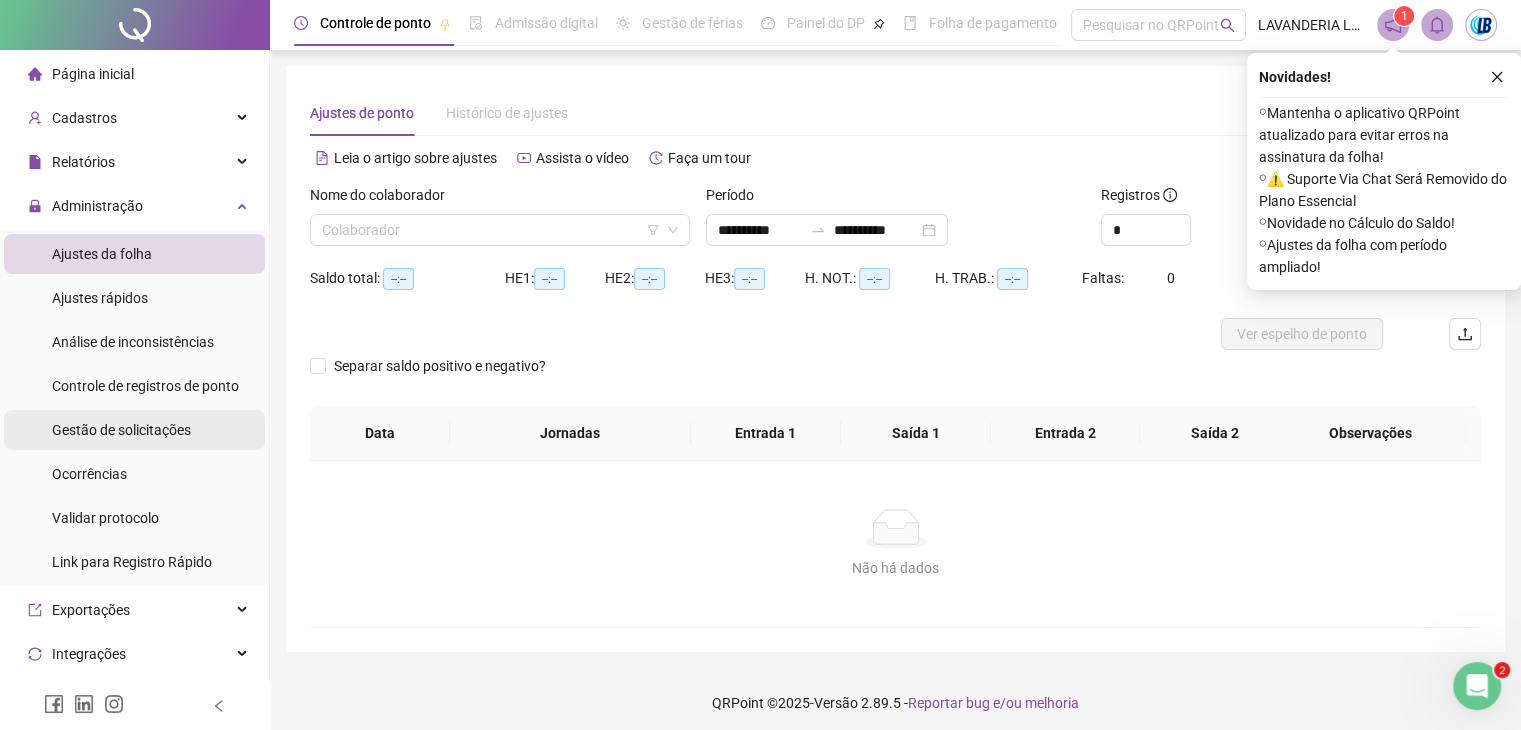 click on "Gestão de solicitações" at bounding box center (121, 430) 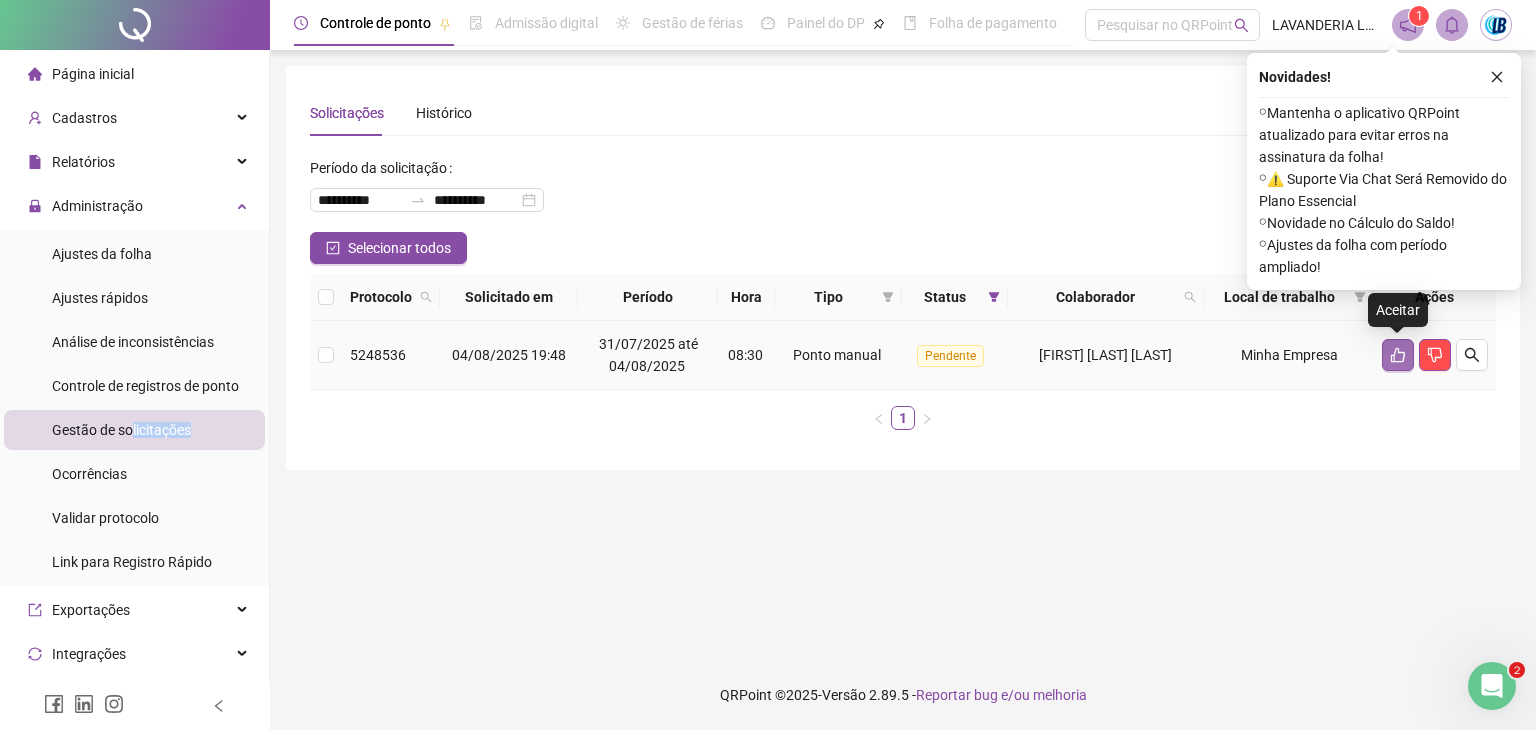 click 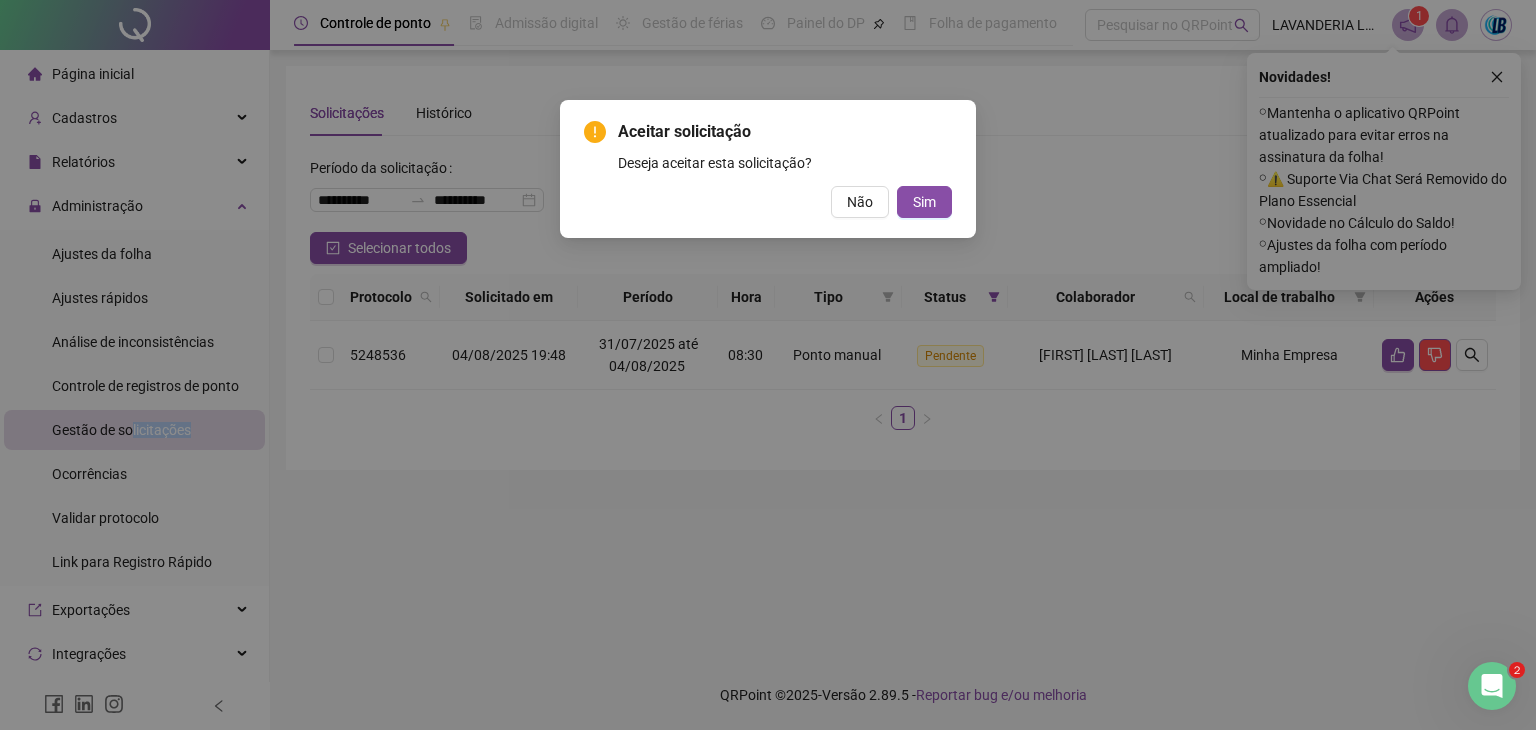 drag, startPoint x: 938, startPoint y: 200, endPoint x: 952, endPoint y: 229, distance: 32.202484 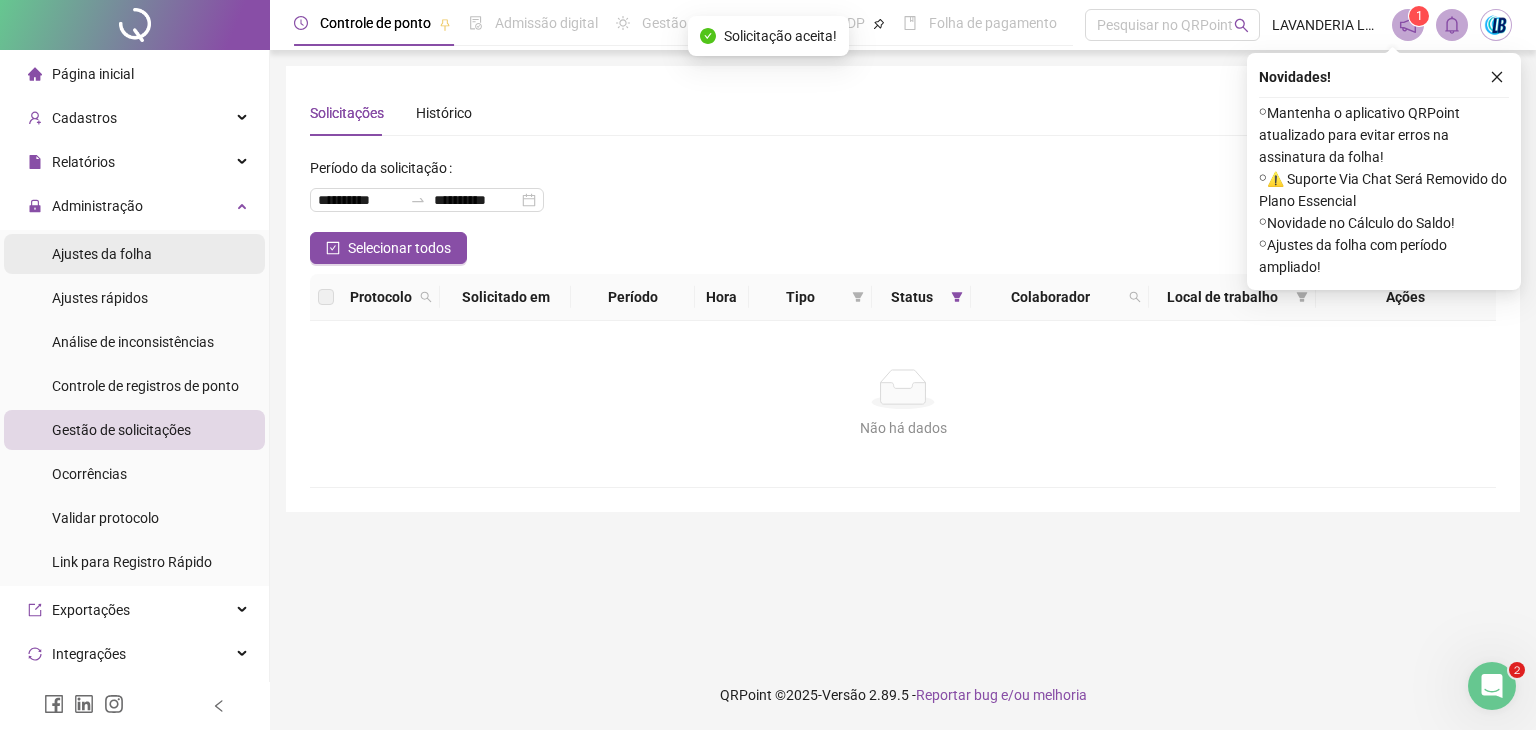 click on "Ajustes da folha" at bounding box center (102, 254) 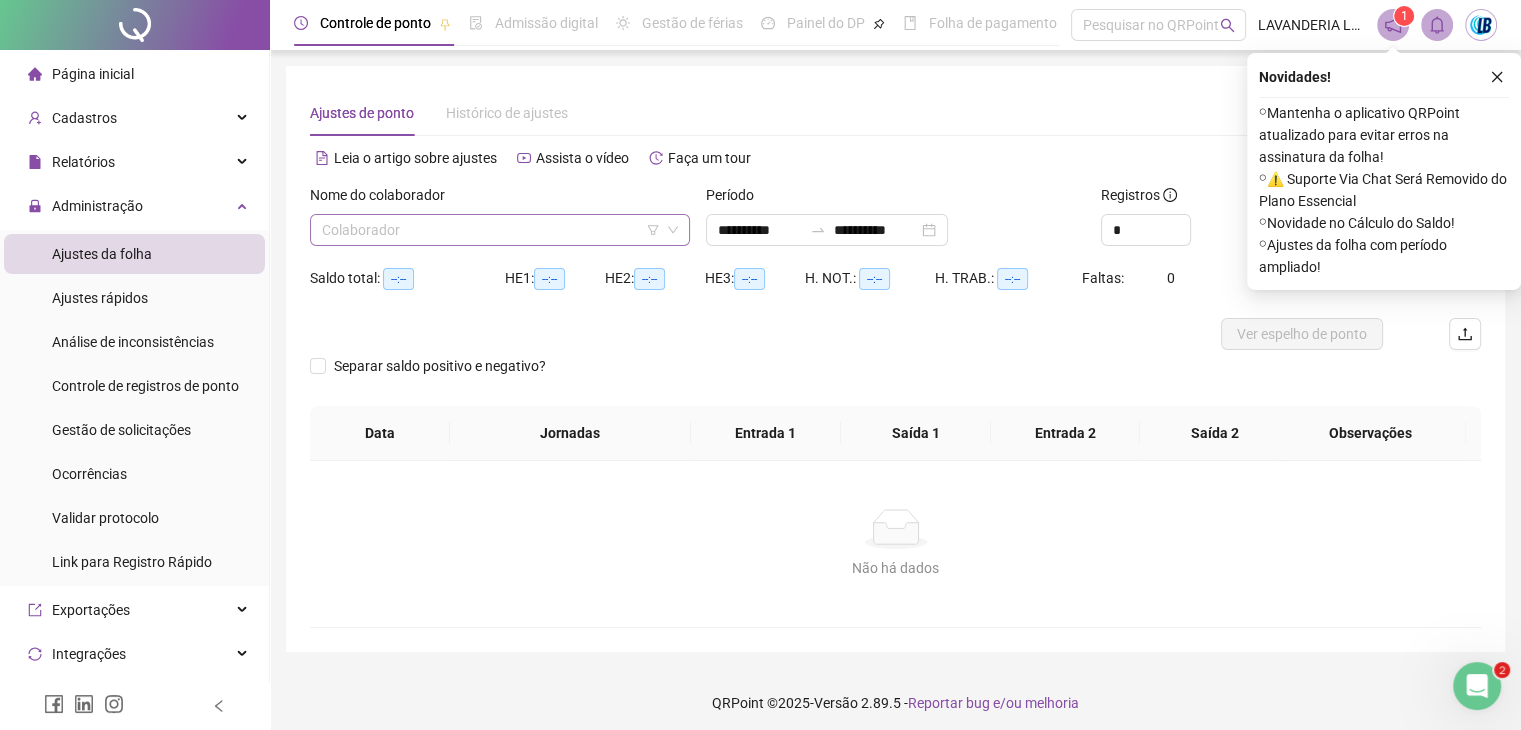 click at bounding box center [491, 230] 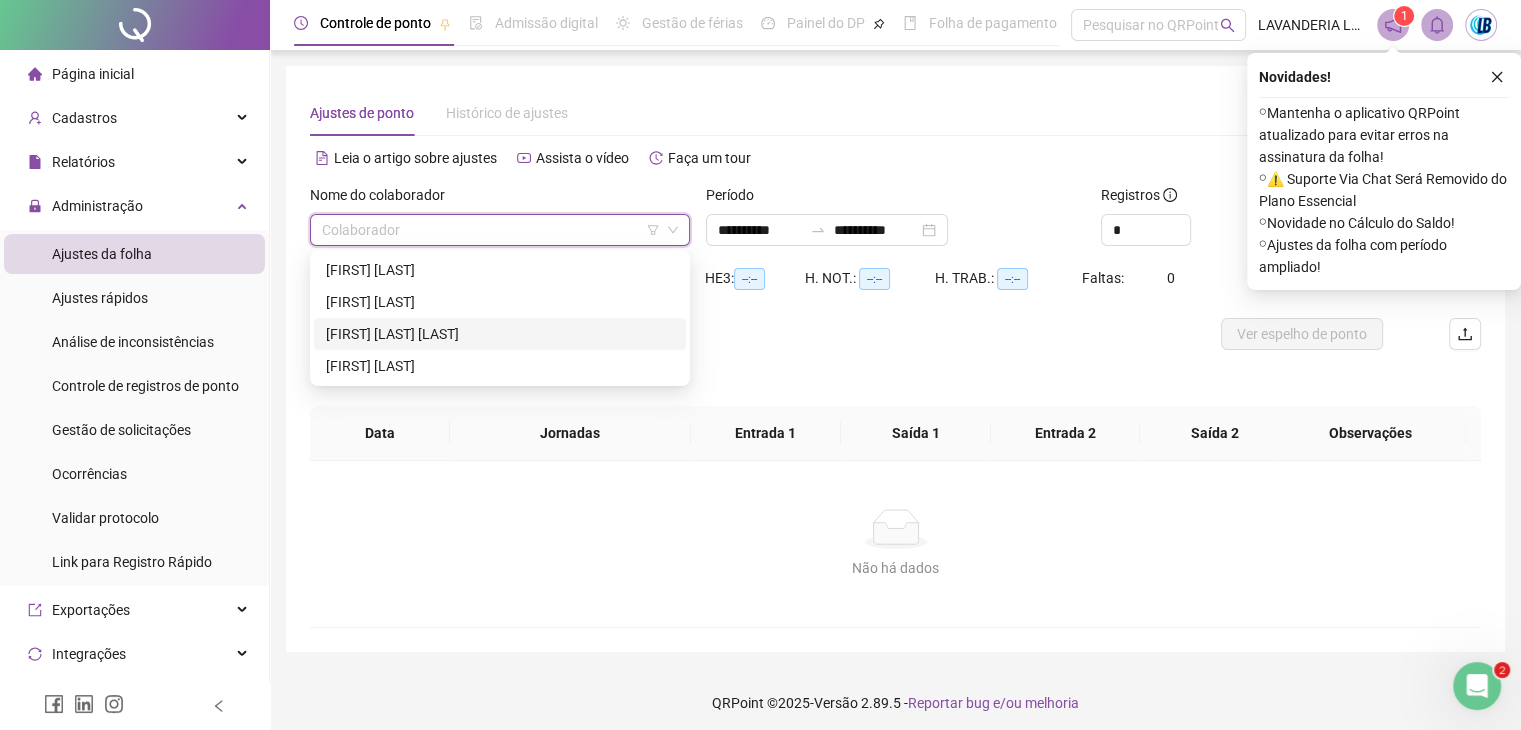 click on "[FIRST] [LAST]  [LAST]" at bounding box center (500, 334) 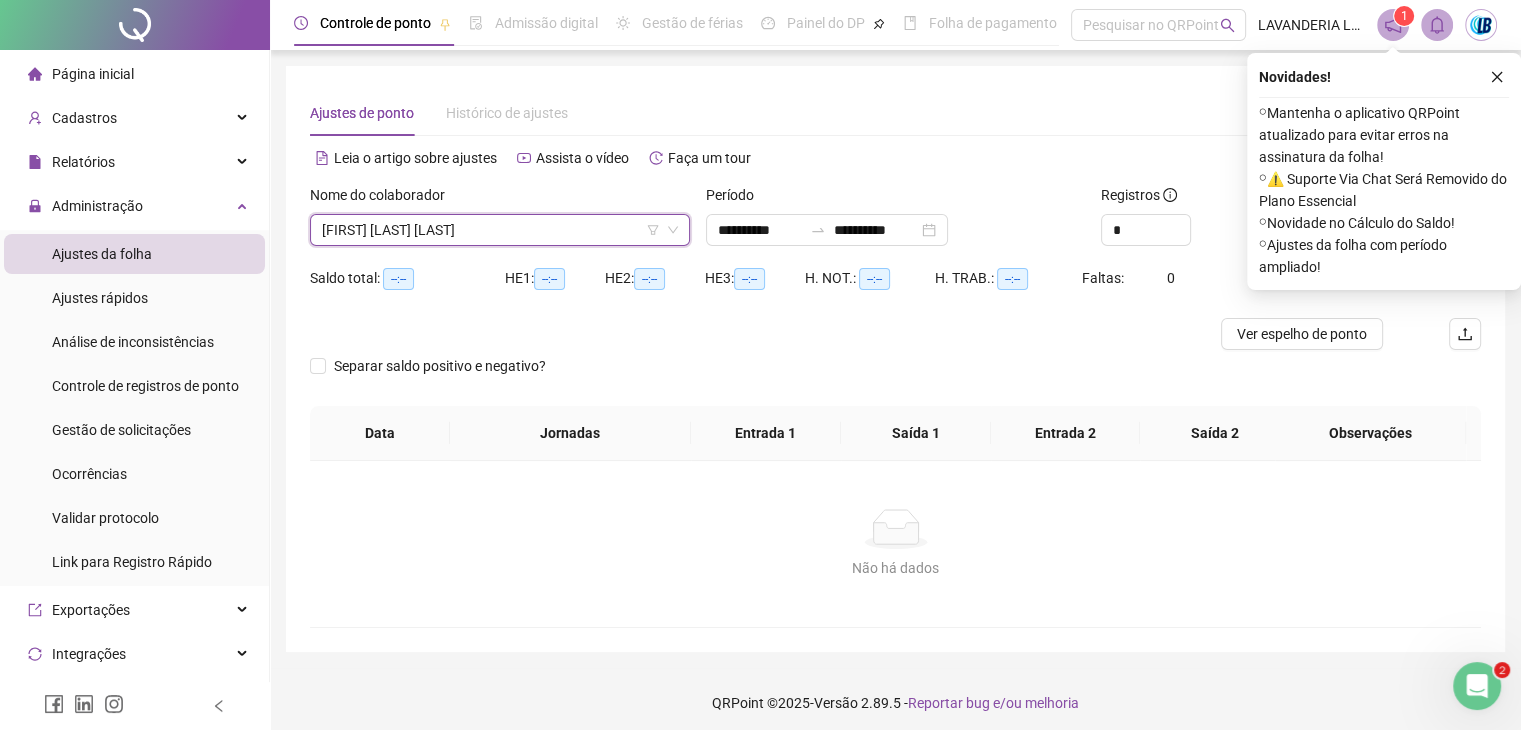 click on "Ajustes de ponto Histórico de ajustes" at bounding box center (895, 113) 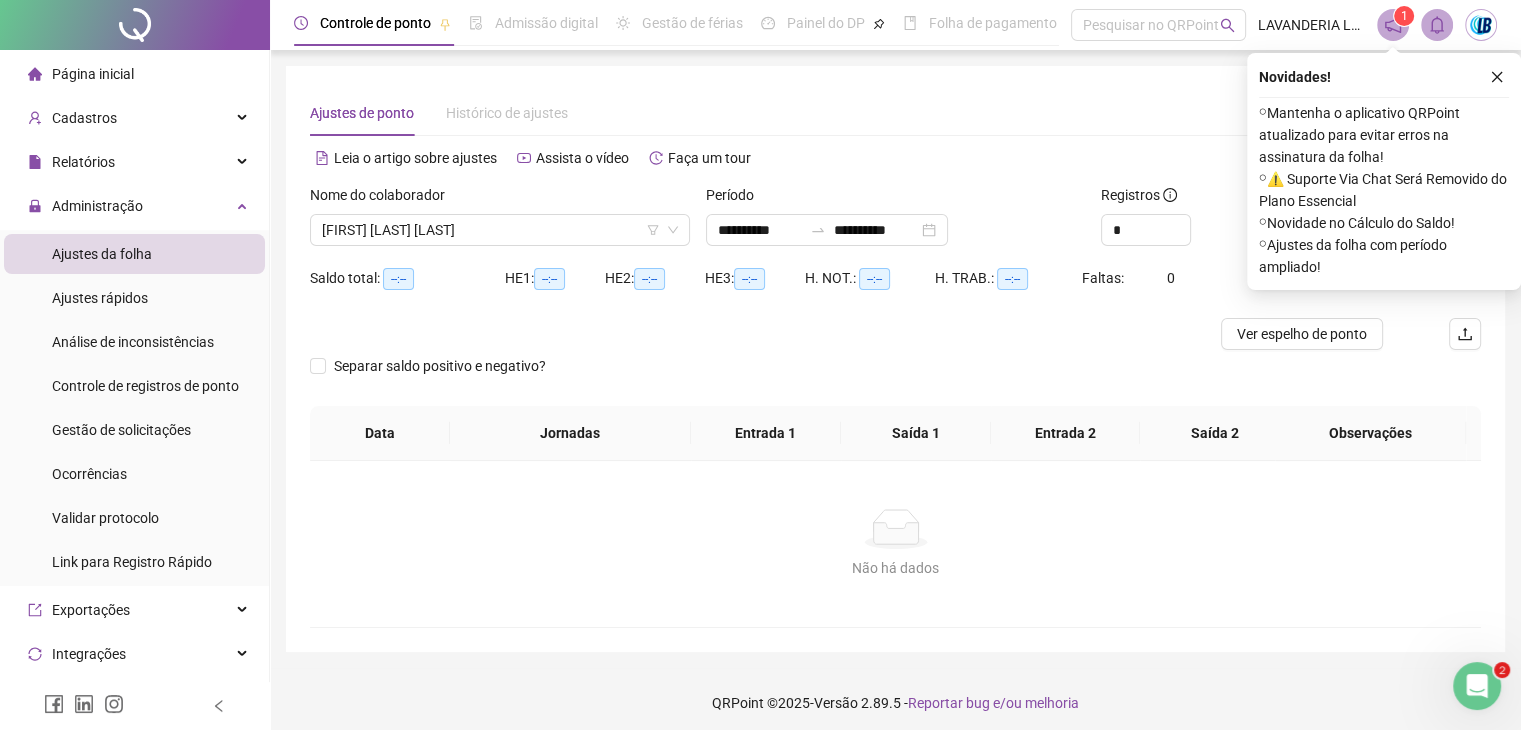 click on "Novidades ! ⚬  Mantenha o aplicativo QRPoint atualizado para evitar erros na assinatura da folha! ⚬  ⚠️ Suporte Via Chat Será Removido do Plano Essencial ⚬  Novidade no Cálculo do Saldo! ⚬  Ajustes da folha com período ampliado!" at bounding box center (1384, 171) 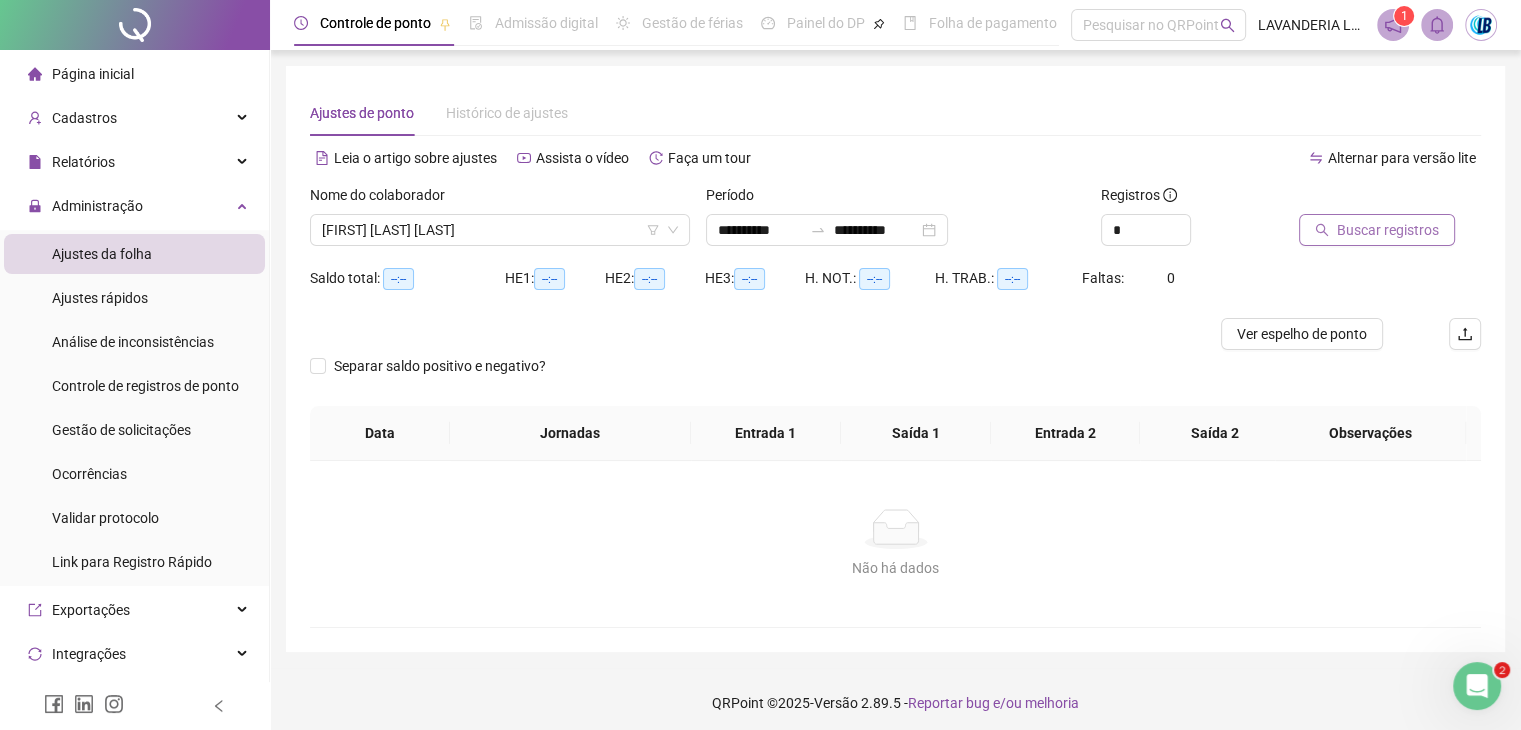 click on "Buscar registros" at bounding box center [1377, 230] 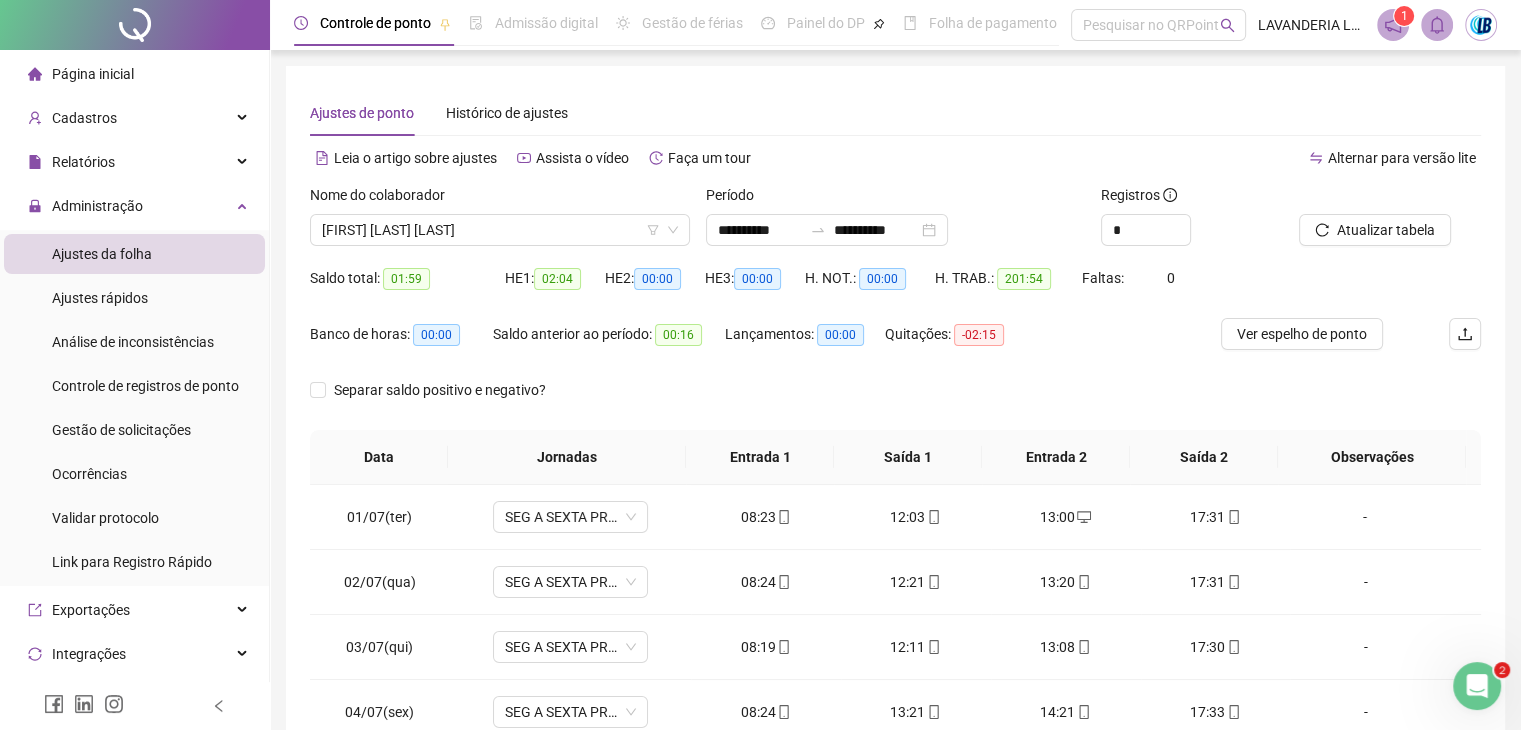 scroll, scrollTop: 292, scrollLeft: 0, axis: vertical 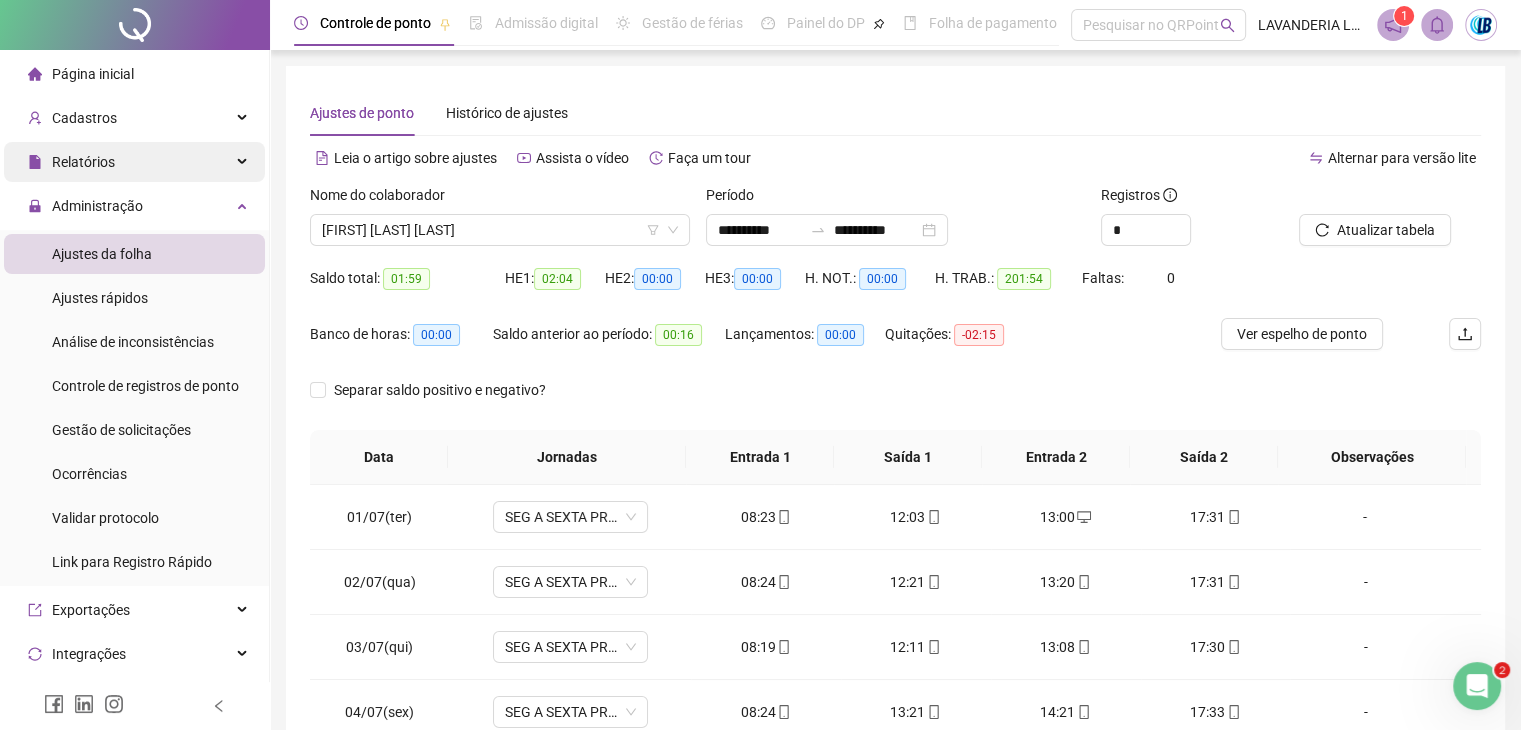 click on "Relatórios" at bounding box center (134, 162) 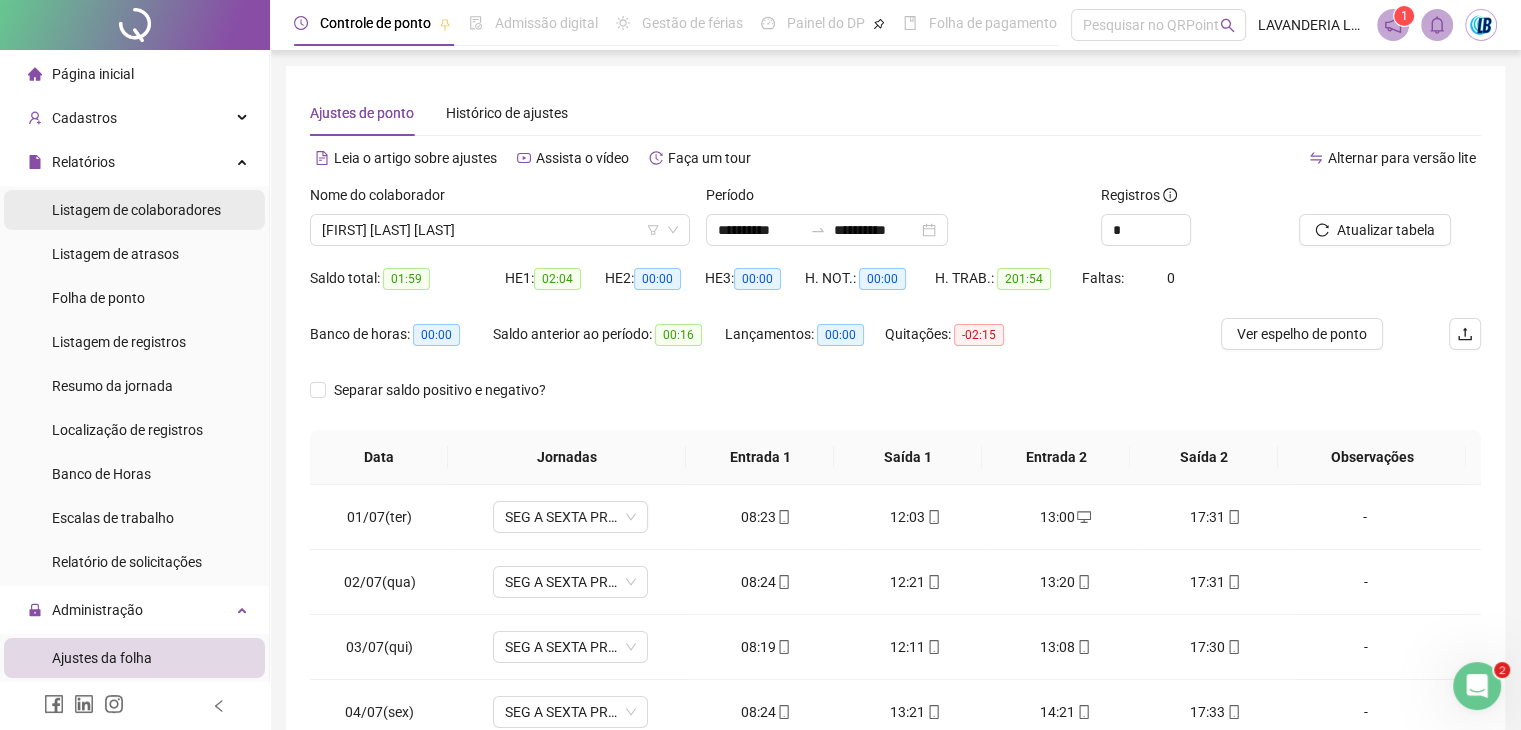 click on "Listagem de colaboradores" at bounding box center [134, 210] 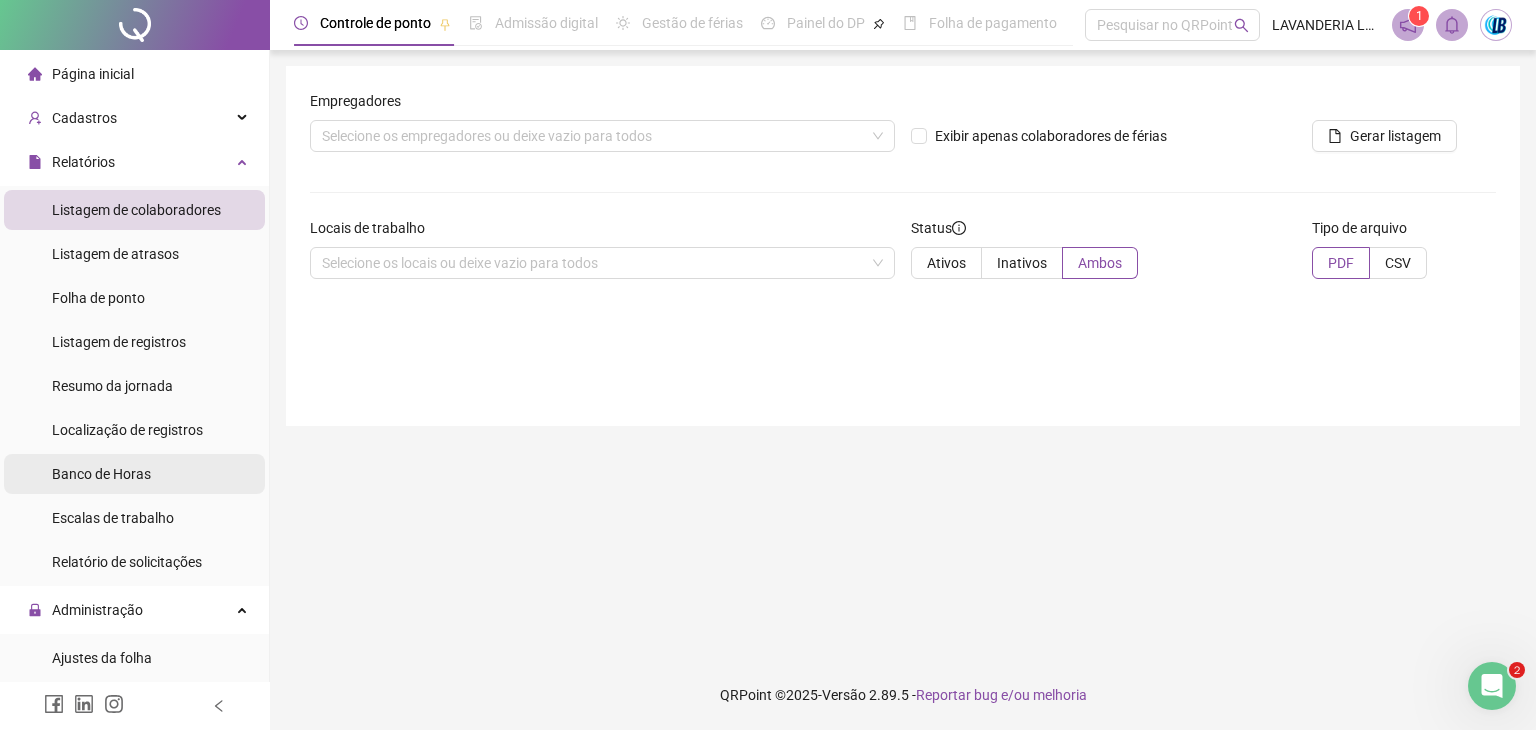 click on "Banco de Horas" at bounding box center [101, 474] 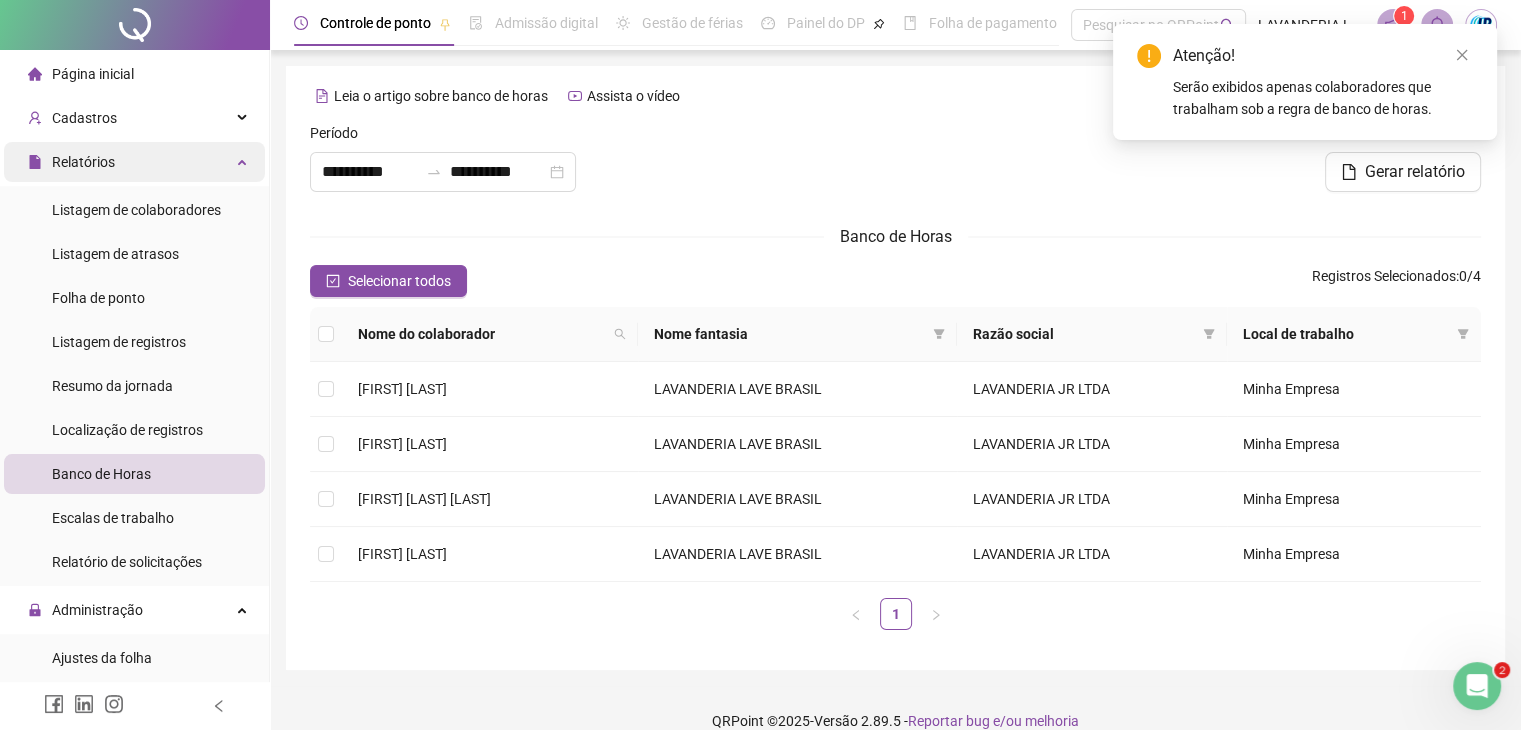 click on "Relatórios" at bounding box center [134, 162] 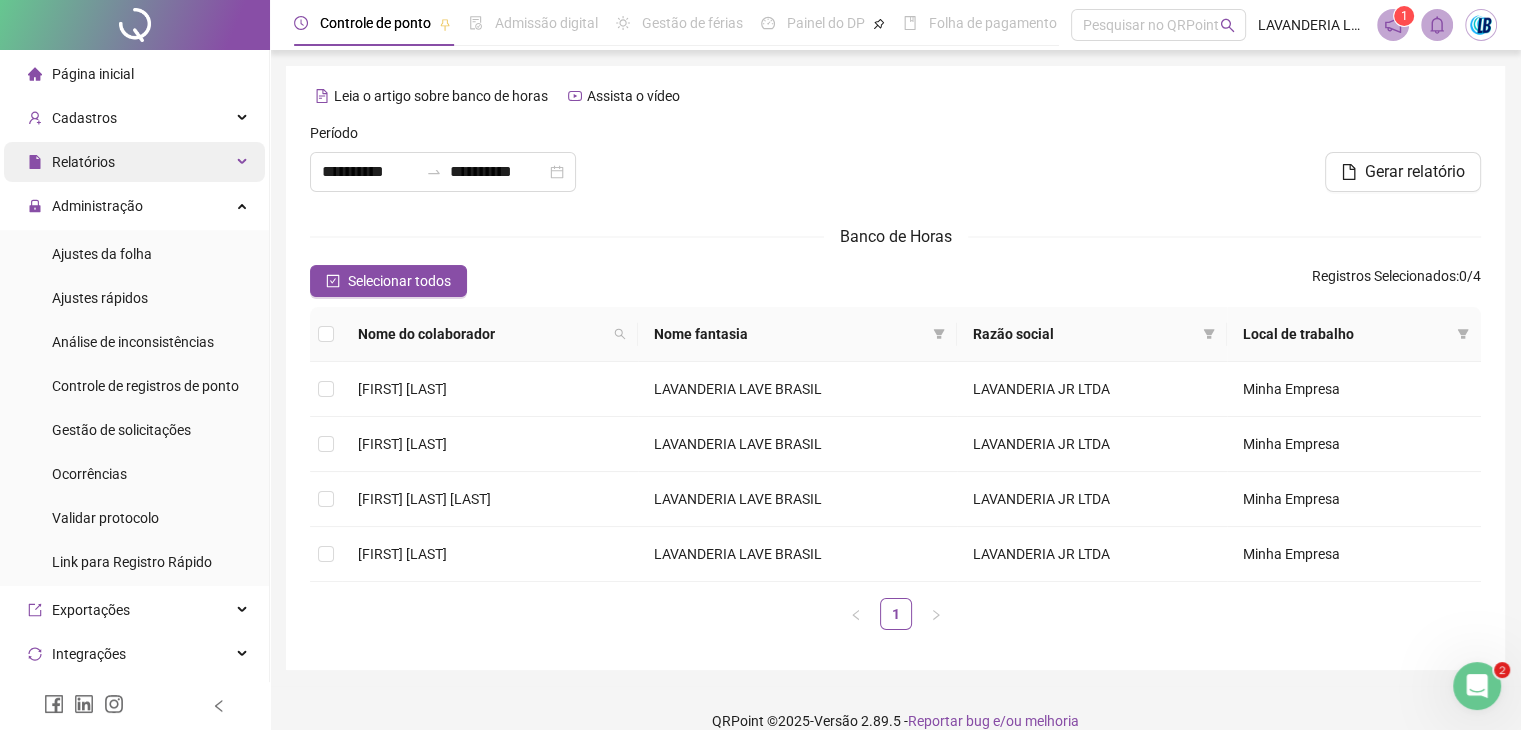 click on "Relatórios" at bounding box center [134, 162] 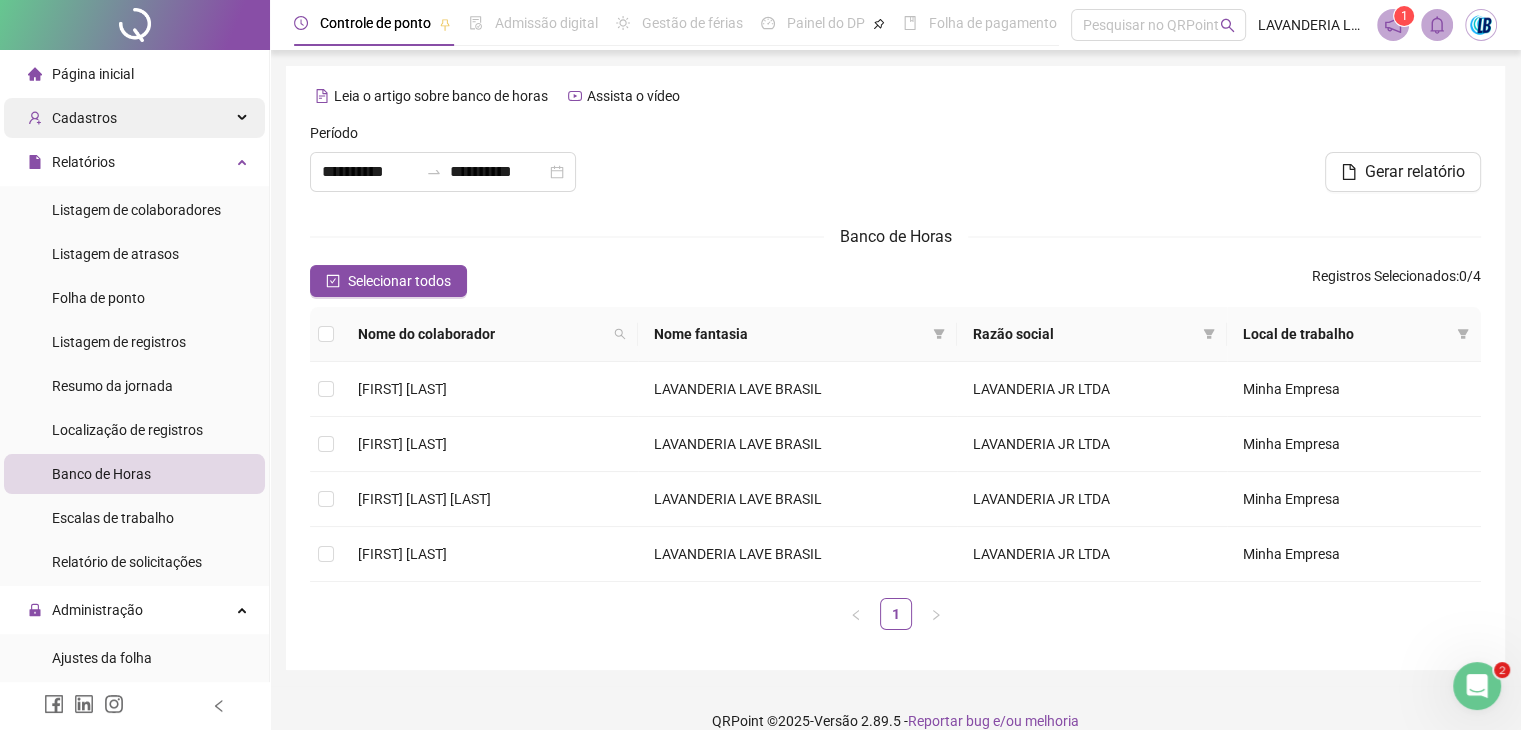 click on "Cadastros" at bounding box center (134, 118) 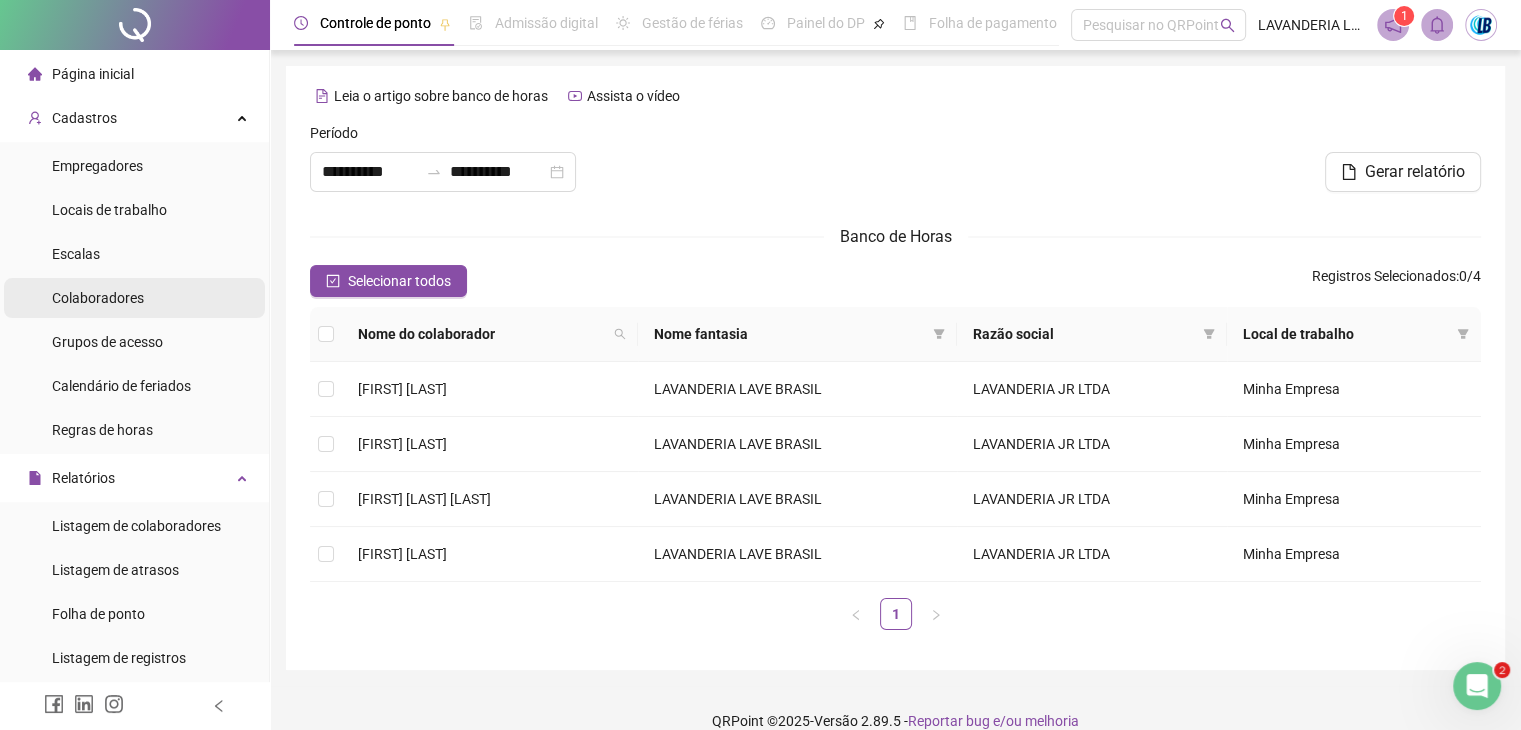 click on "Colaboradores" at bounding box center [134, 298] 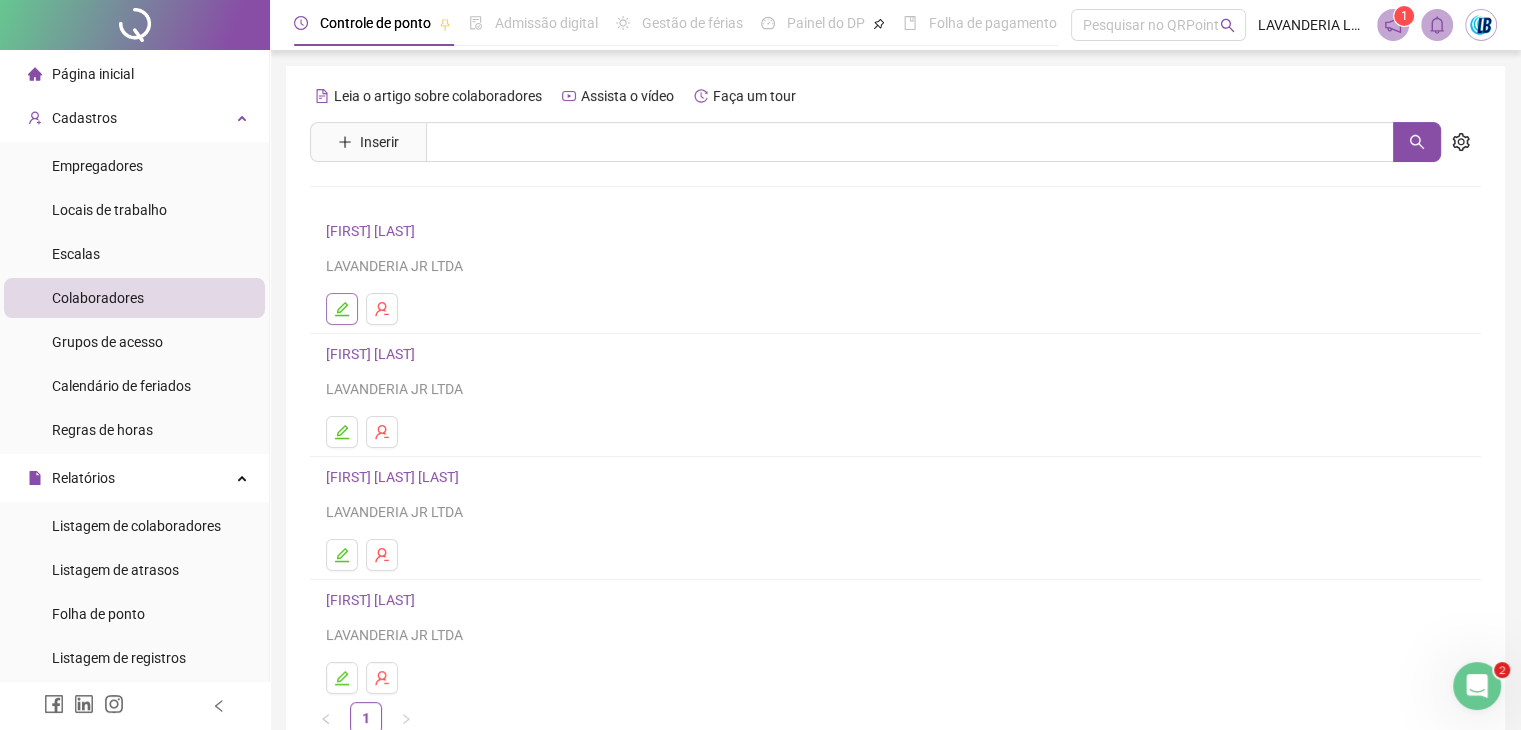 click 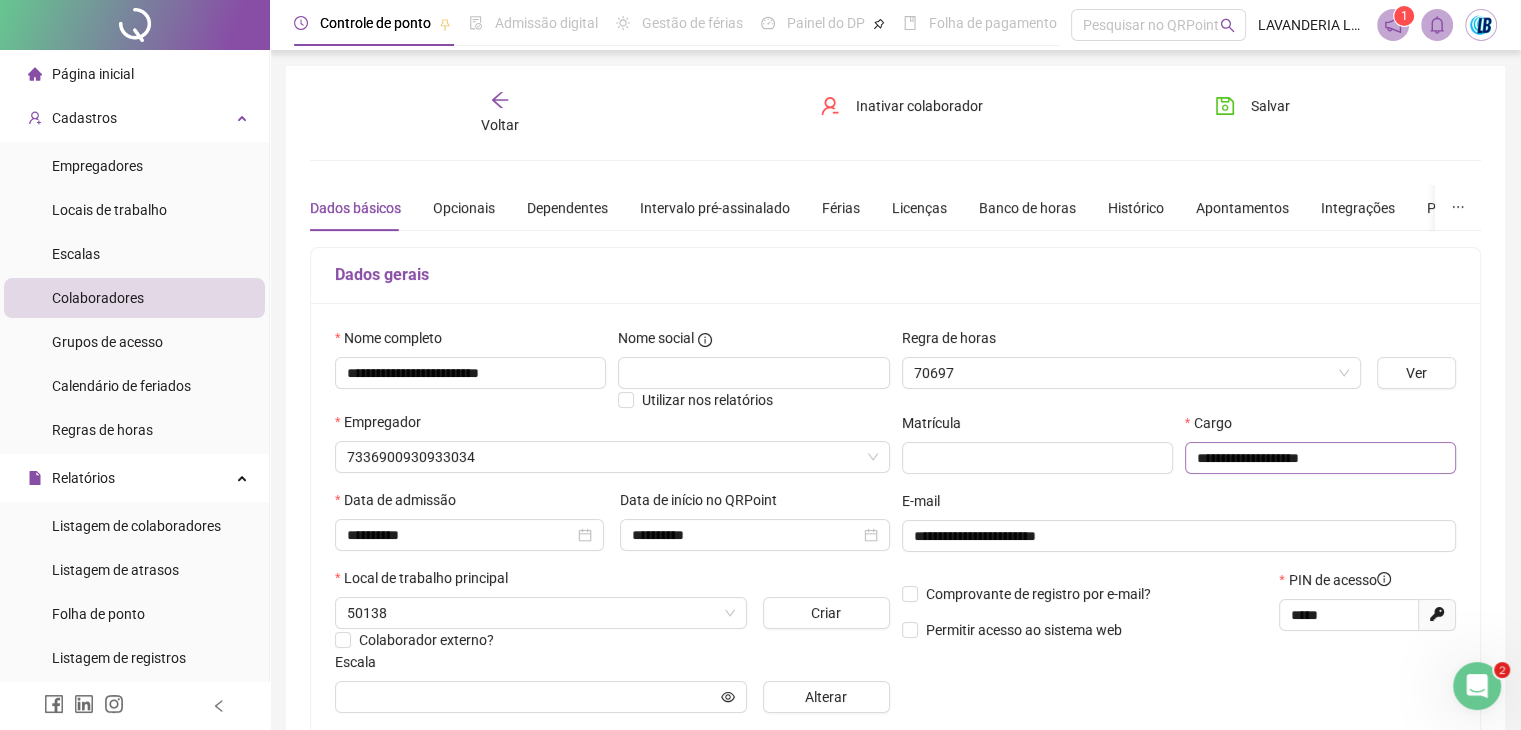 type on "**********" 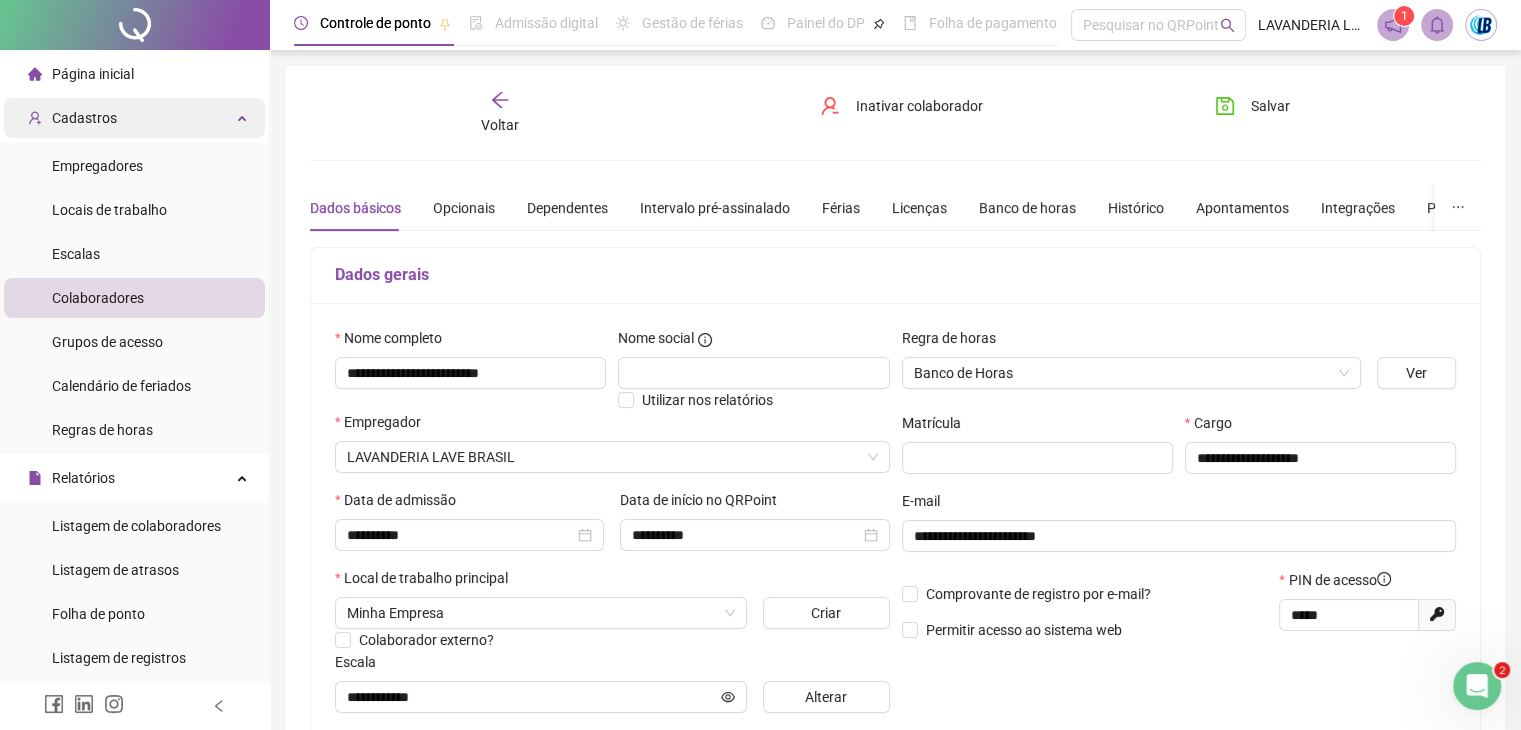 click on "Cadastros" at bounding box center (134, 118) 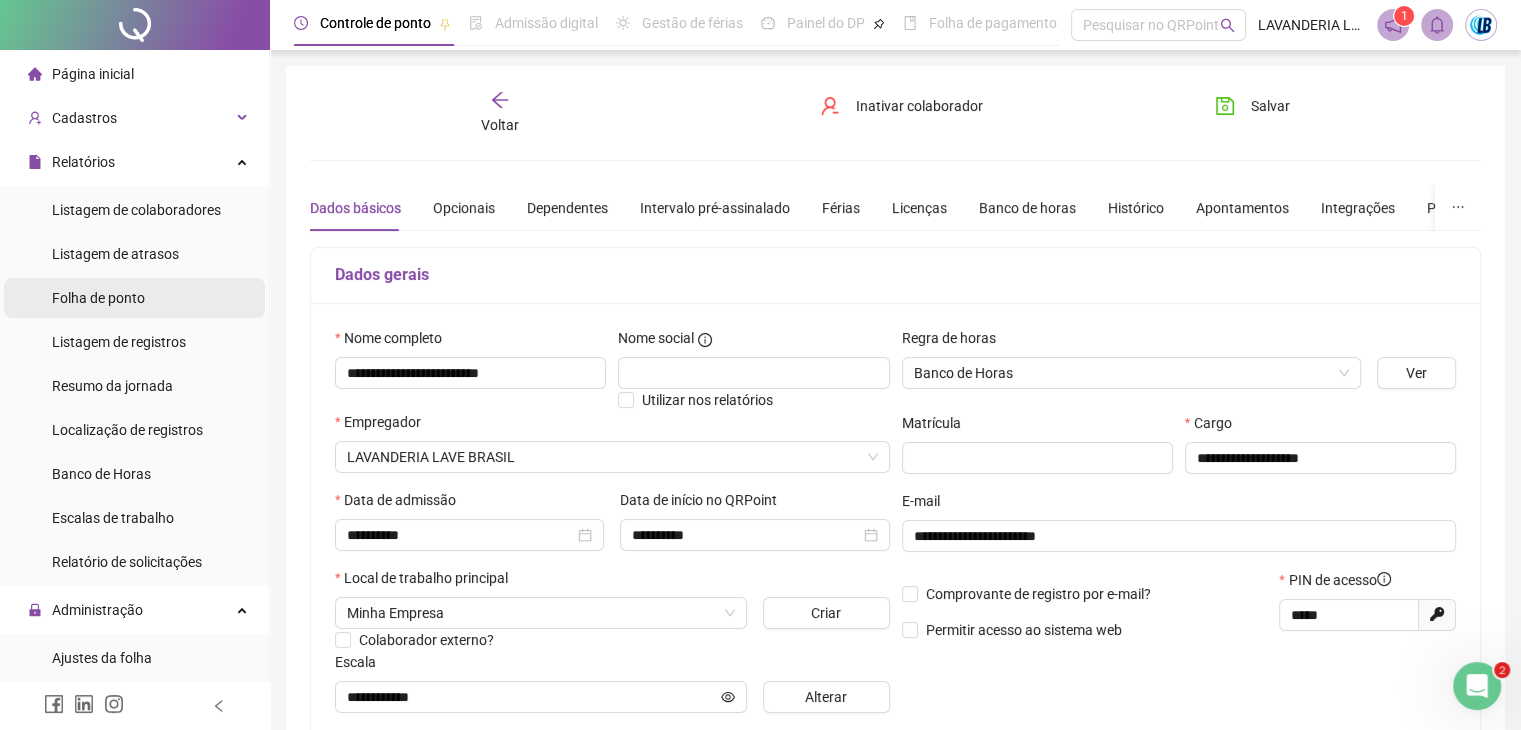 click on "Folha de ponto" at bounding box center [134, 298] 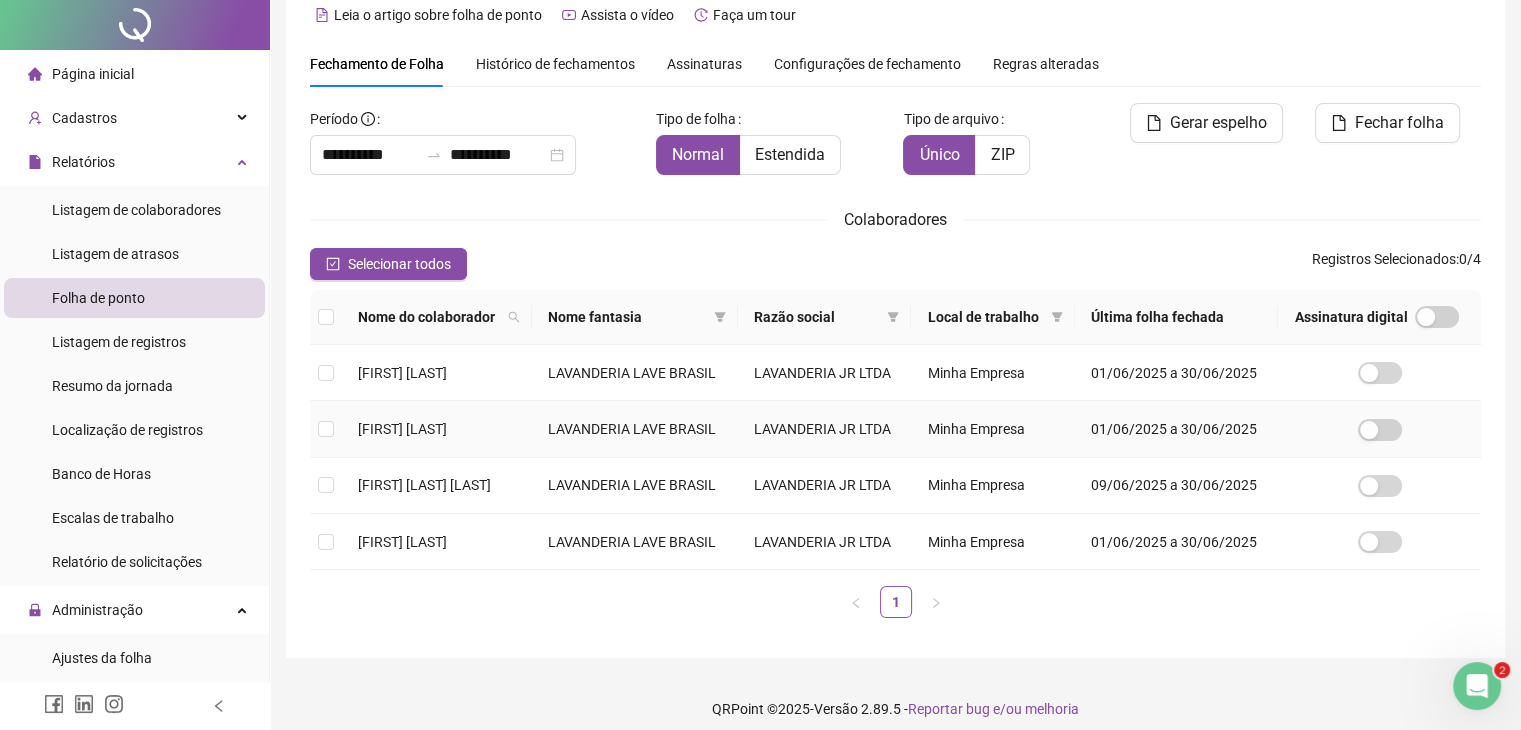 scroll, scrollTop: 0, scrollLeft: 0, axis: both 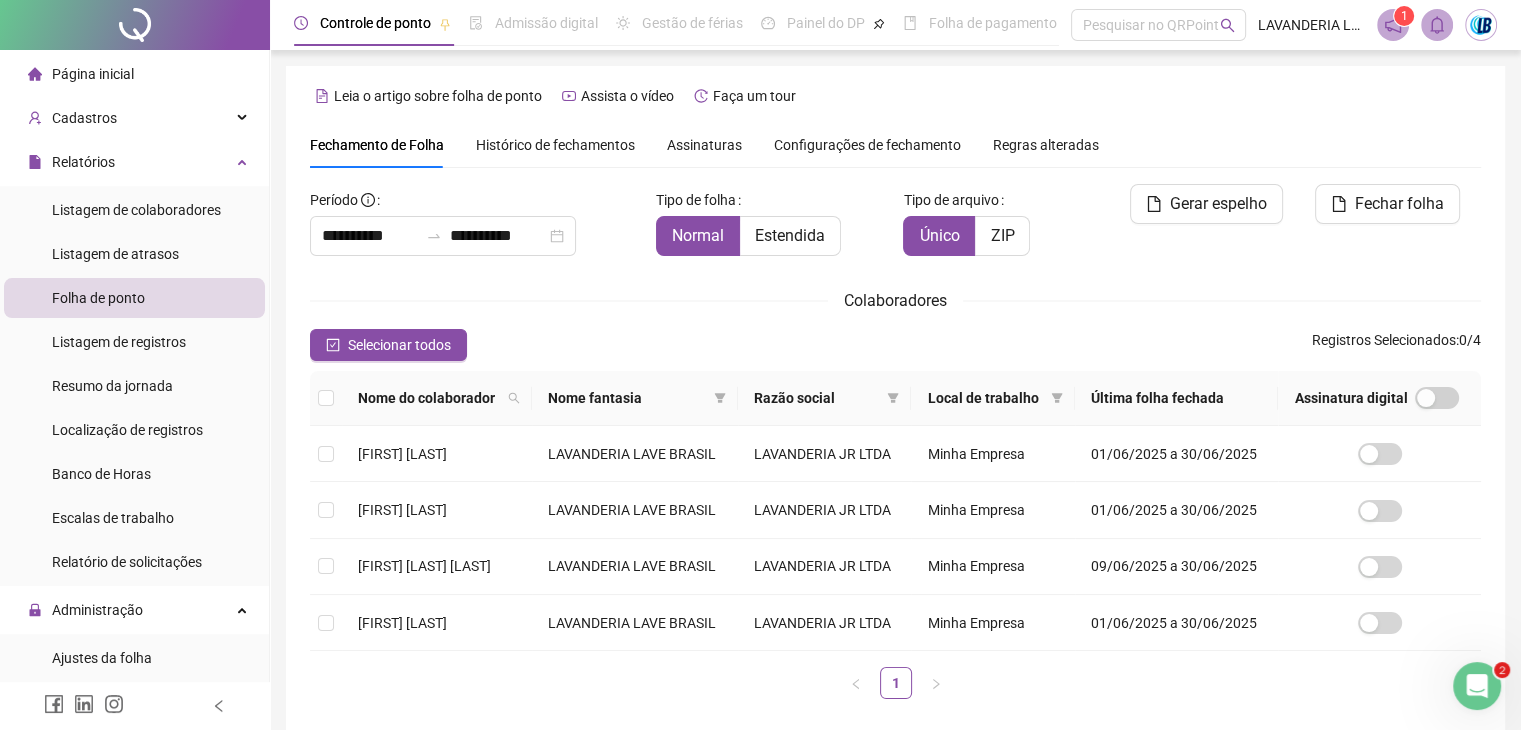 click on "Selecionar todos" at bounding box center (399, 345) 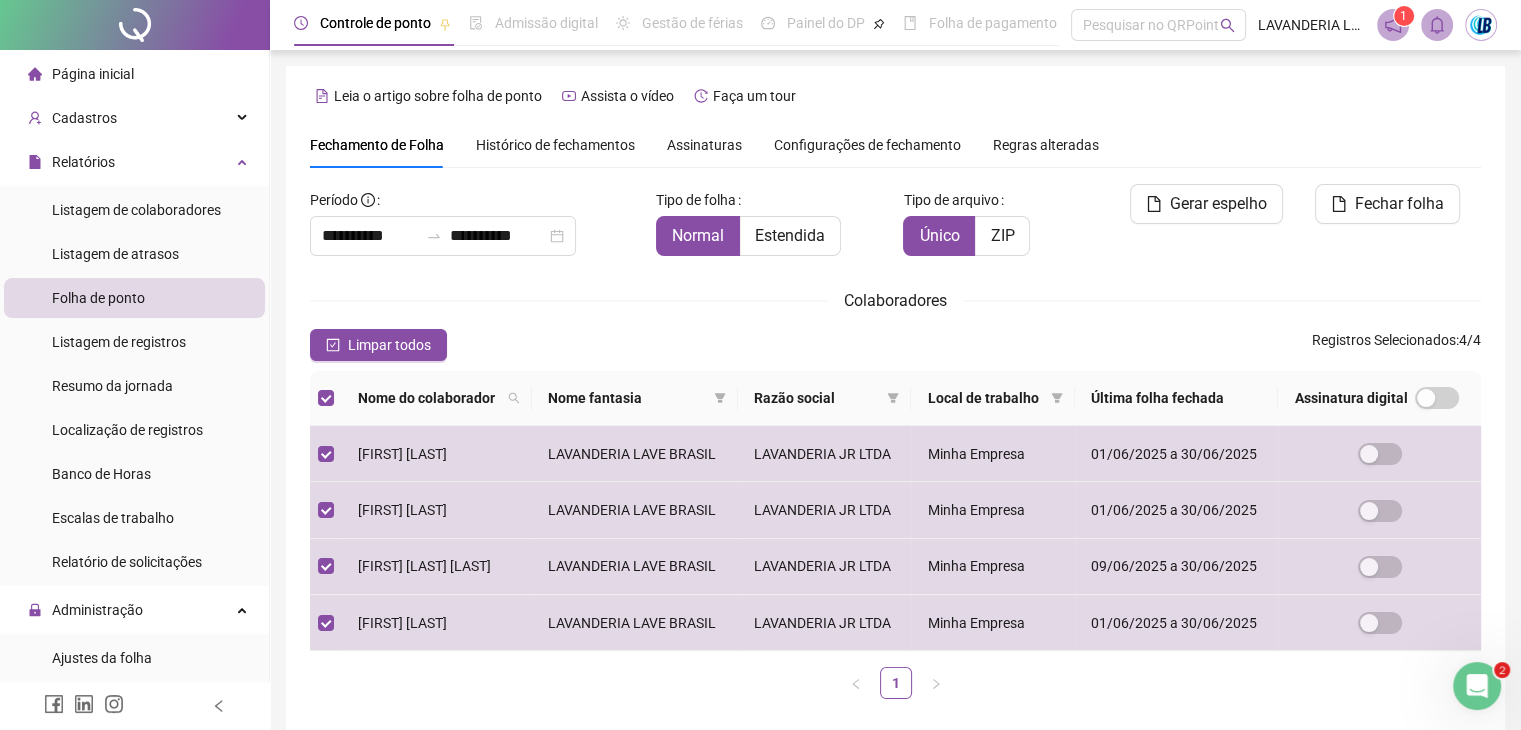 scroll, scrollTop: 44, scrollLeft: 0, axis: vertical 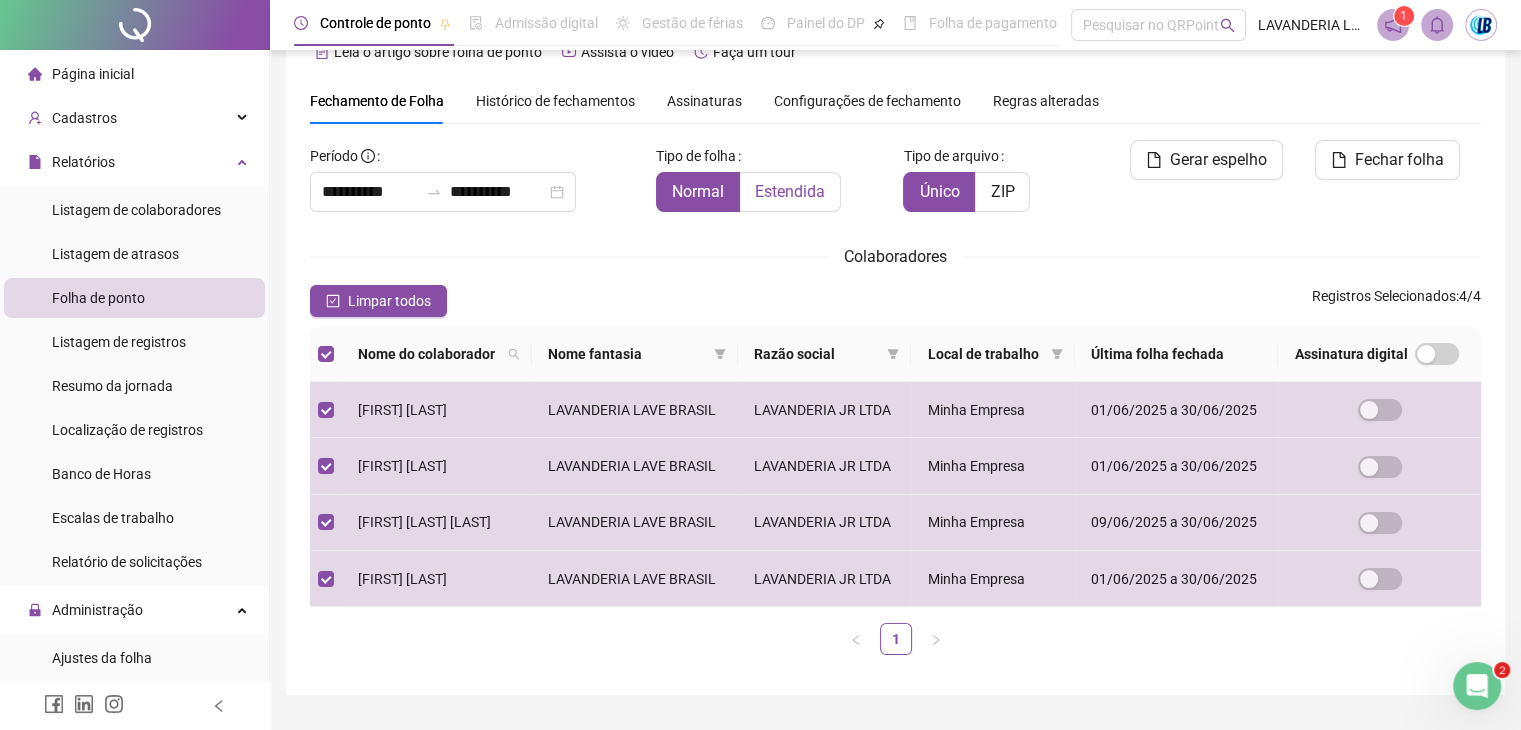 click on "Estendida" at bounding box center (790, 191) 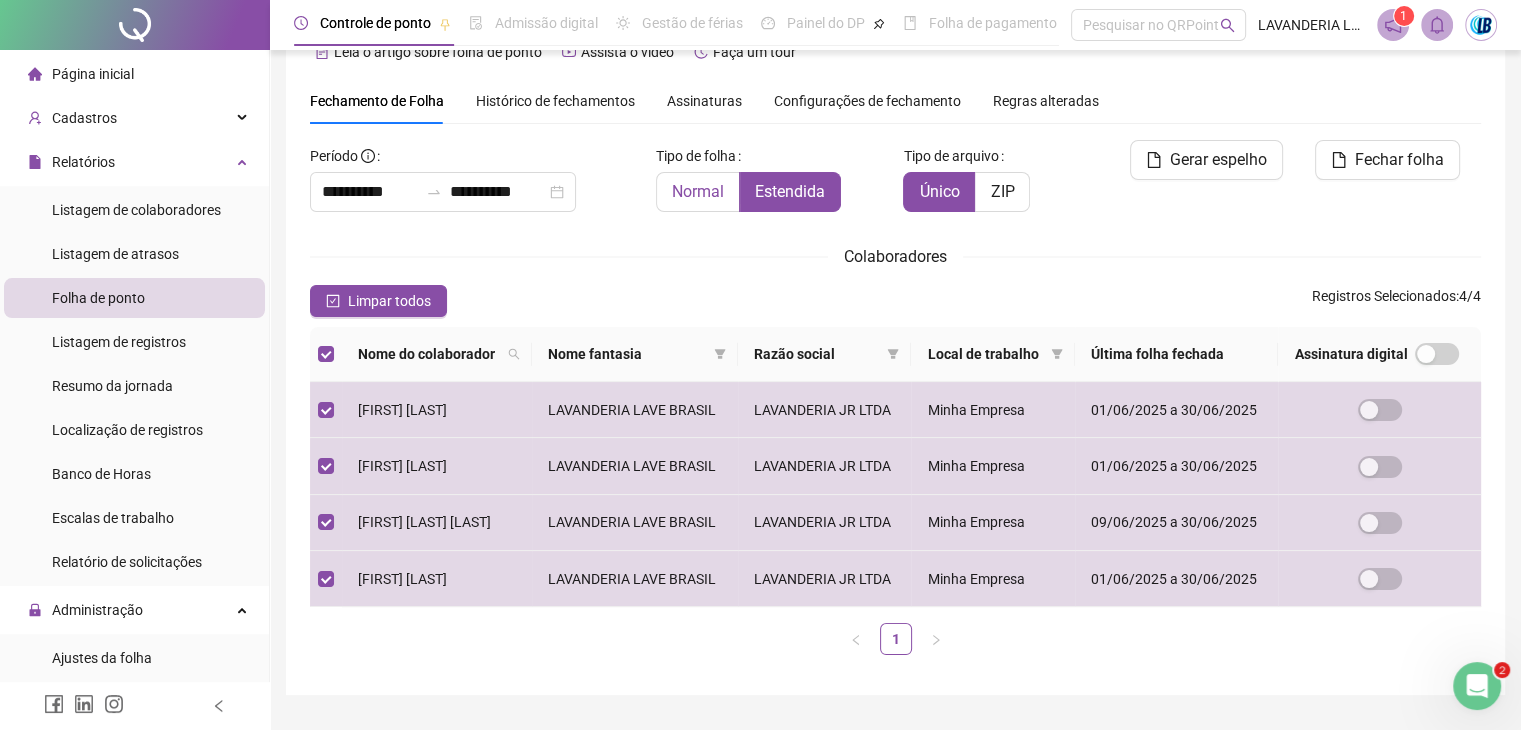click on "Normal" at bounding box center (698, 191) 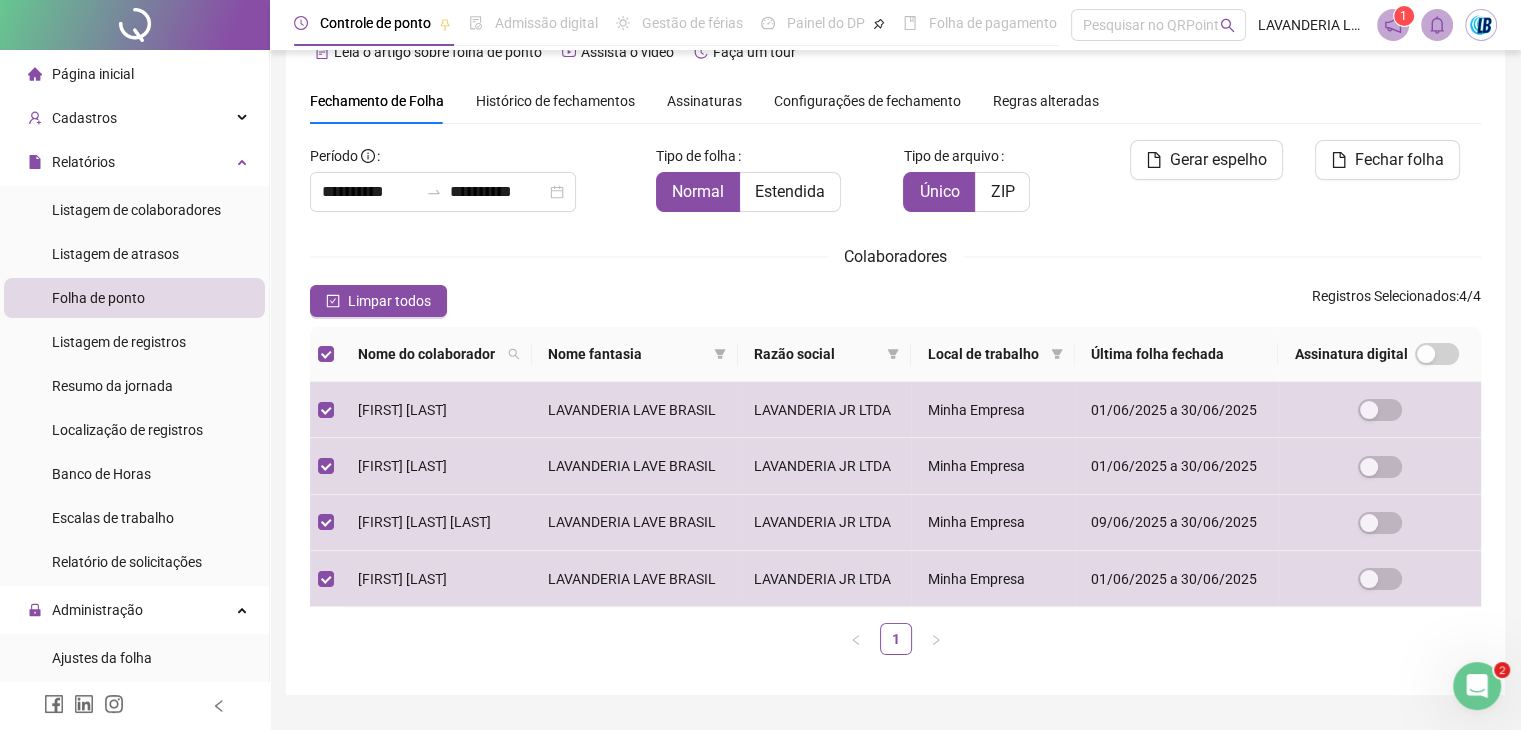 click on "Histórico de fechamentos" at bounding box center [555, 101] 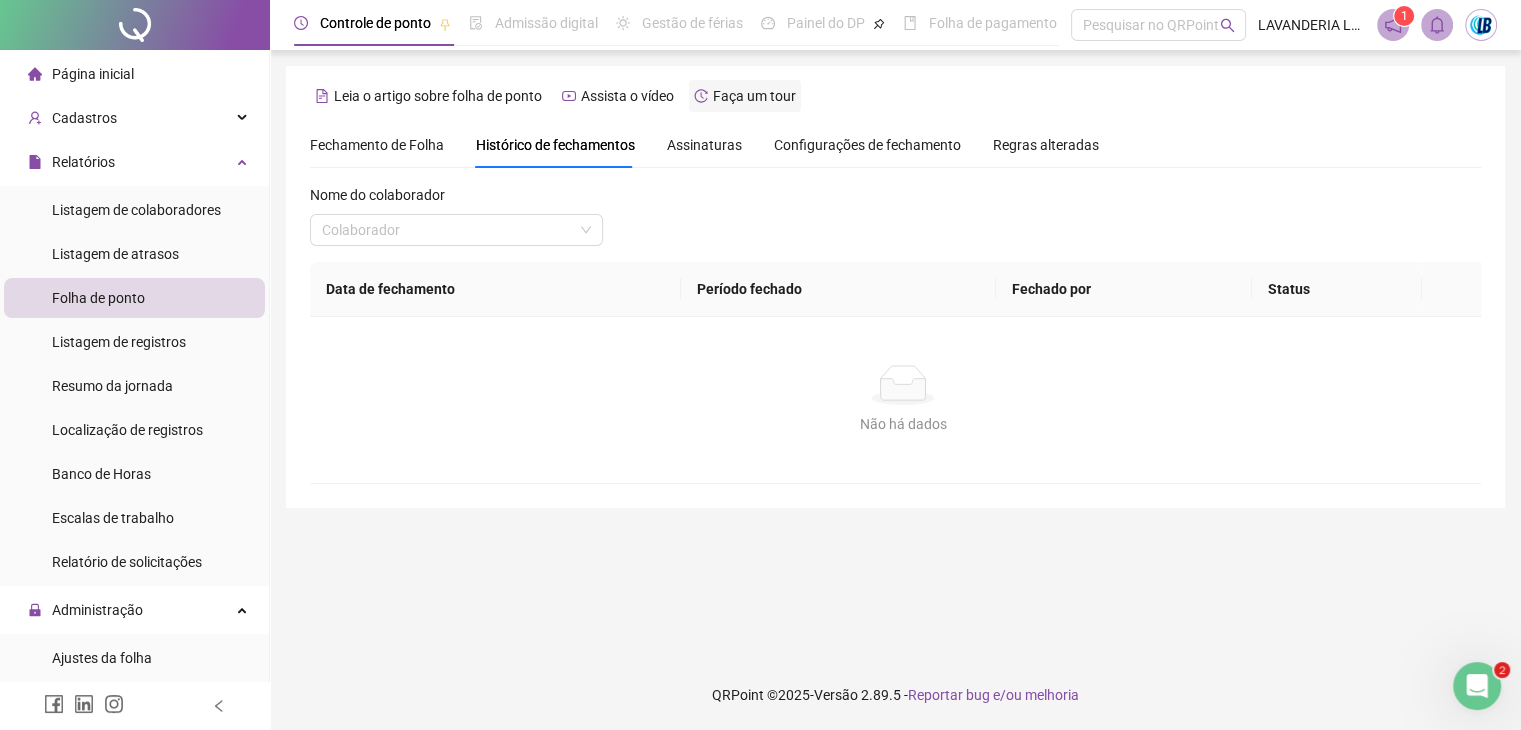 scroll, scrollTop: 0, scrollLeft: 0, axis: both 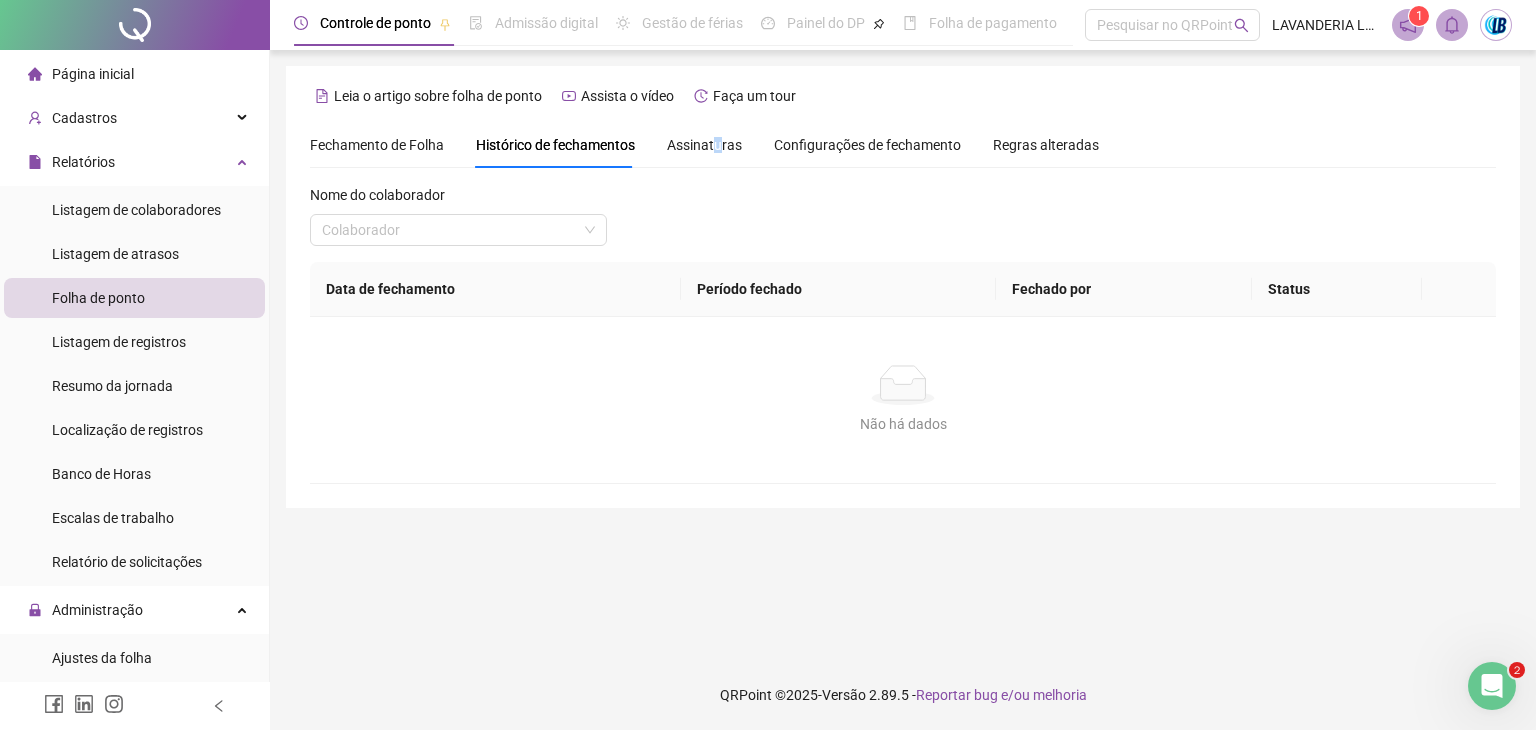 click on "Assinaturas" at bounding box center [704, 145] 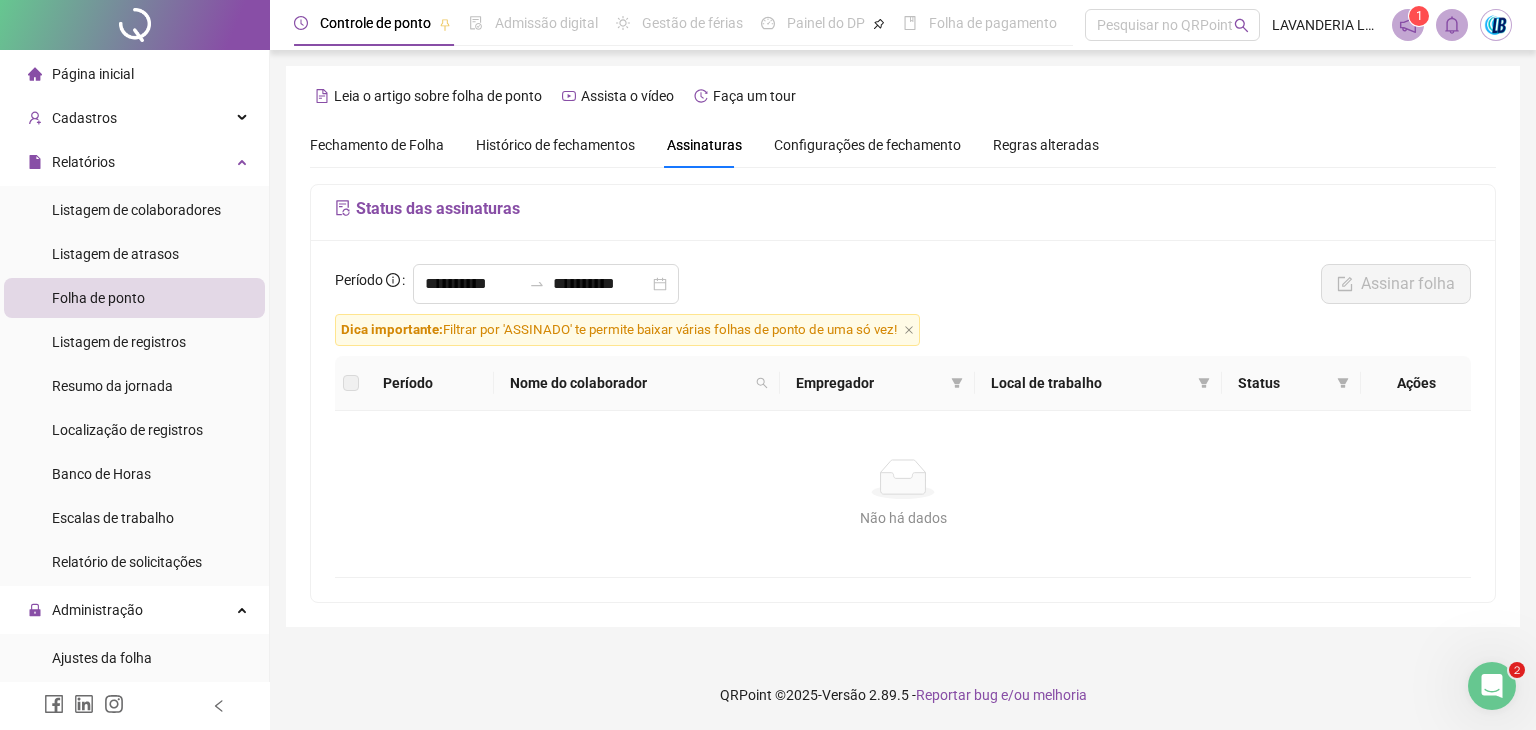 click on "Configurações de fechamento" at bounding box center [867, 145] 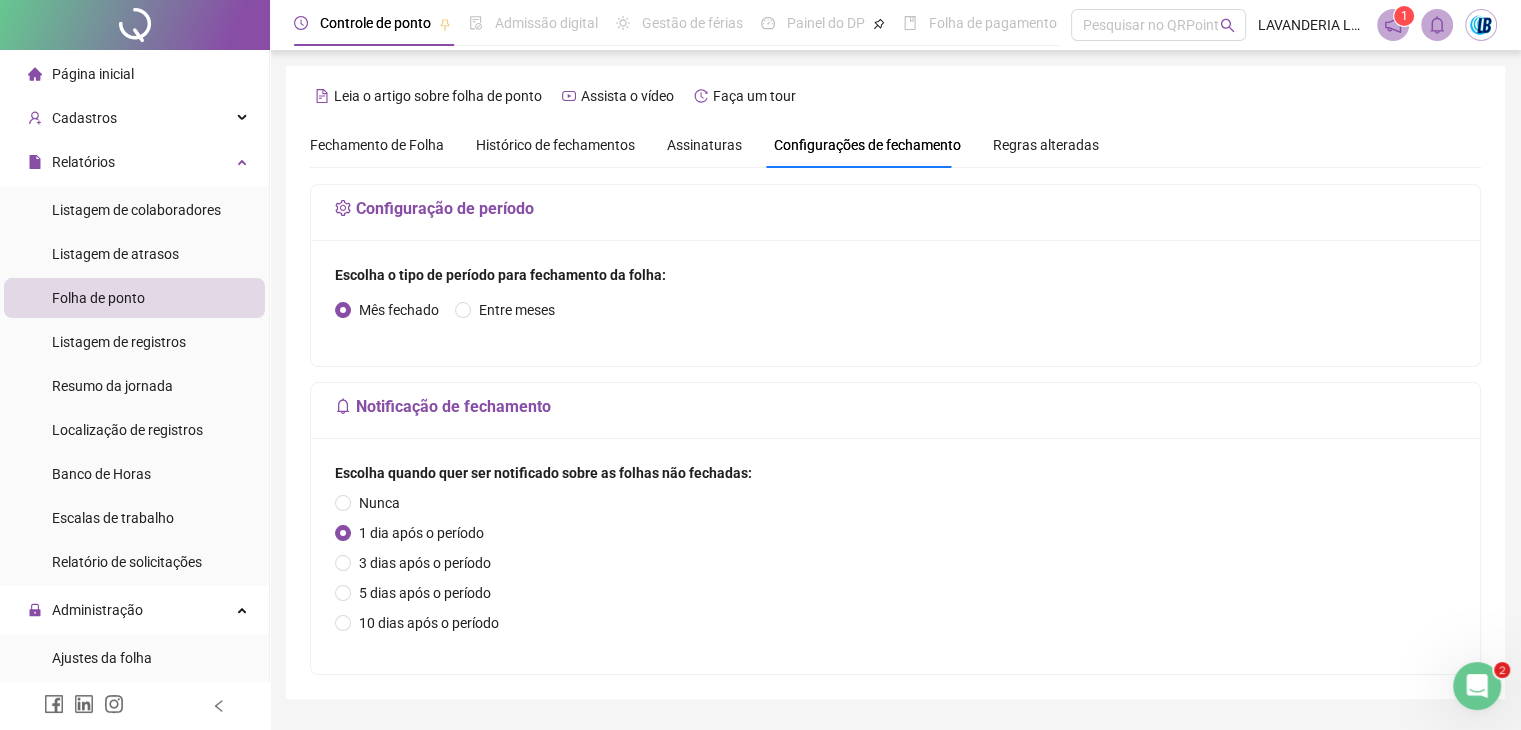 click on "Regras alteradas" at bounding box center (1046, 145) 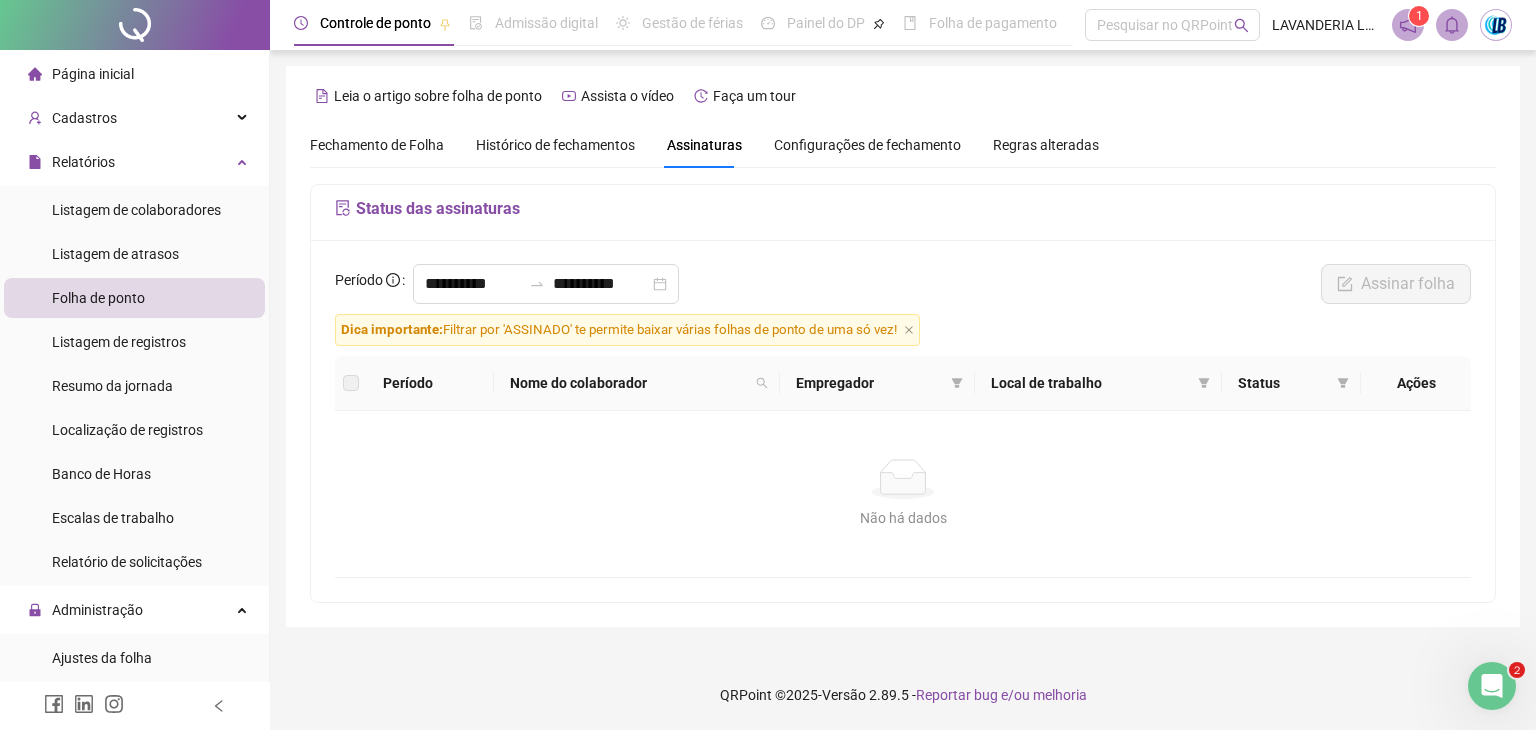 click on "Fechamento de Folha" at bounding box center (377, 145) 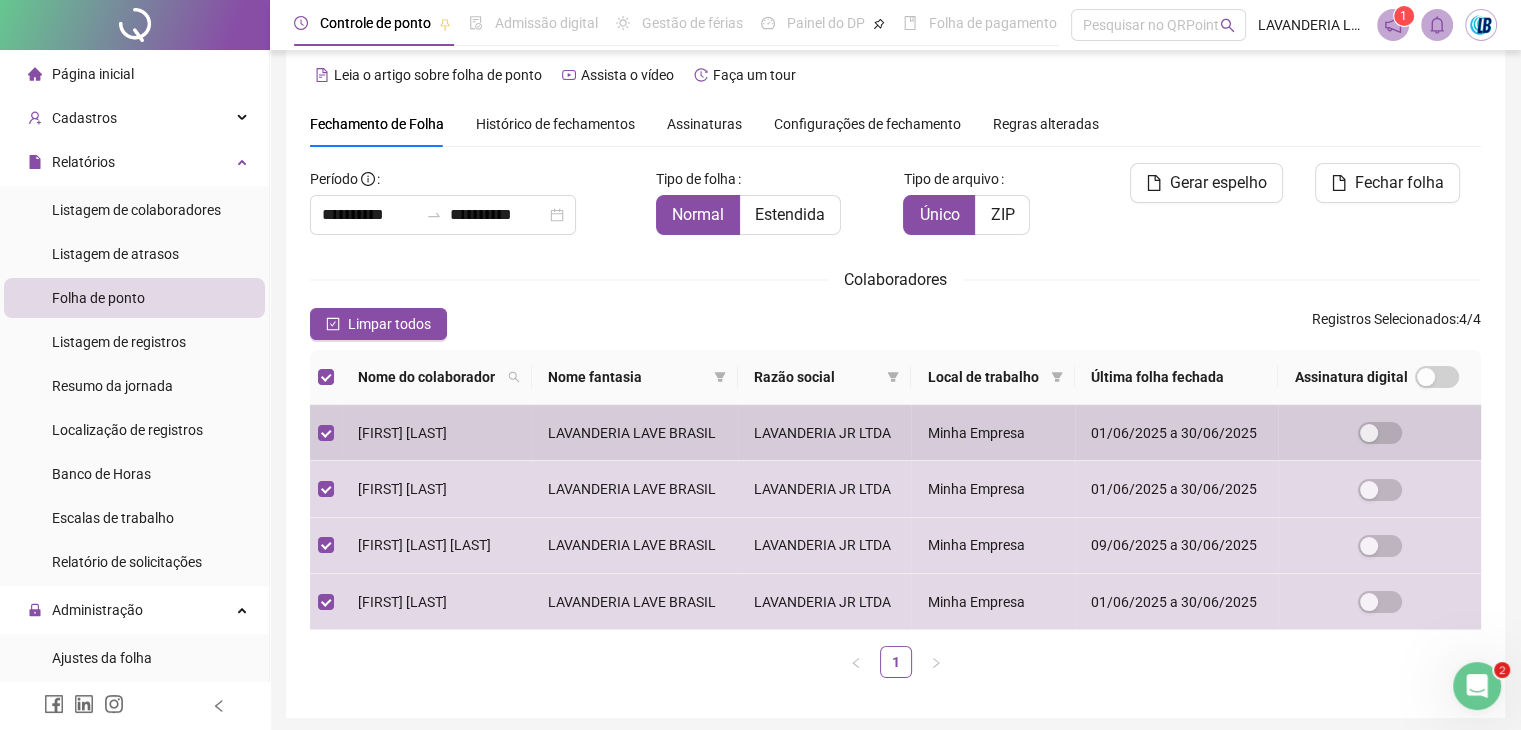 scroll, scrollTop: 0, scrollLeft: 0, axis: both 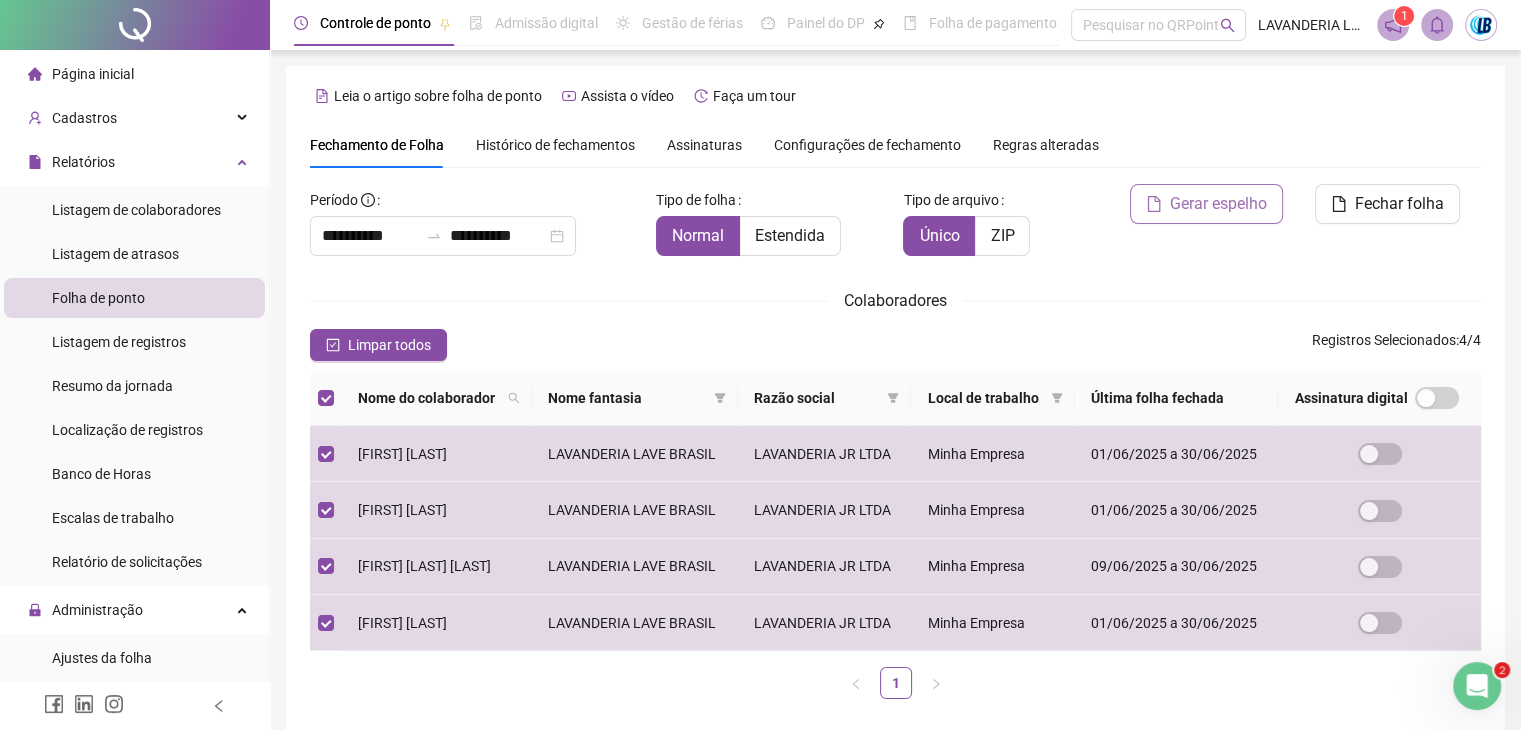 click on "Gerar espelho" at bounding box center [1218, 204] 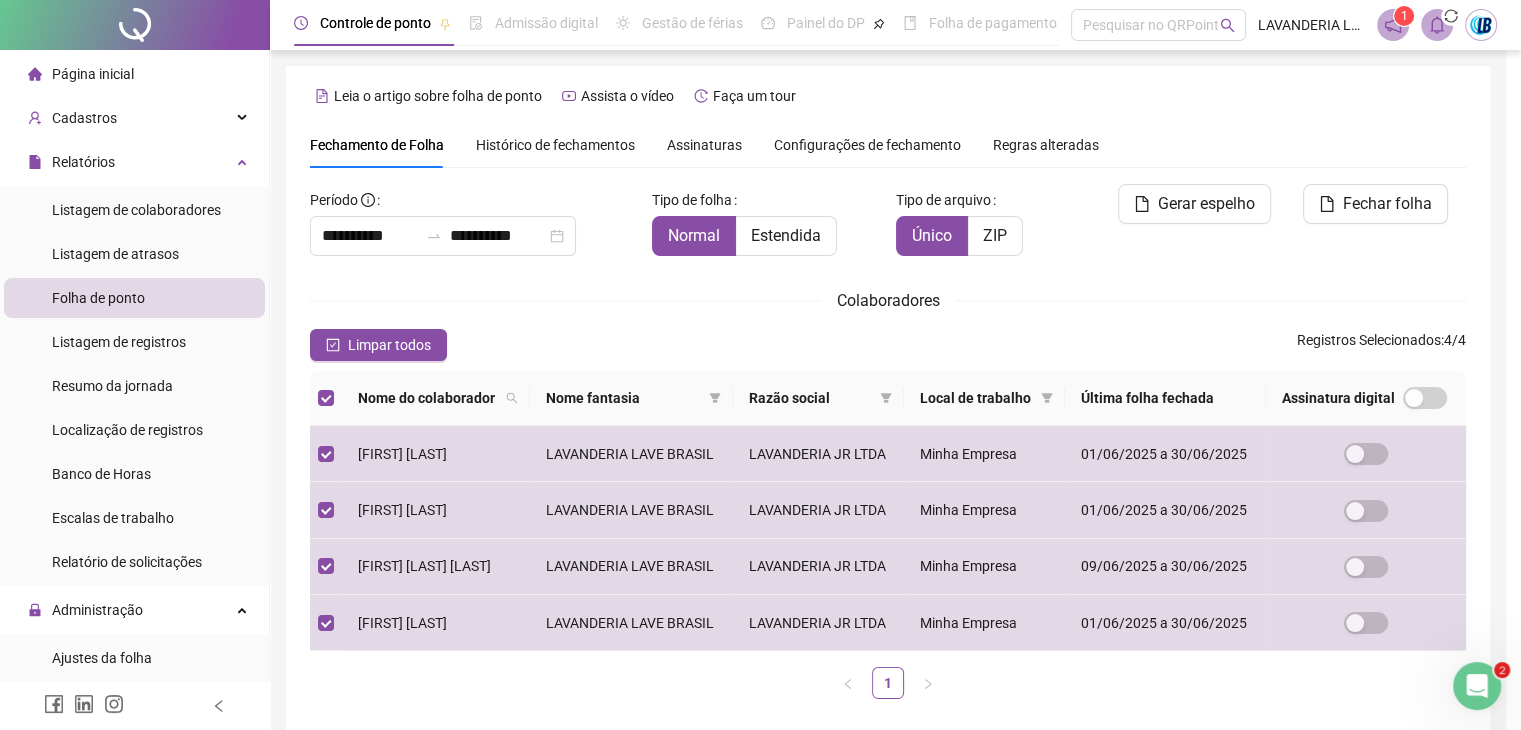 scroll, scrollTop: 44, scrollLeft: 0, axis: vertical 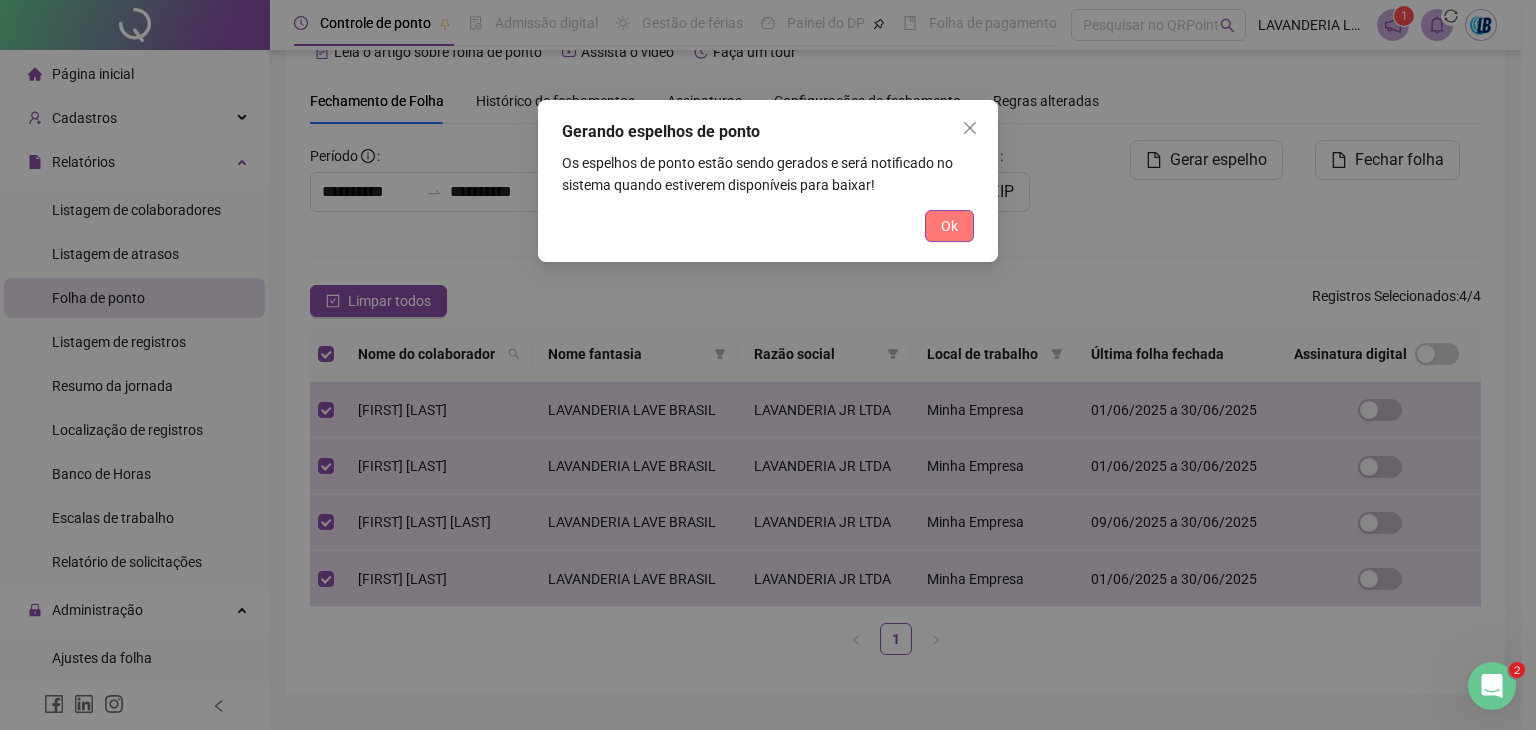 click on "Ok" at bounding box center [949, 226] 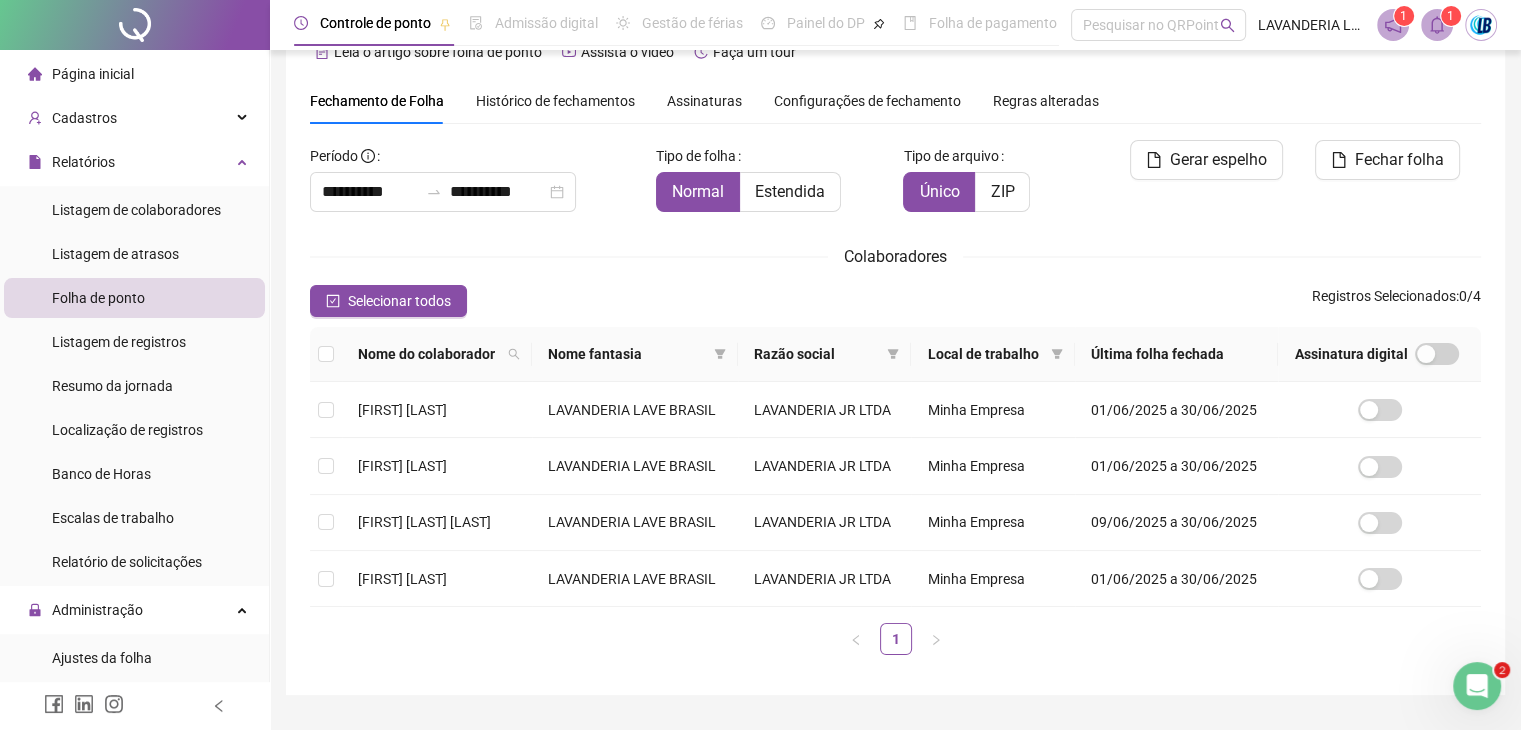 click on "1" at bounding box center [1393, 25] 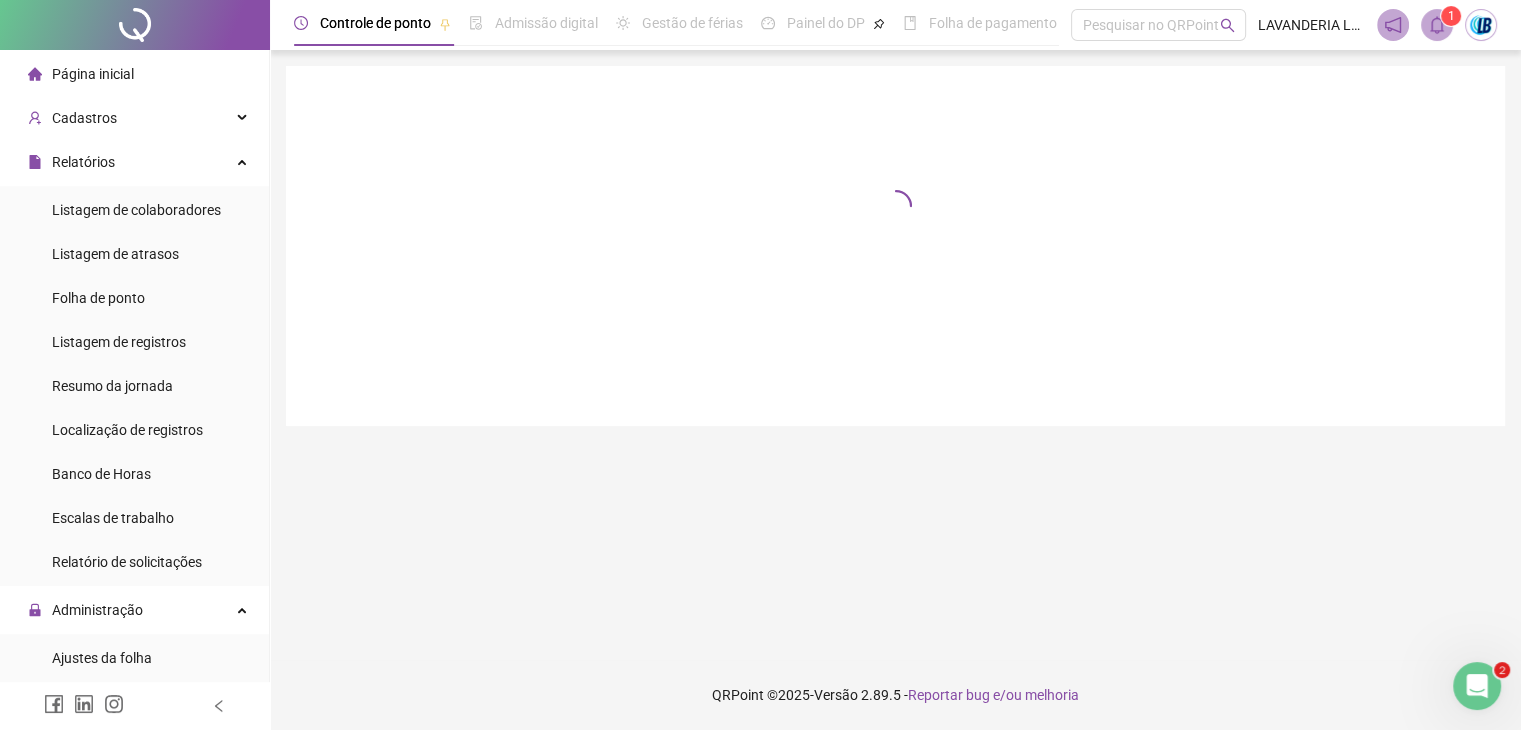 scroll, scrollTop: 0, scrollLeft: 0, axis: both 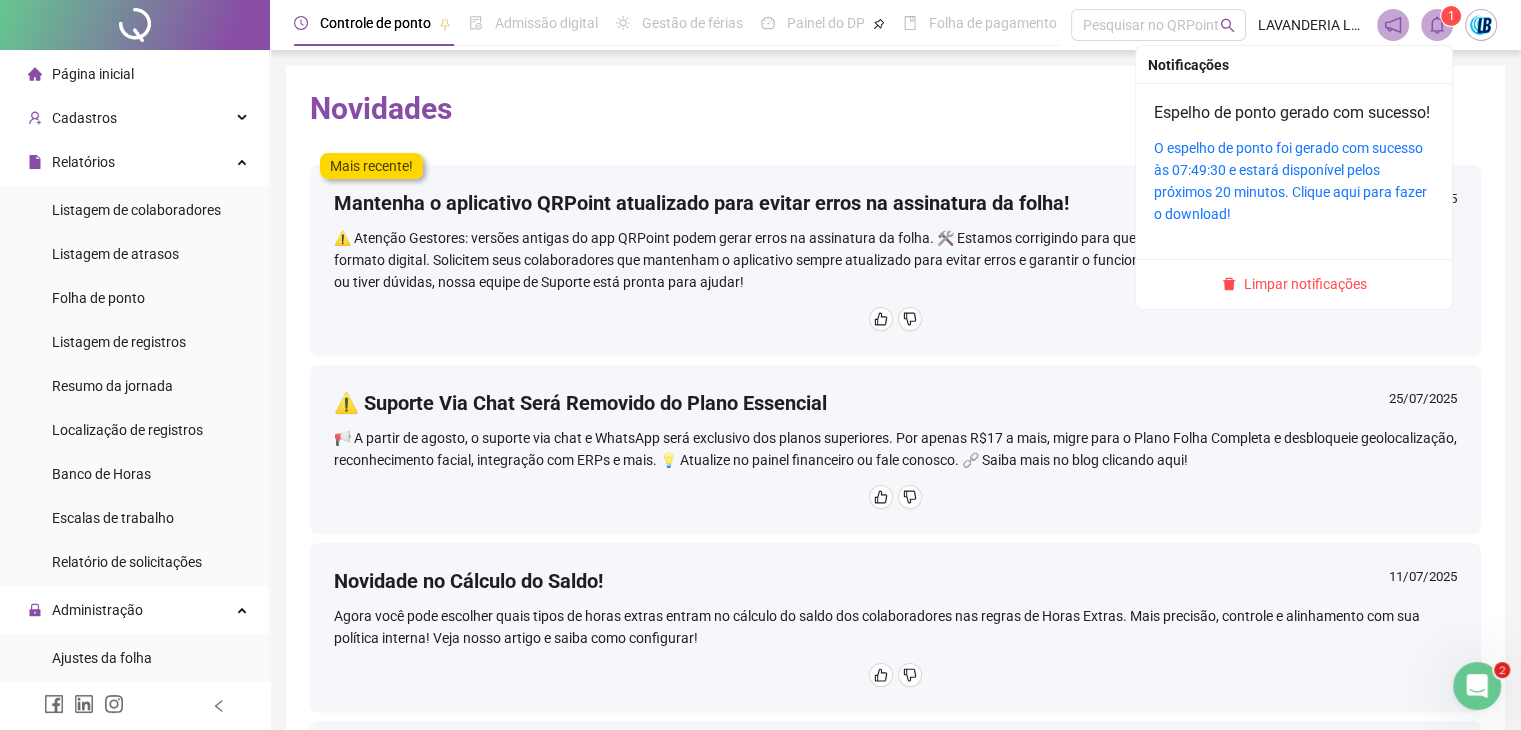 click on "1" at bounding box center (1451, 16) 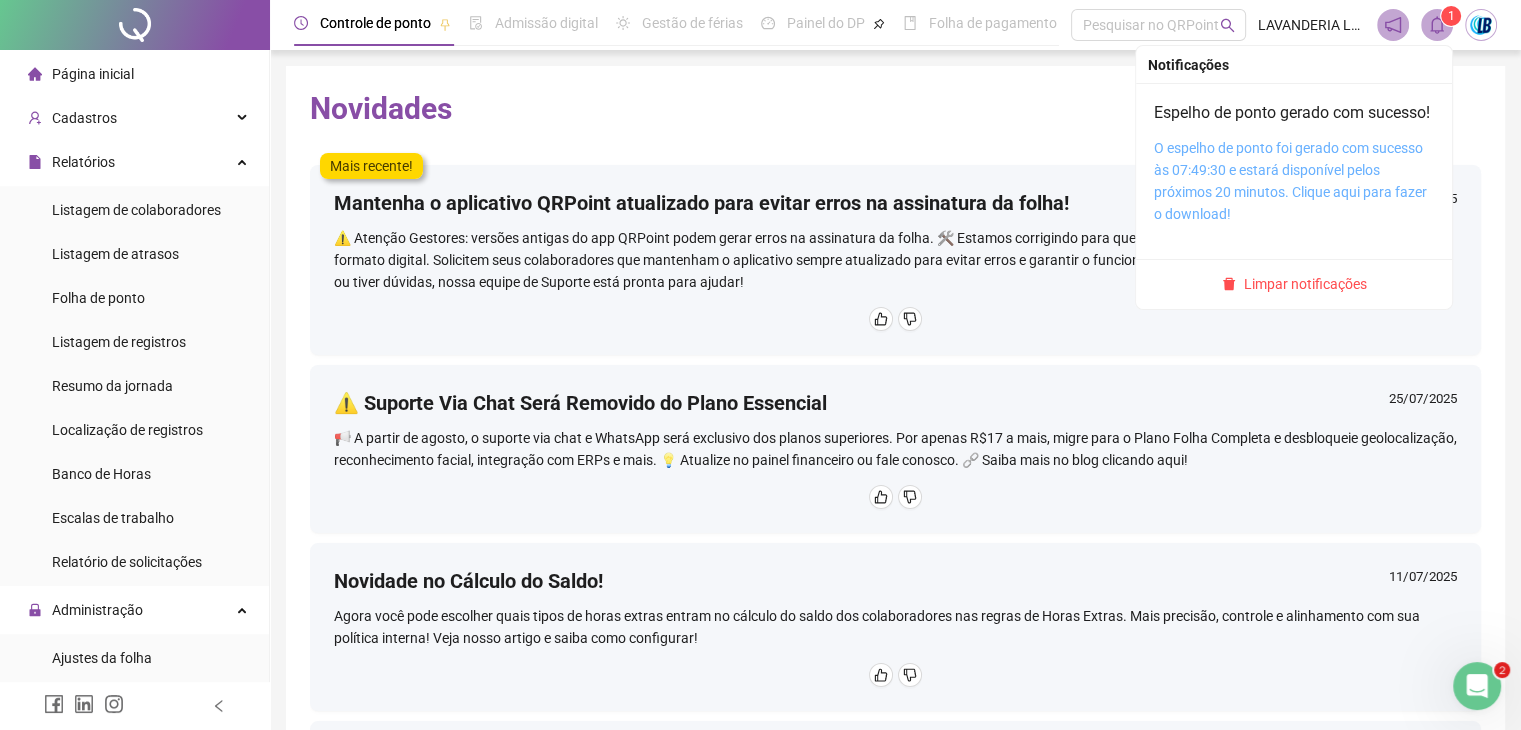 click on "O espelho de ponto foi gerado com sucesso às 07:49:30 e estará disponível pelos próximos 20 minutos.
Clique aqui para fazer o download!" at bounding box center [1290, 181] 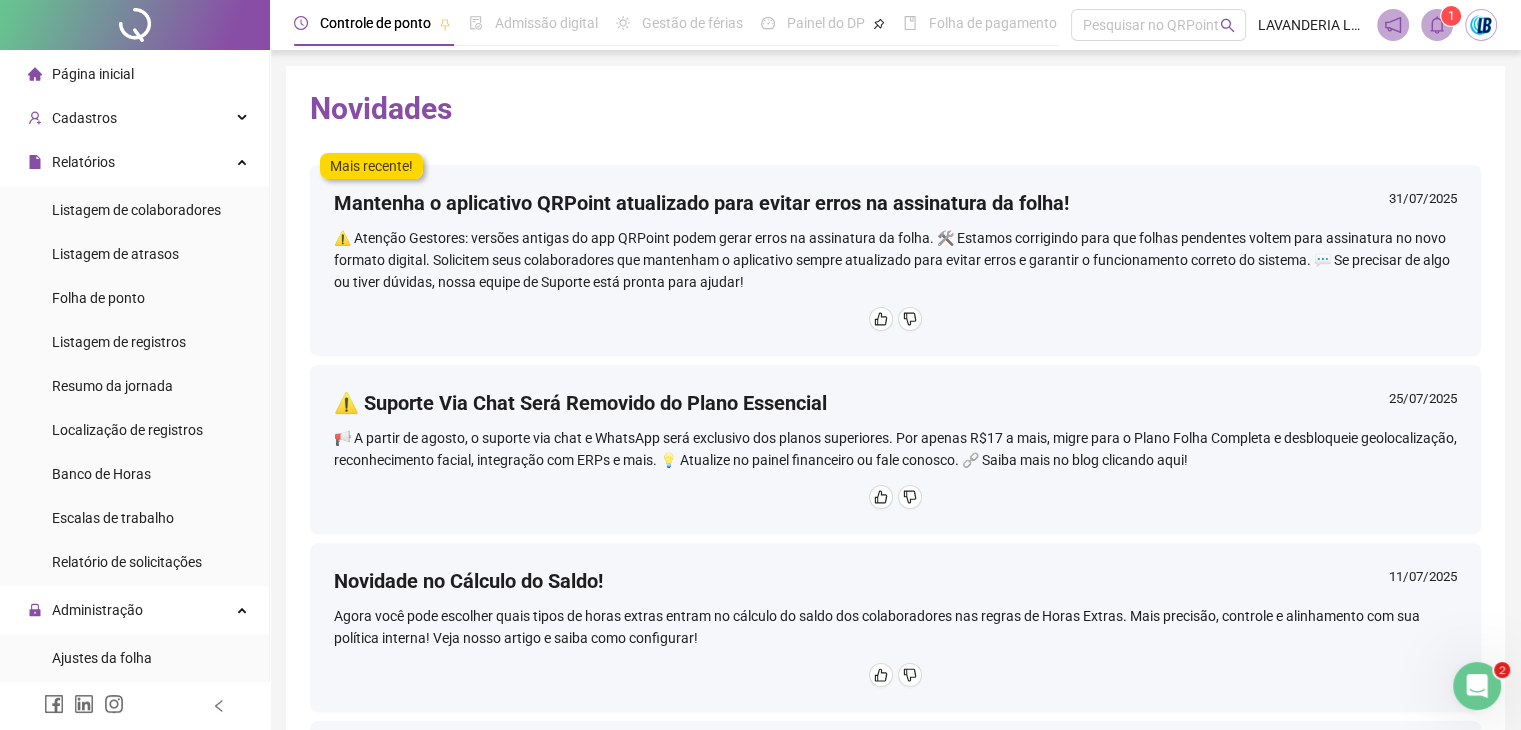scroll, scrollTop: 400, scrollLeft: 0, axis: vertical 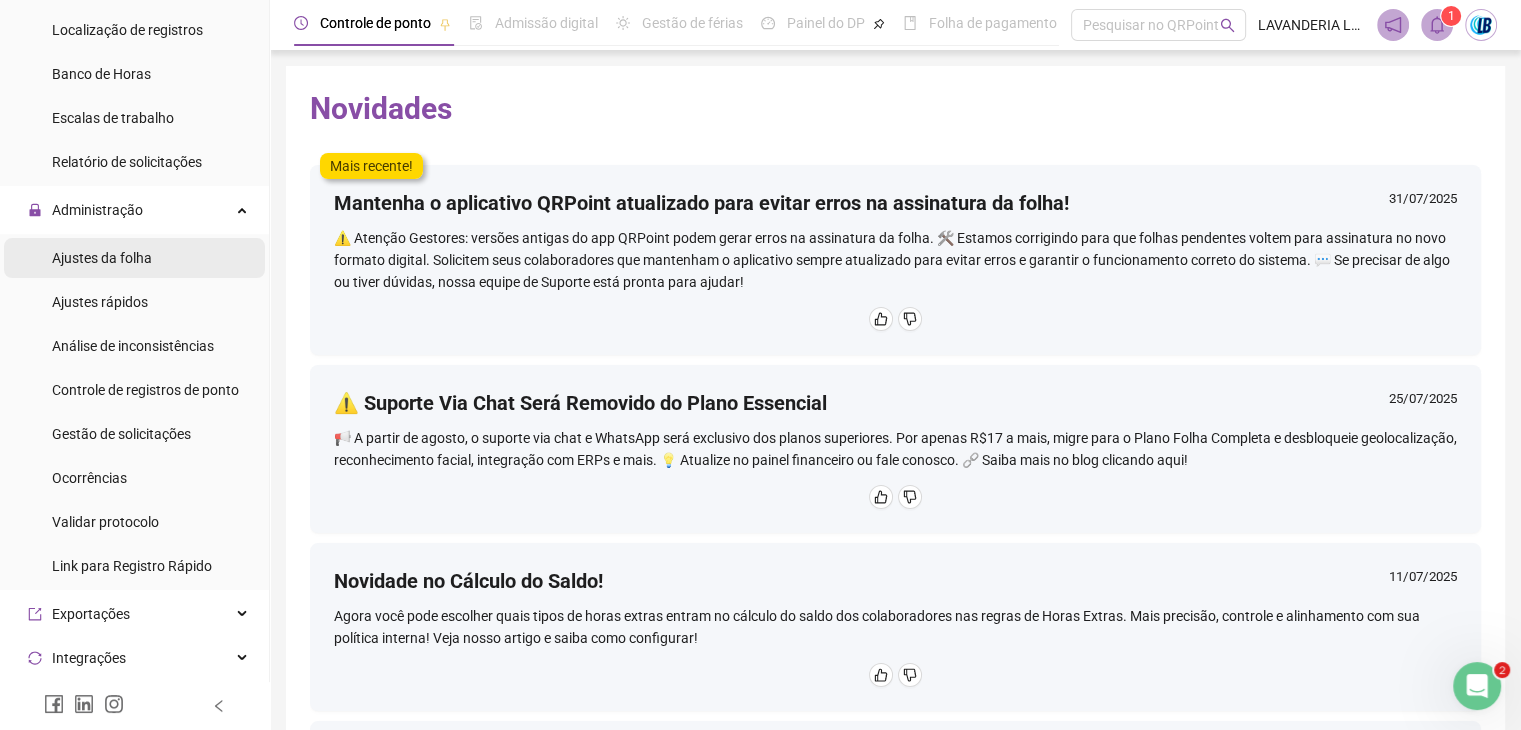 click on "Ajustes da folha" at bounding box center (102, 258) 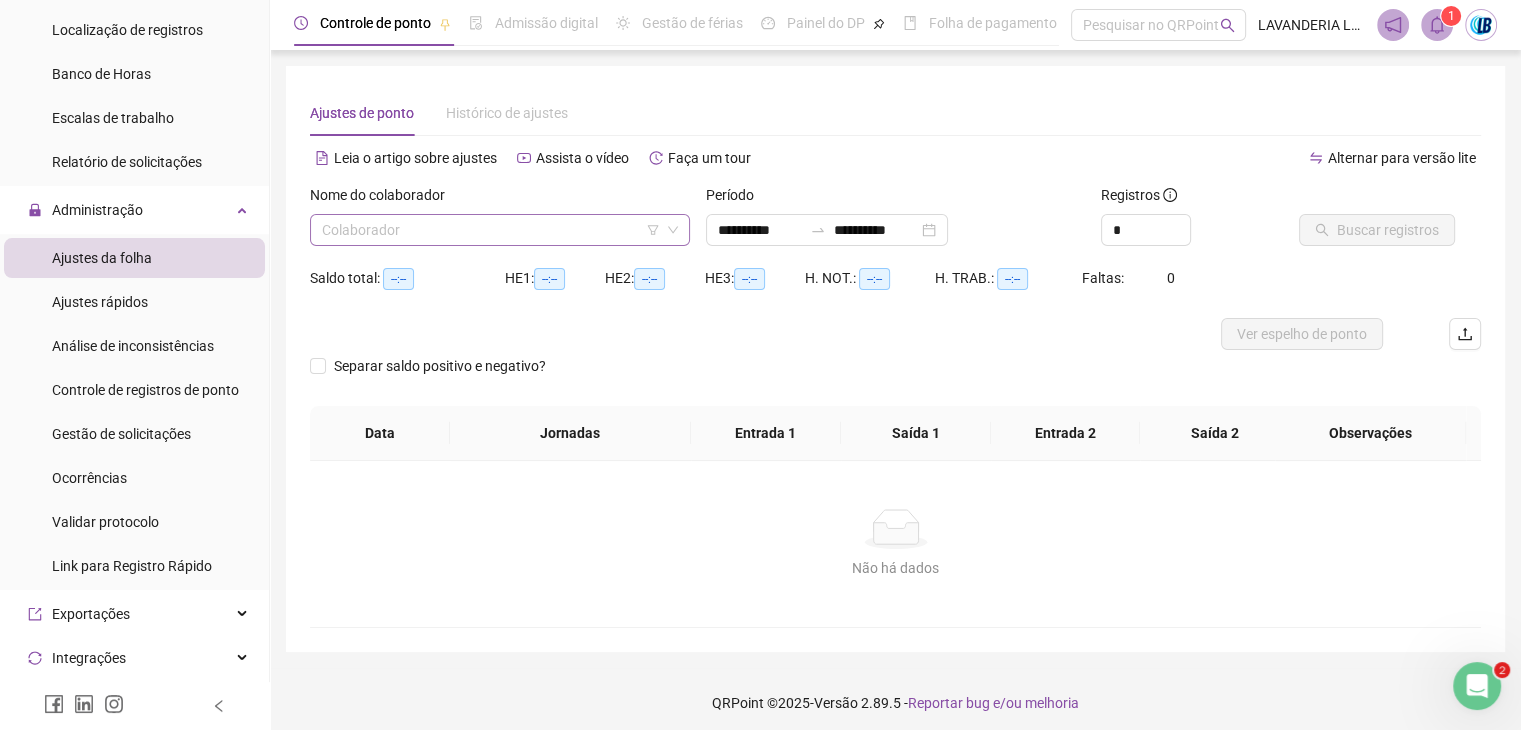 click at bounding box center [491, 230] 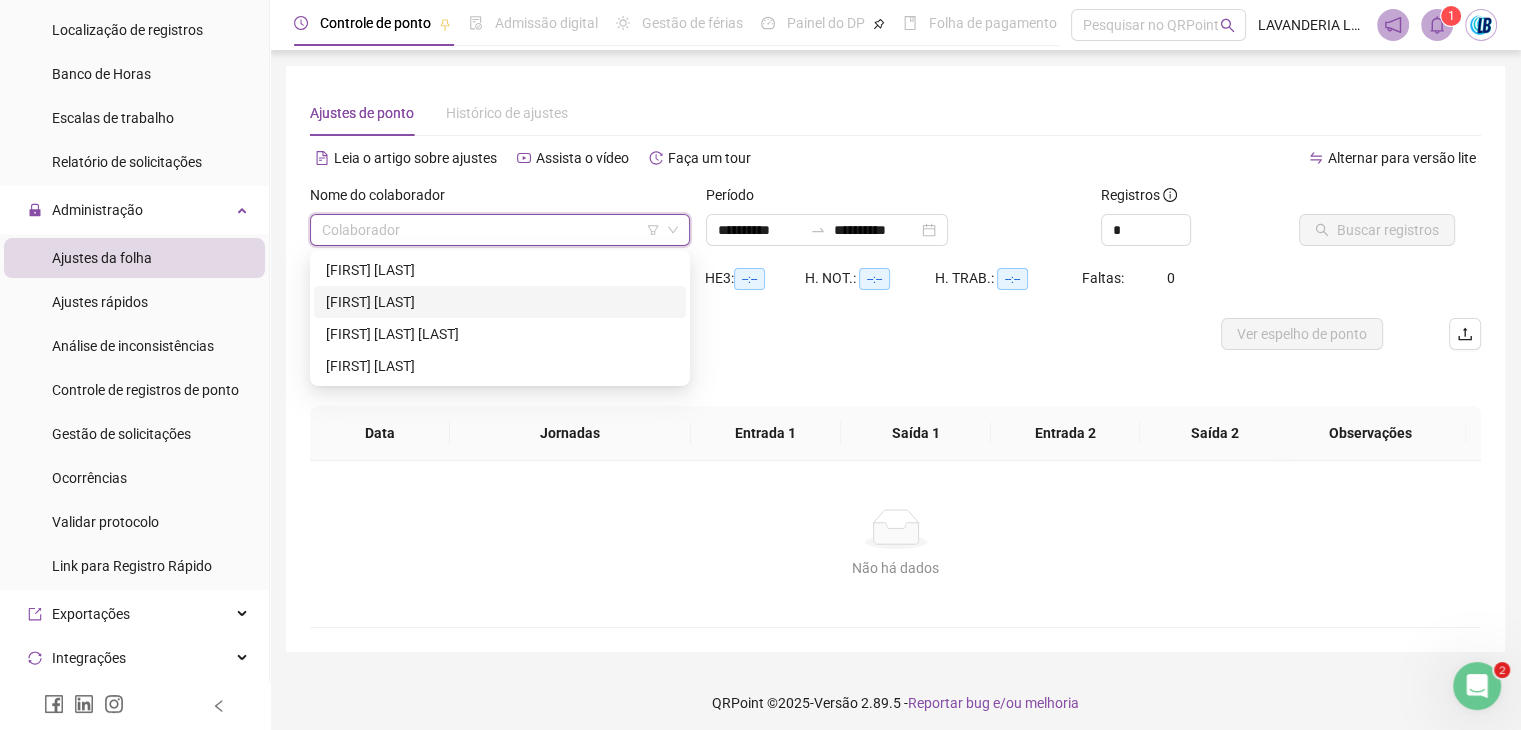 click on "[FIRST] [LAST]" at bounding box center [500, 302] 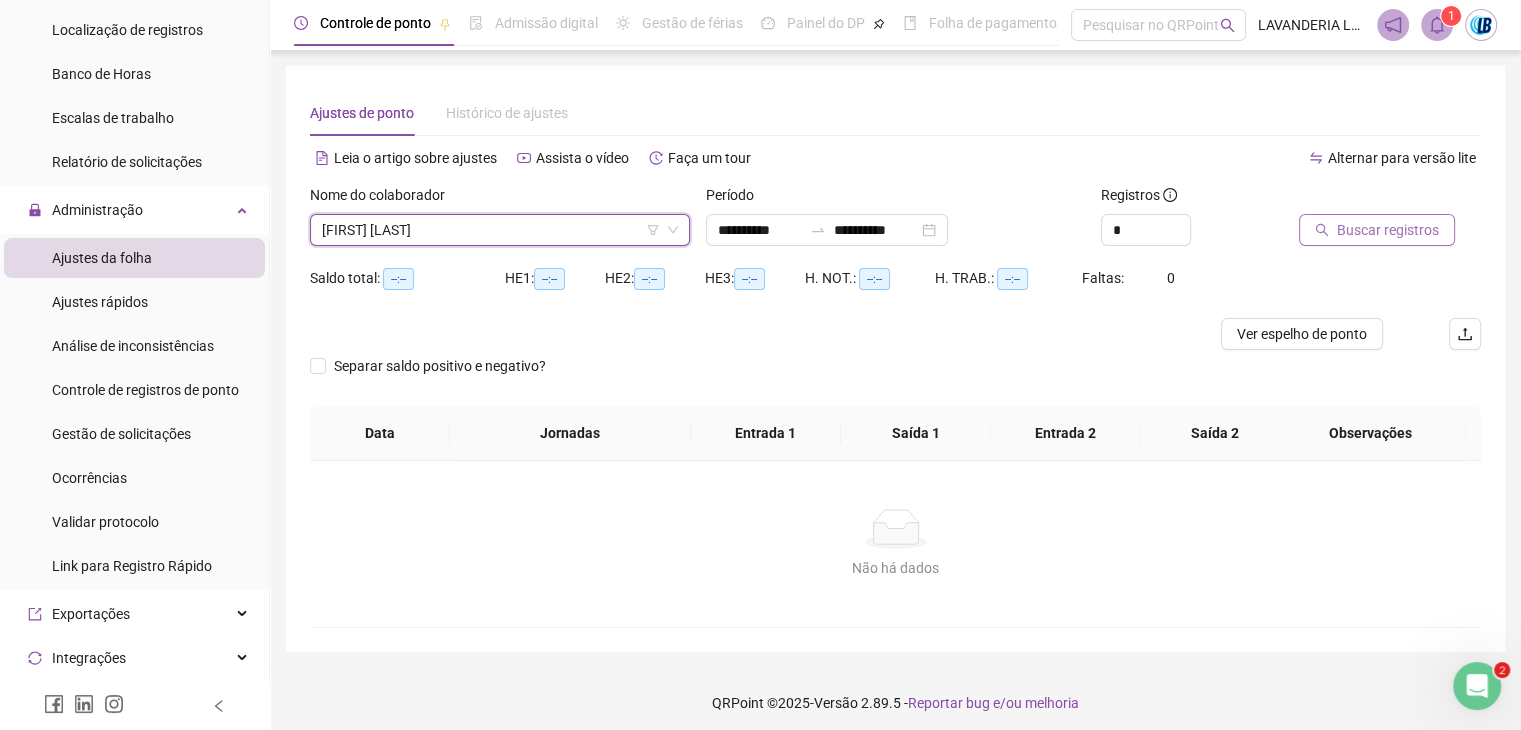 click on "Buscar registros" at bounding box center (1388, 230) 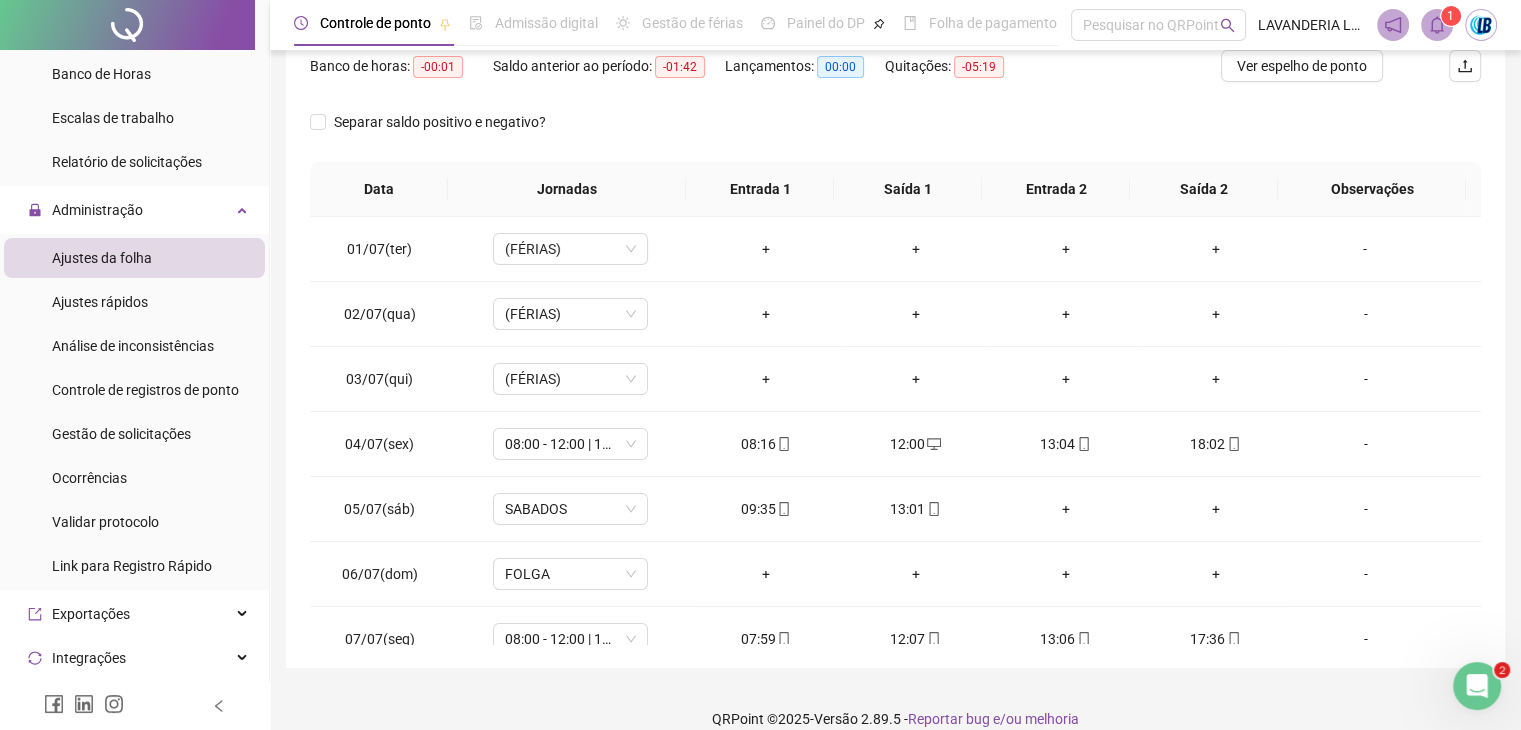 scroll, scrollTop: 292, scrollLeft: 0, axis: vertical 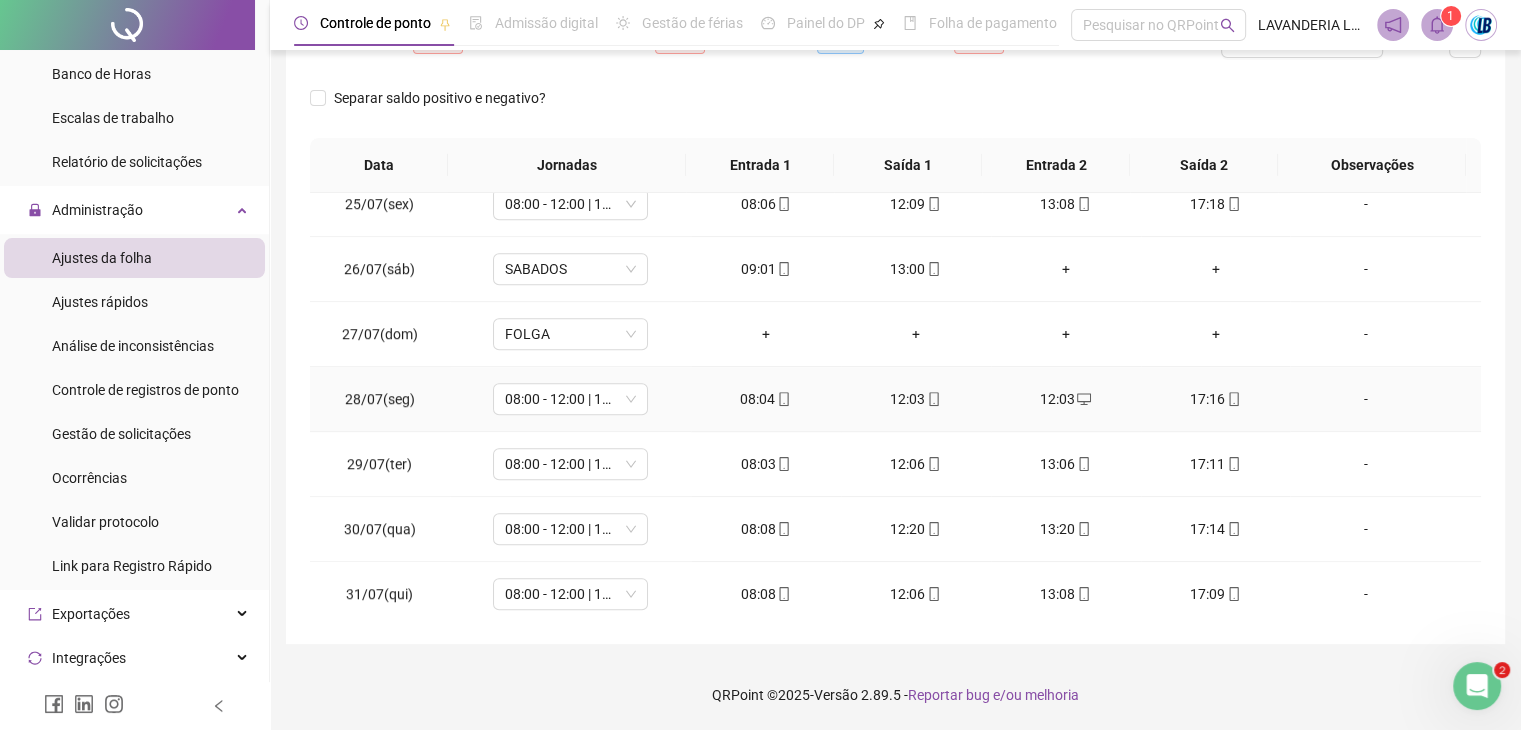 click on "12:03" at bounding box center (916, 399) 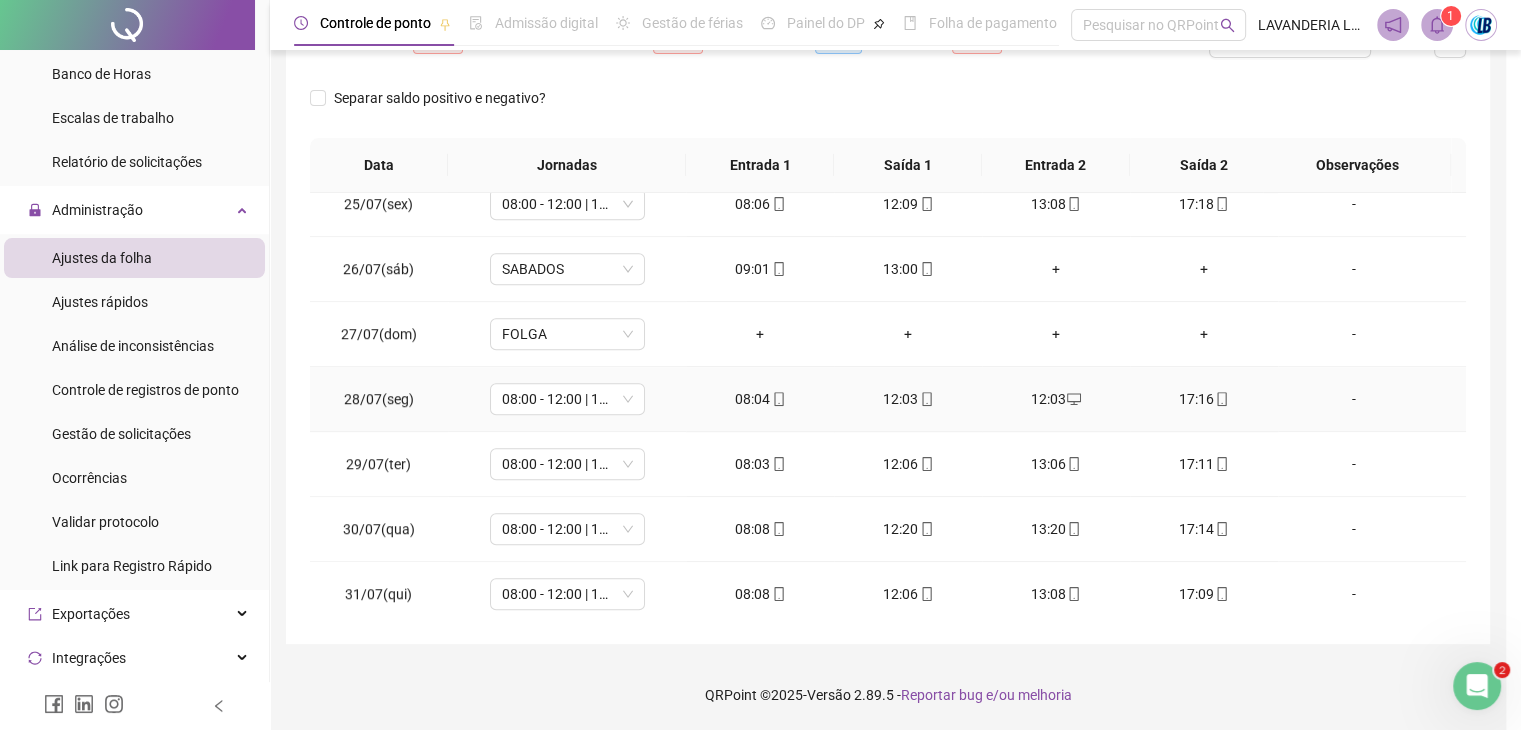 type on "**********" 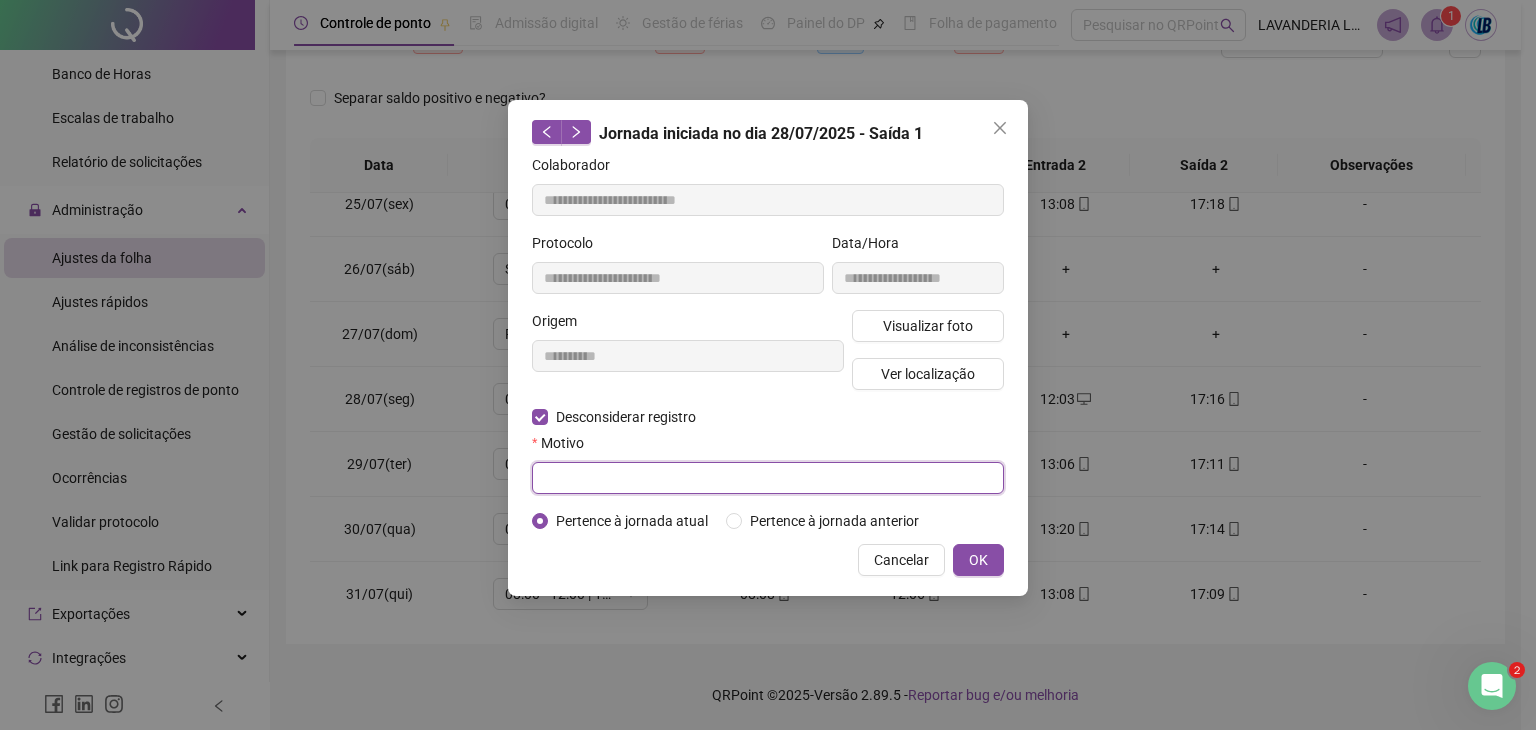 click at bounding box center (768, 478) 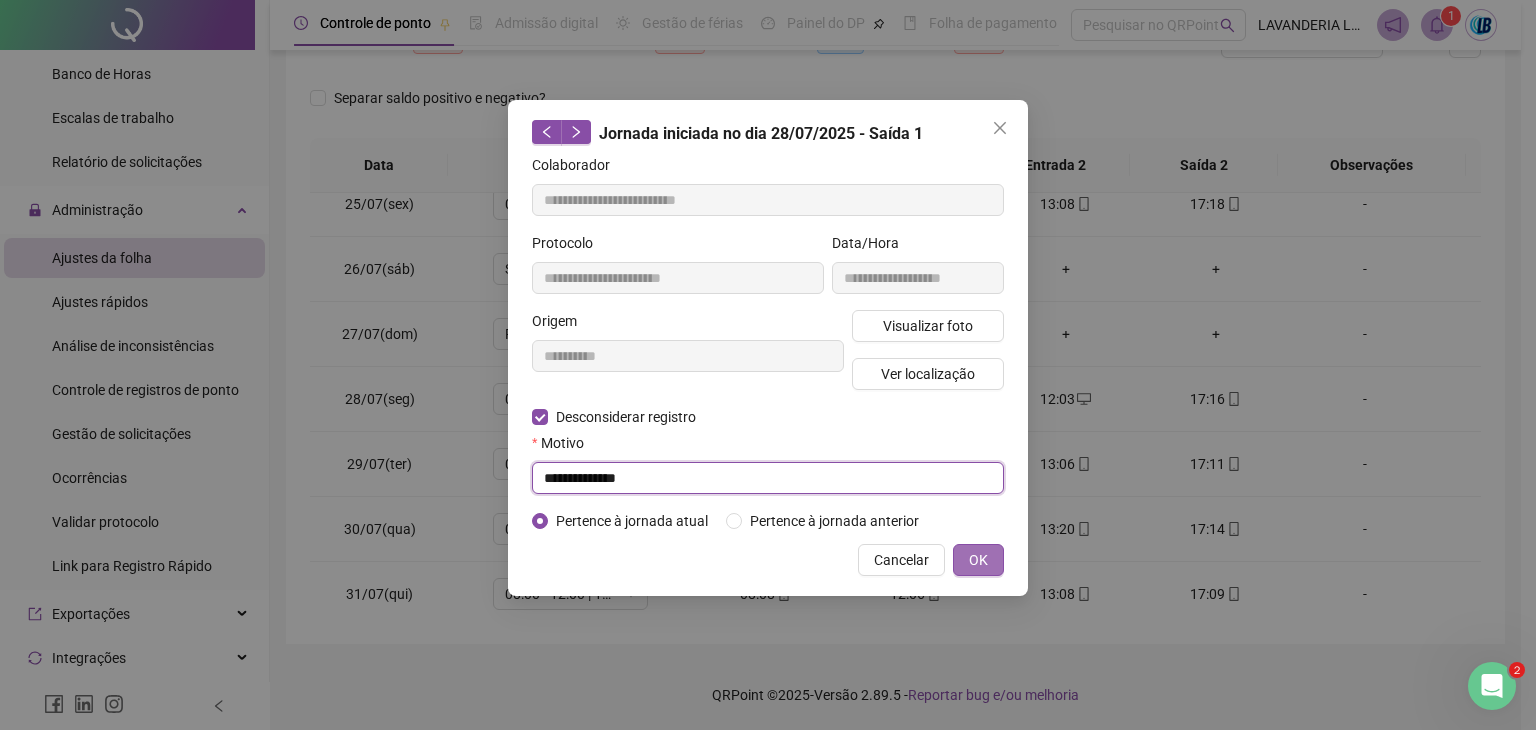 type on "**********" 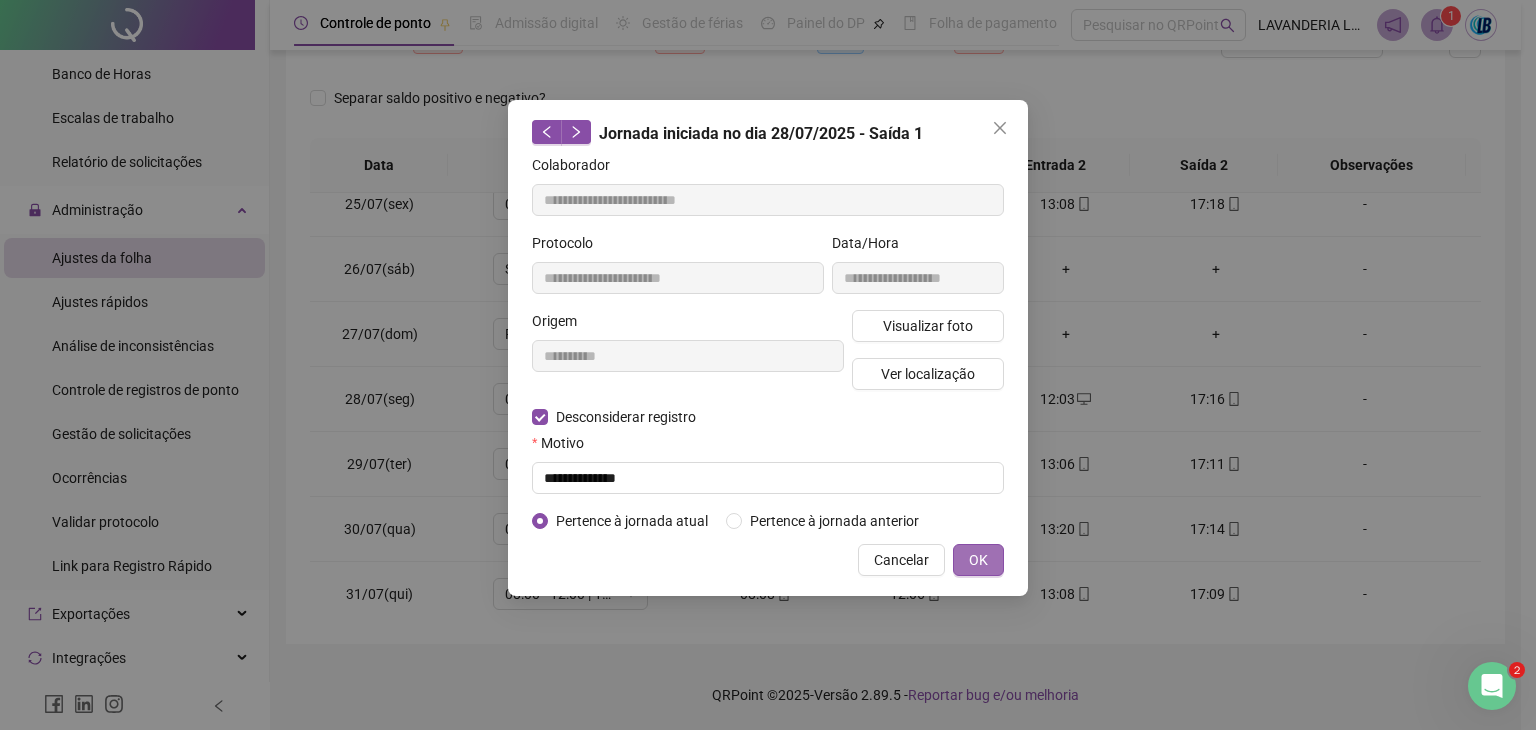 click on "OK" at bounding box center [978, 560] 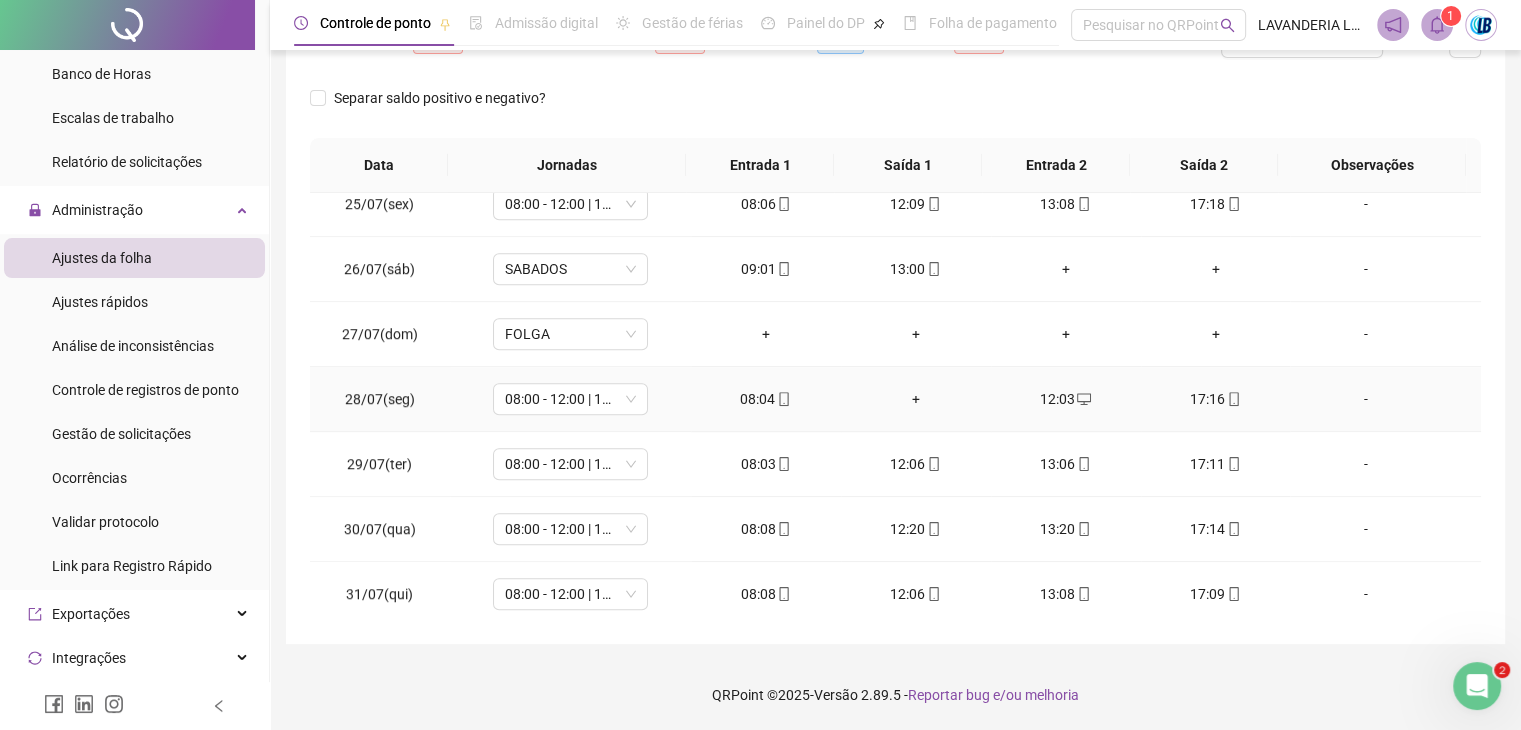 click on "12:03" at bounding box center [1066, 399] 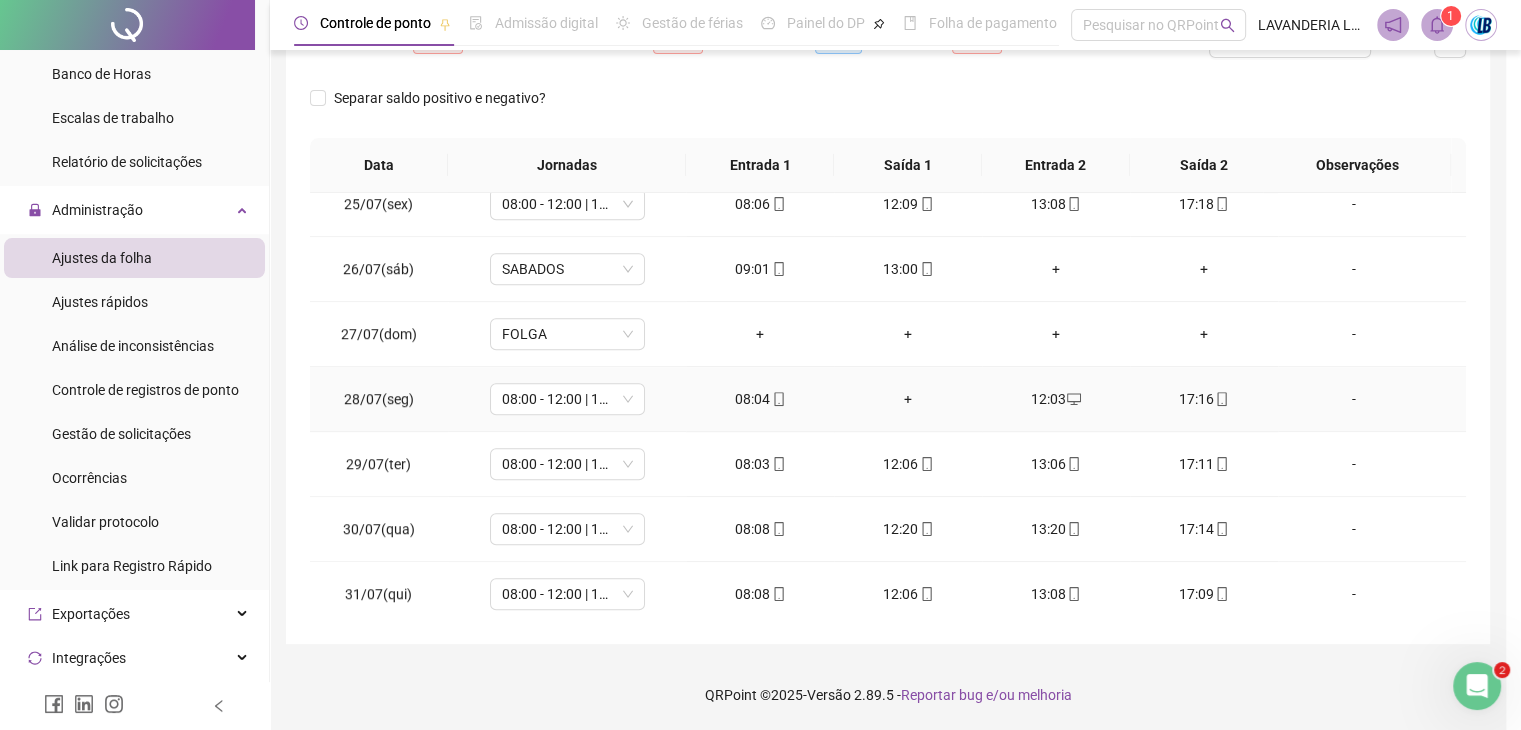 type on "**********" 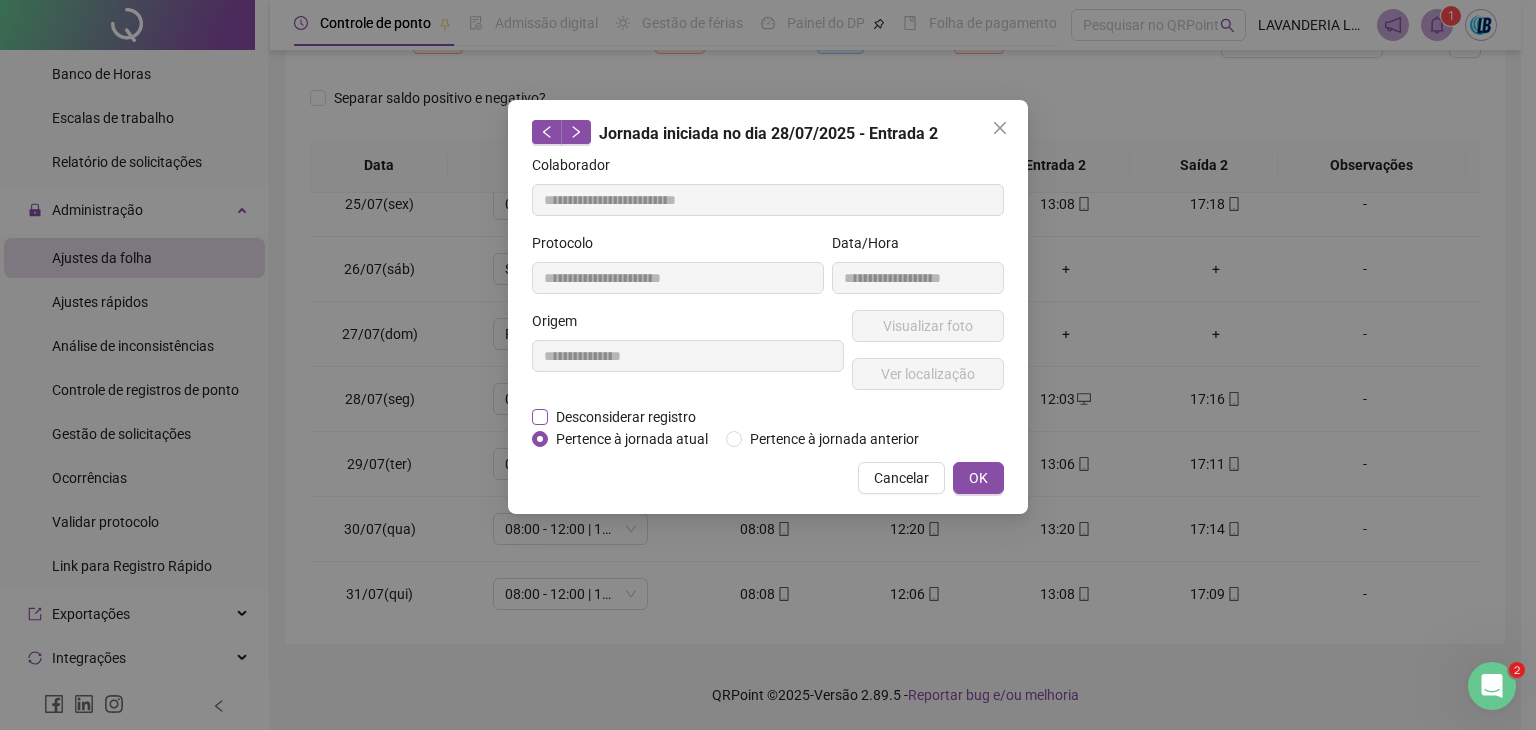 click on "Desconsiderar registro" at bounding box center (626, 417) 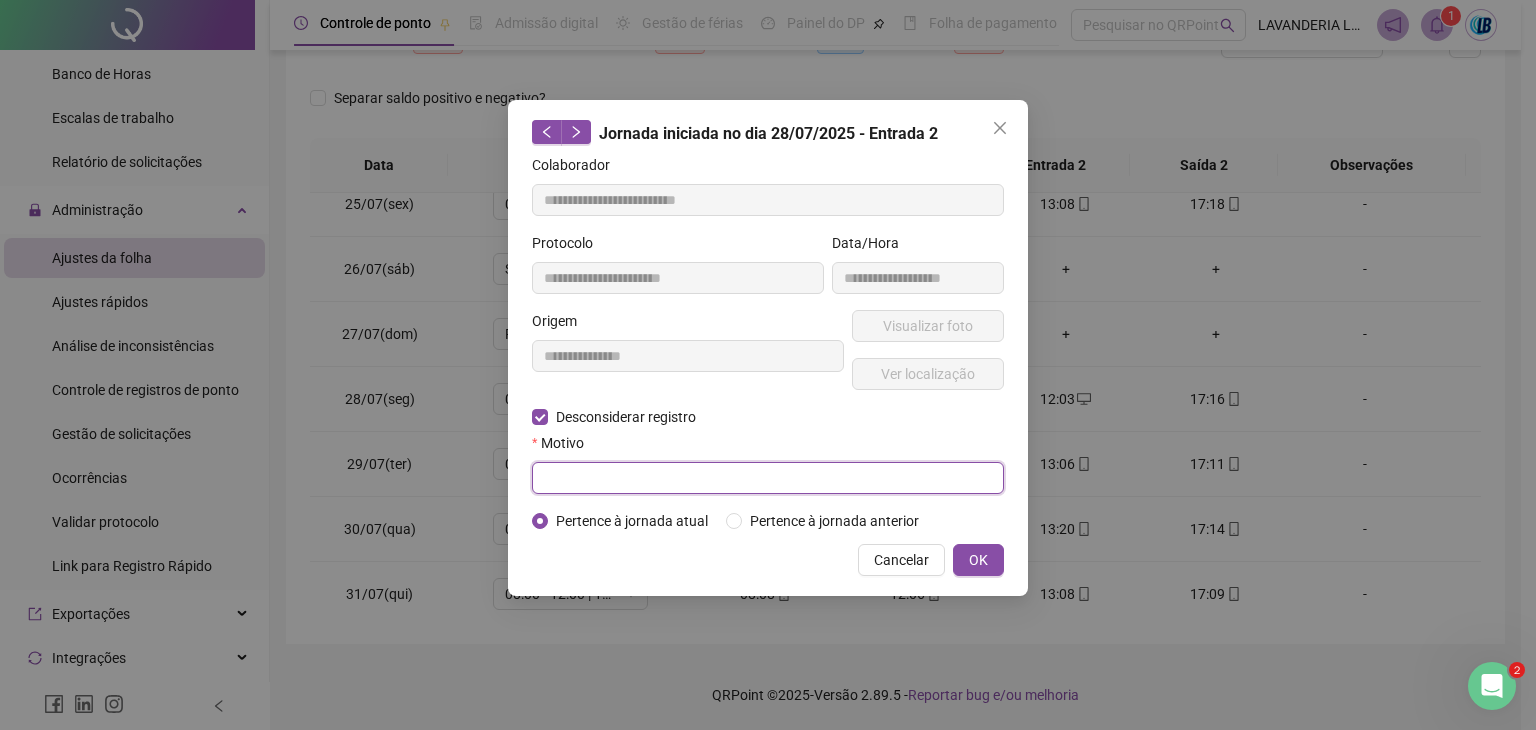 click at bounding box center (768, 478) 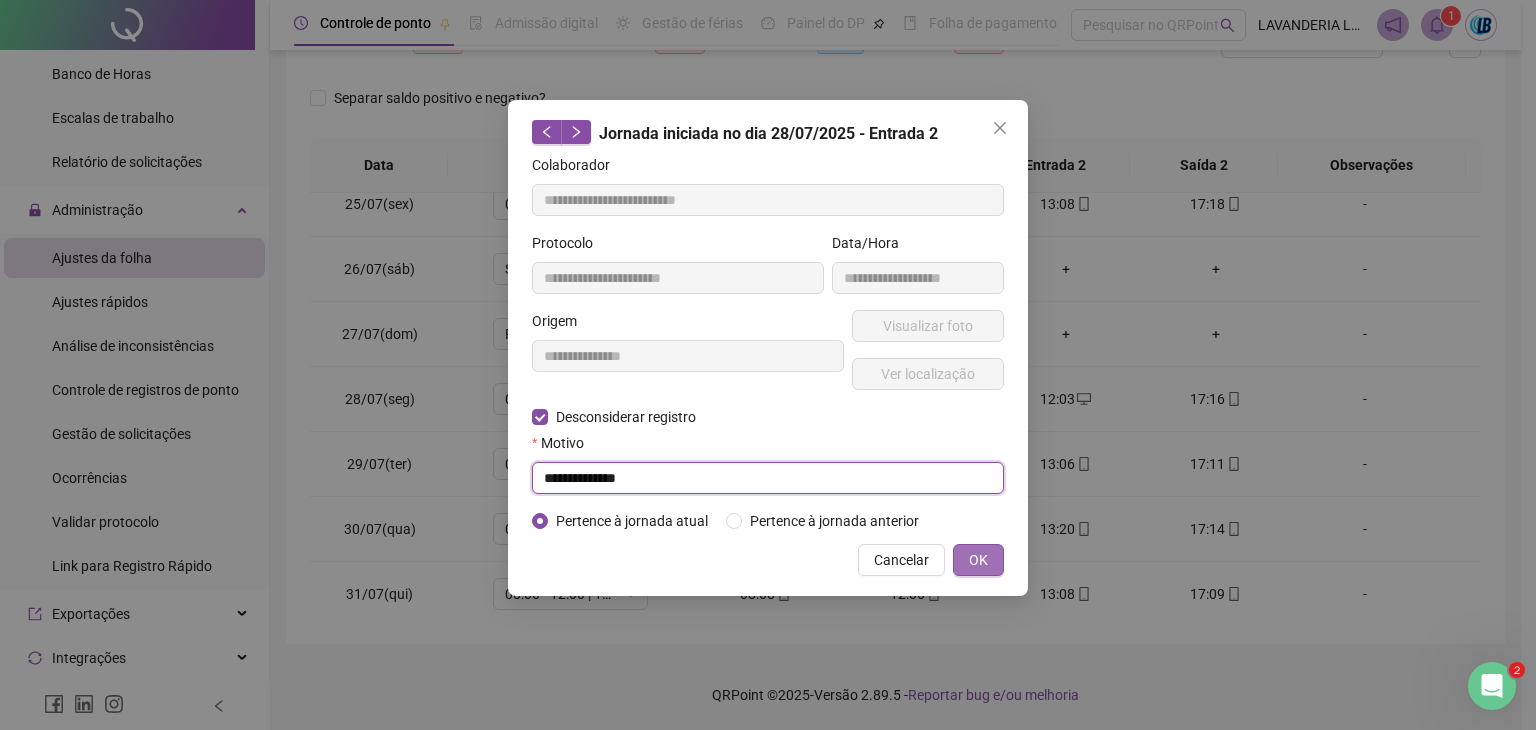 type on "**********" 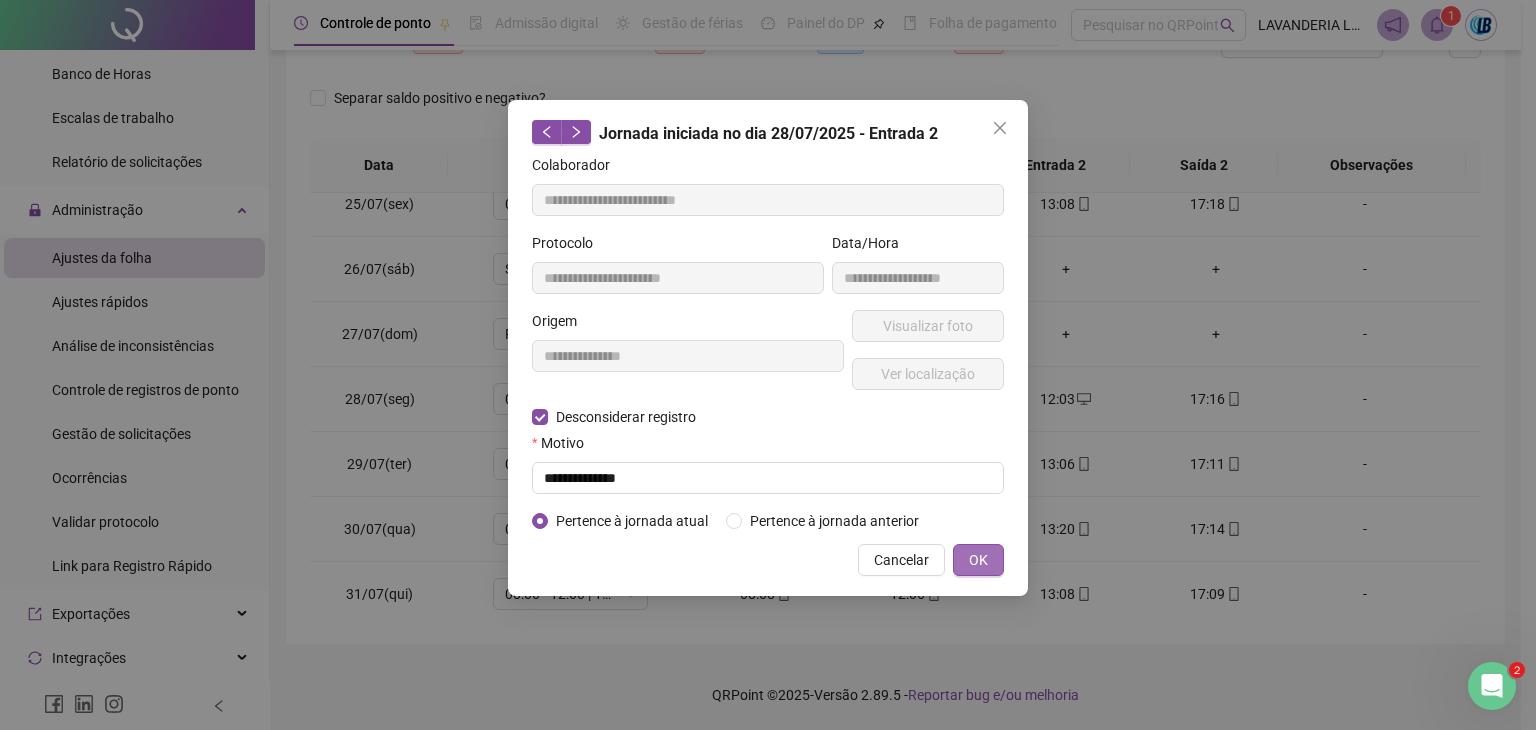 click on "OK" at bounding box center [978, 560] 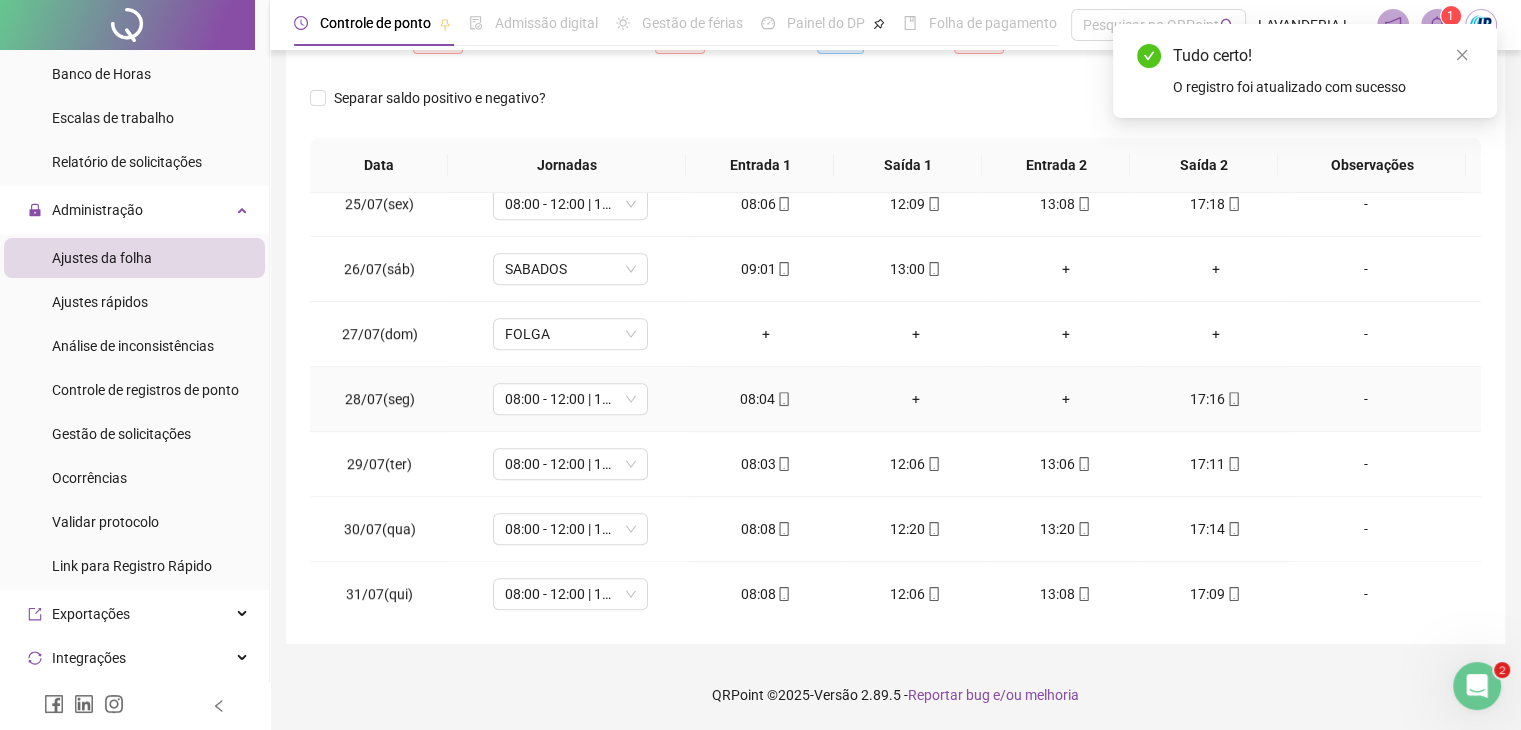 click on "+" at bounding box center [916, 399] 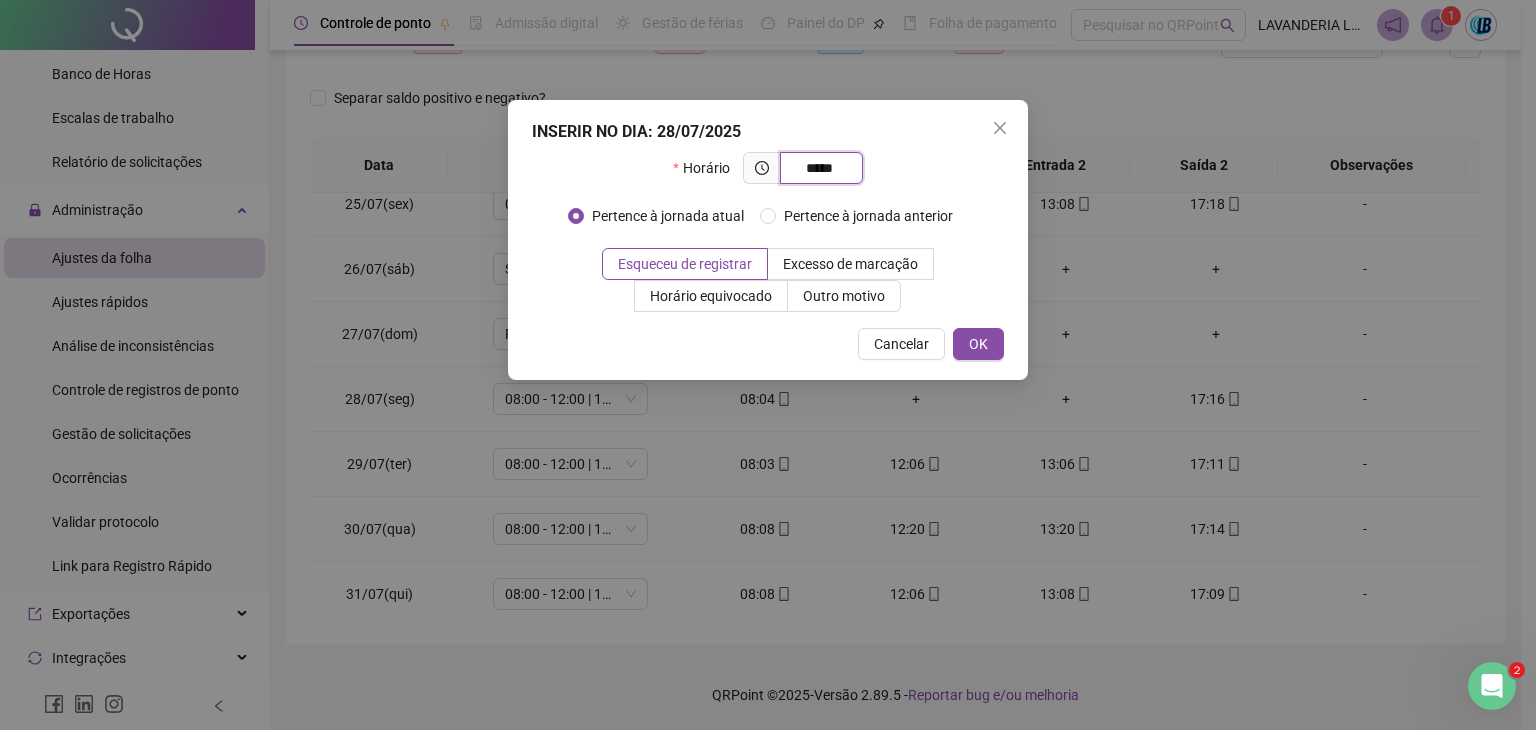 type on "*****" 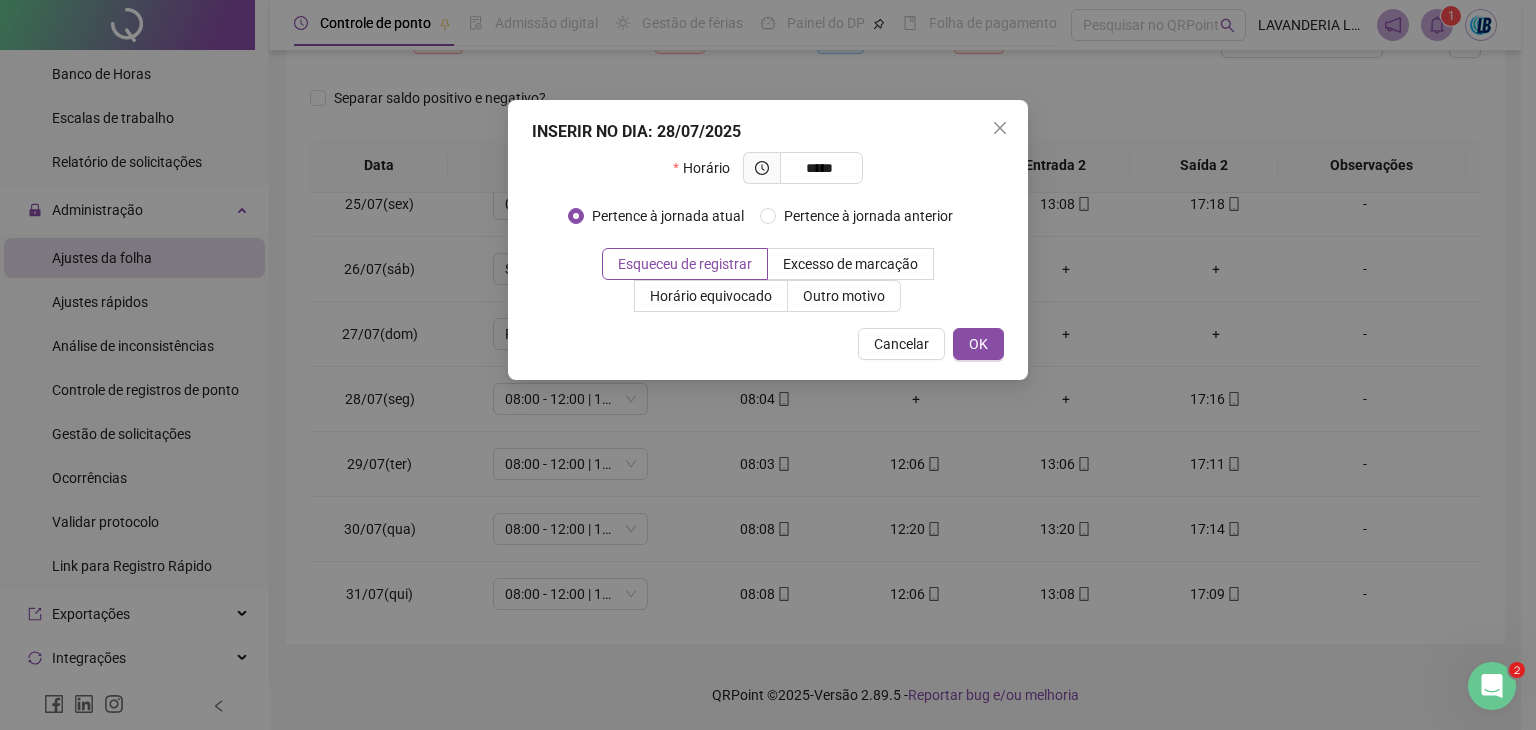 click on "OK" at bounding box center (978, 344) 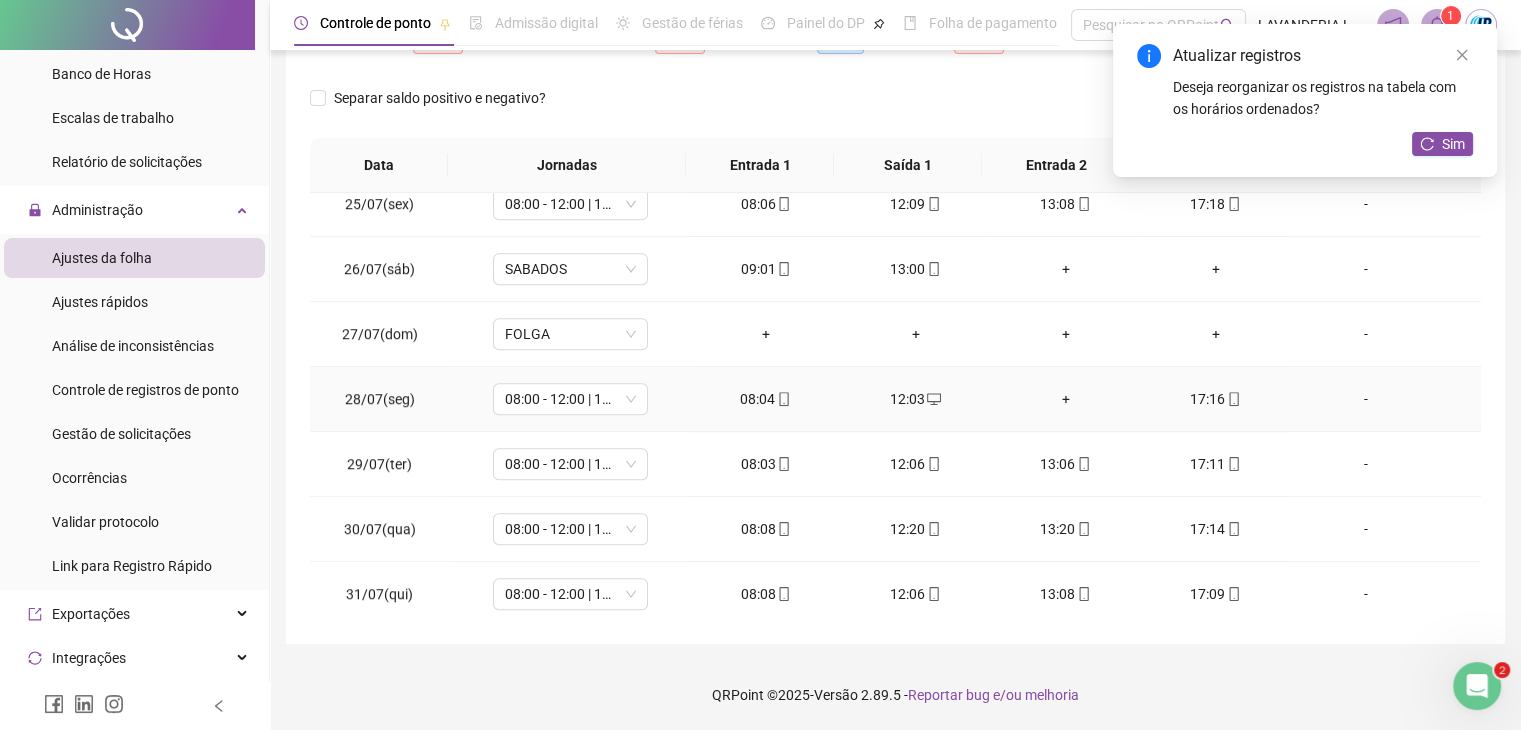 click on "+" at bounding box center [1066, 399] 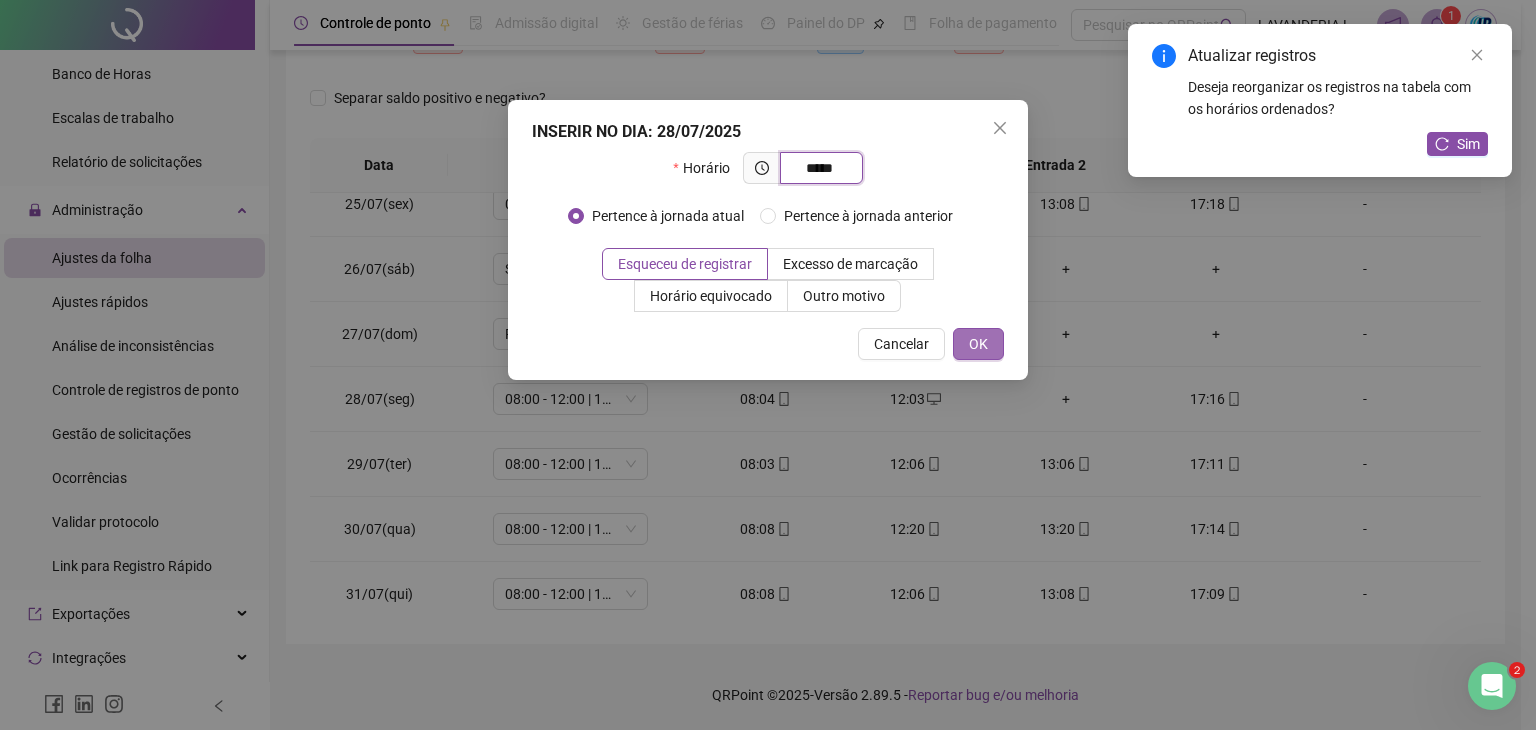 type on "*****" 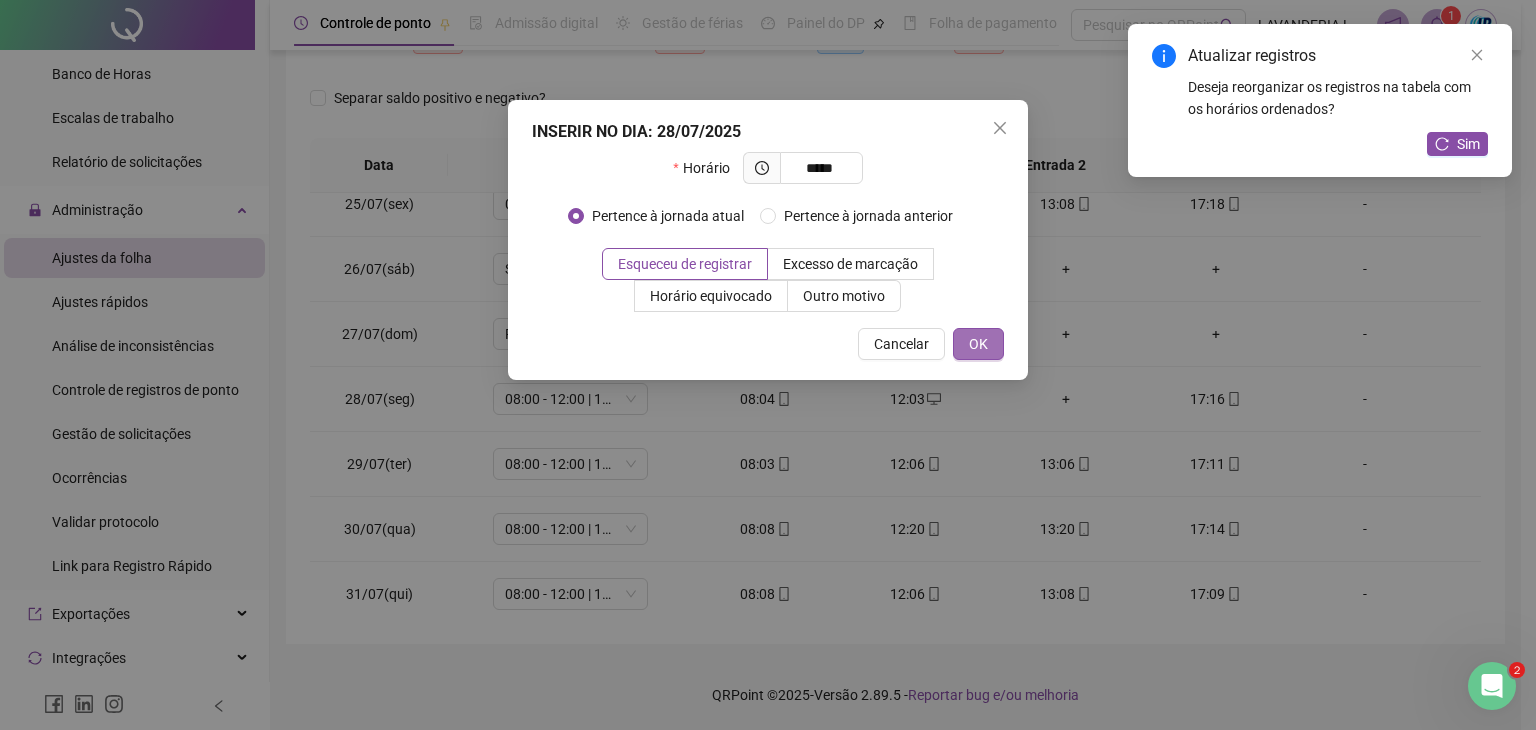 click on "OK" at bounding box center [978, 344] 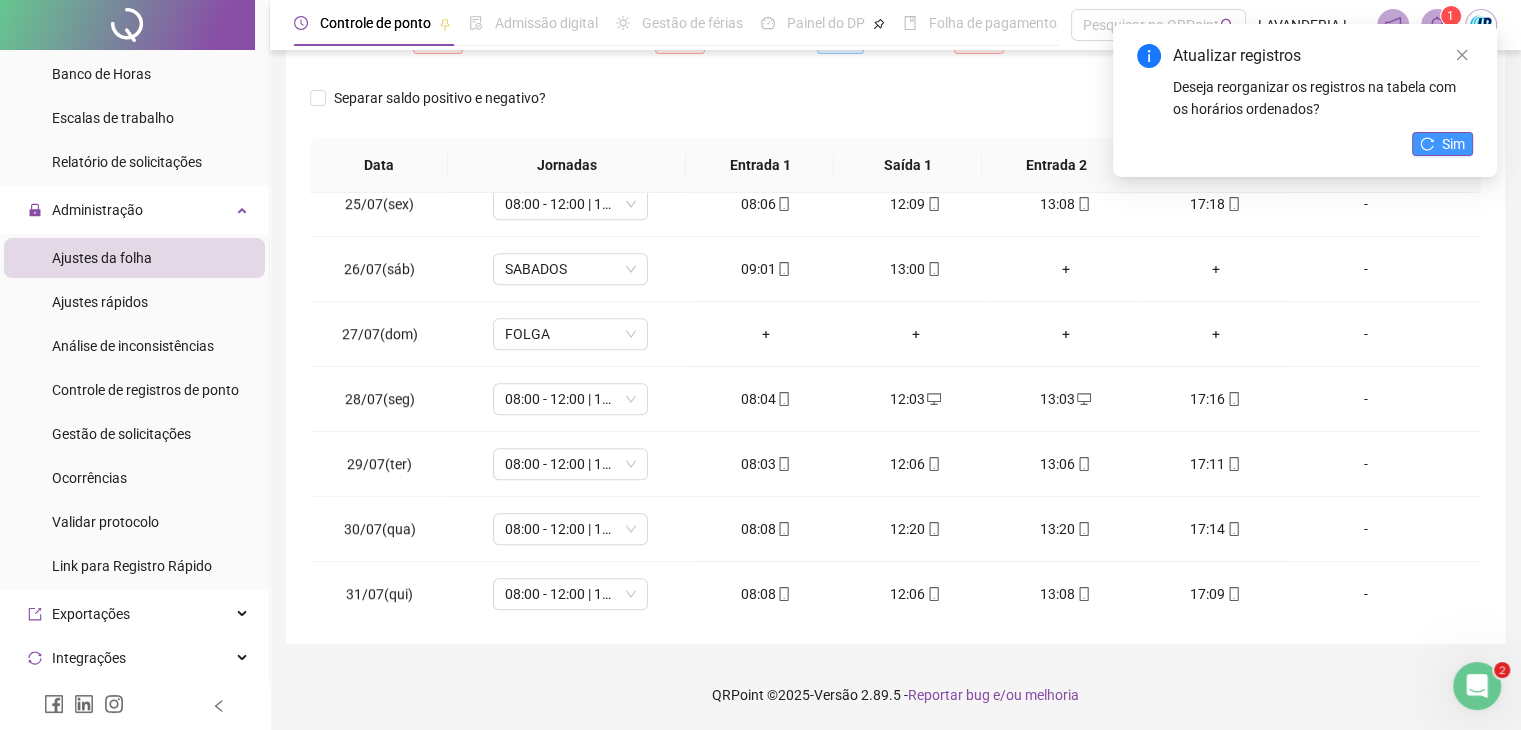 click on "Sim" at bounding box center (1453, 144) 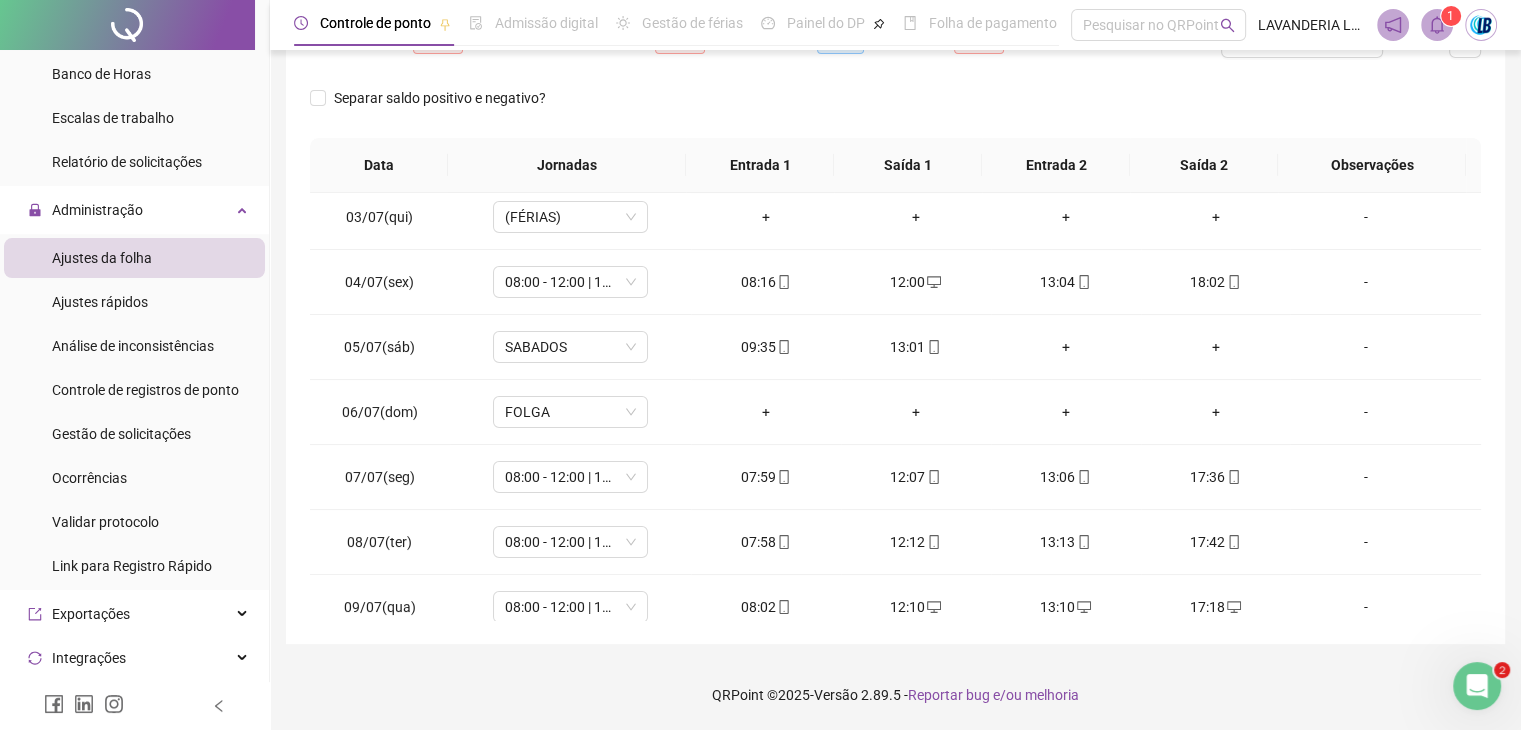 scroll, scrollTop: 0, scrollLeft: 0, axis: both 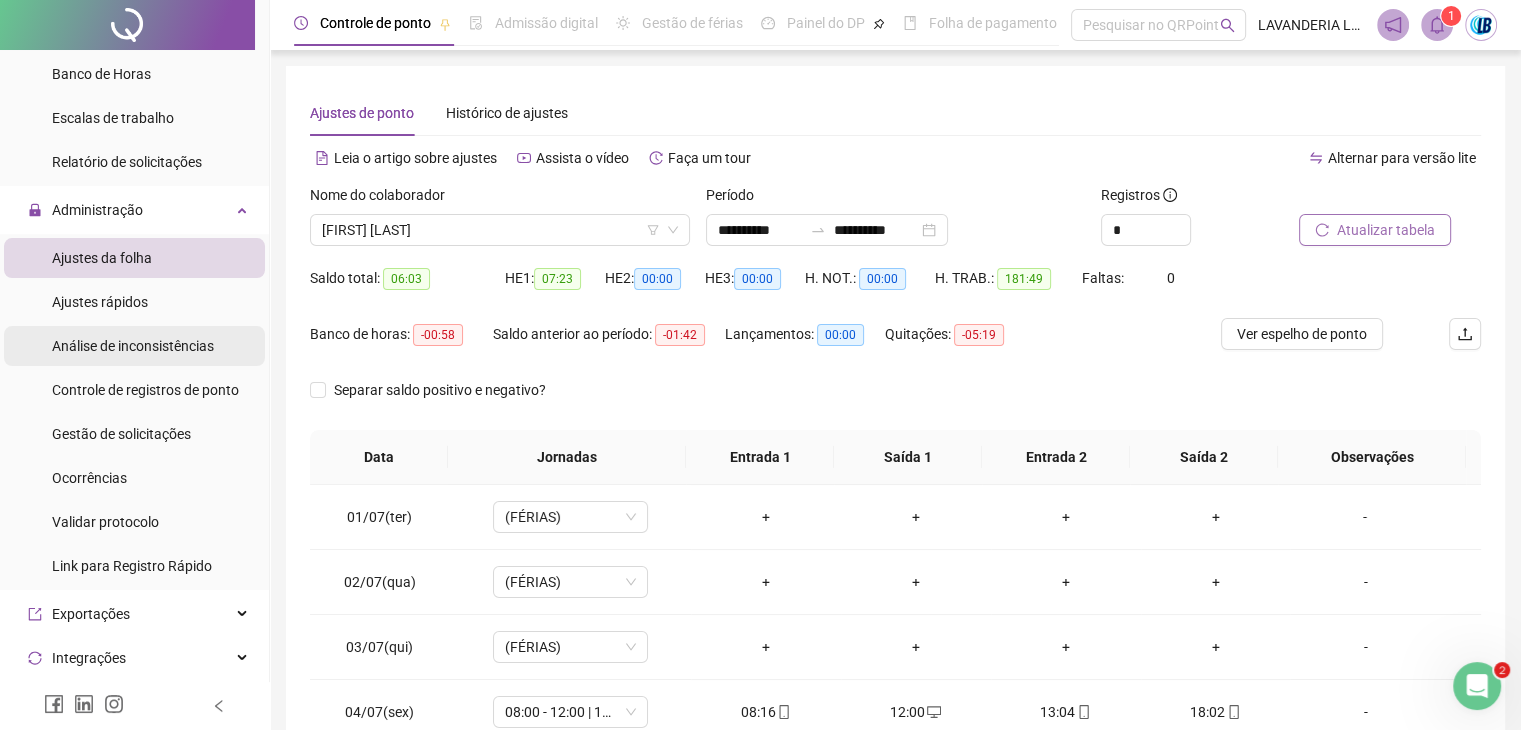 click on "Análise de inconsistências" at bounding box center (133, 346) 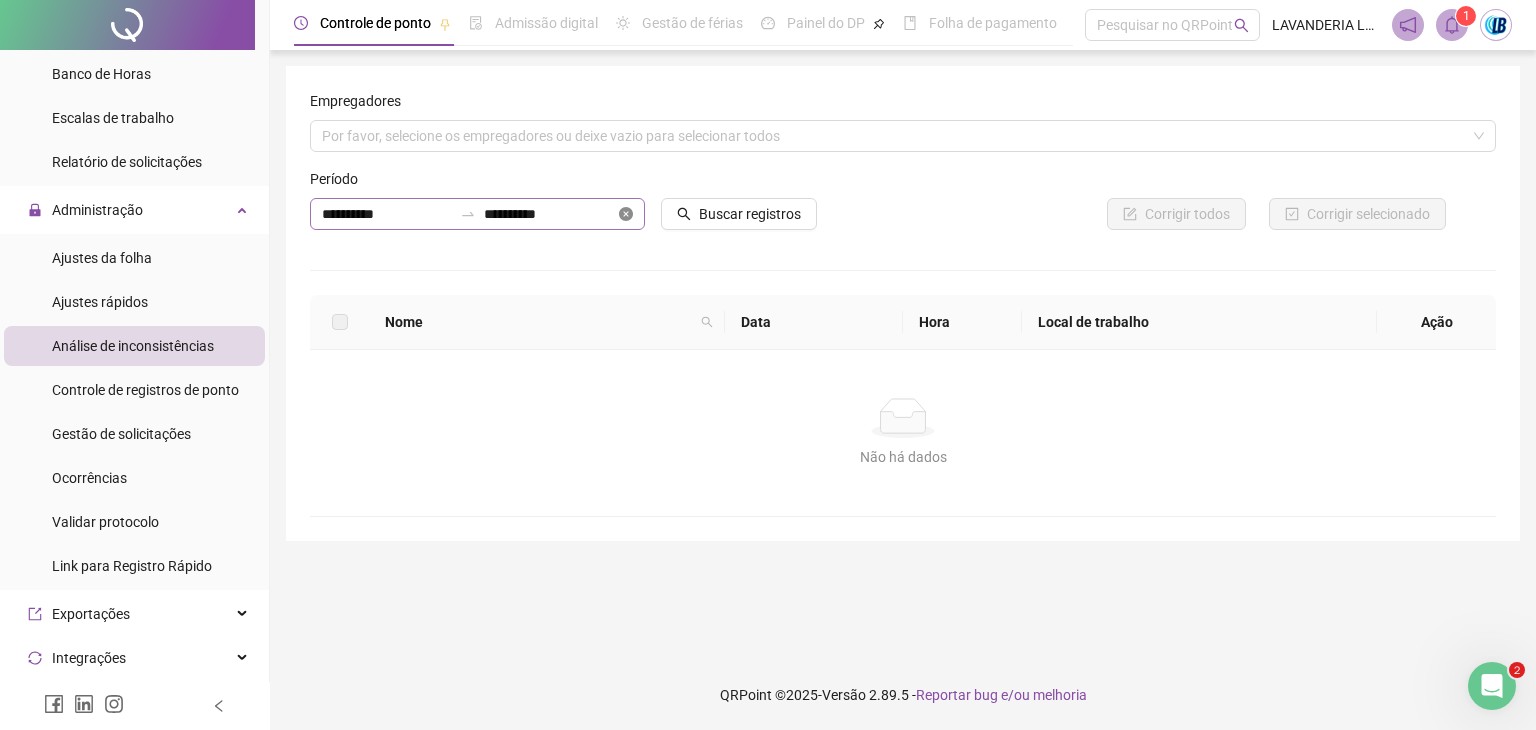 click 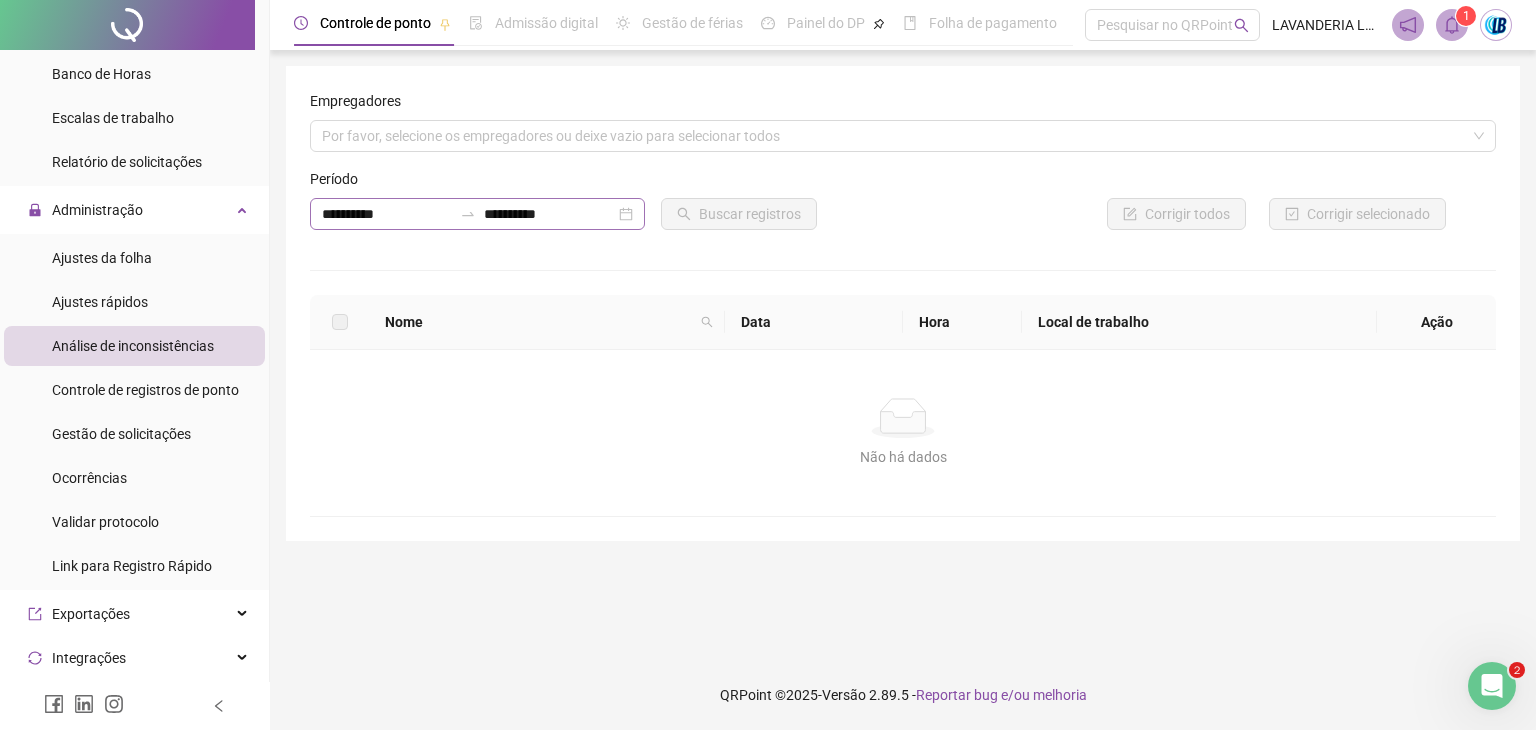 type 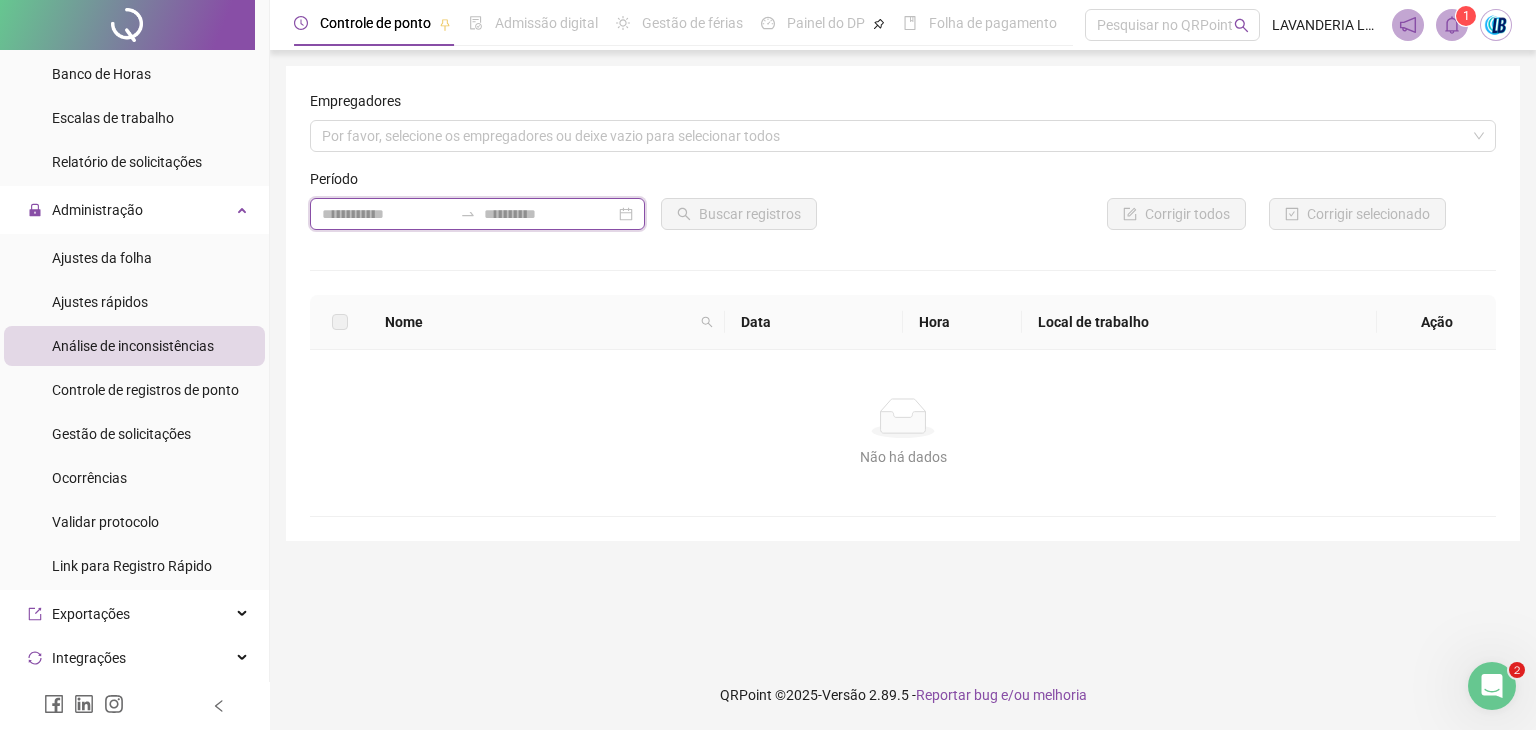 click at bounding box center [549, 214] 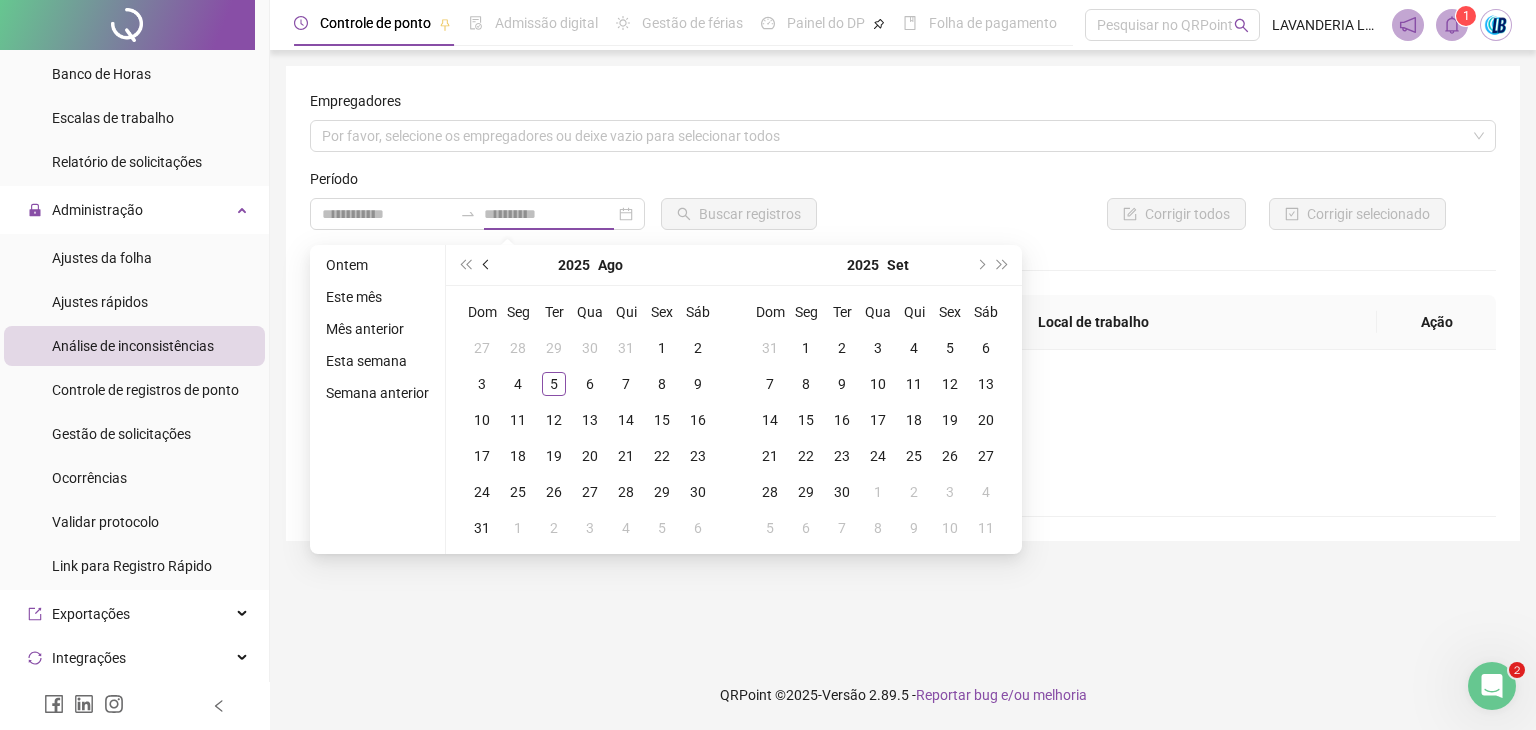 click at bounding box center [488, 265] 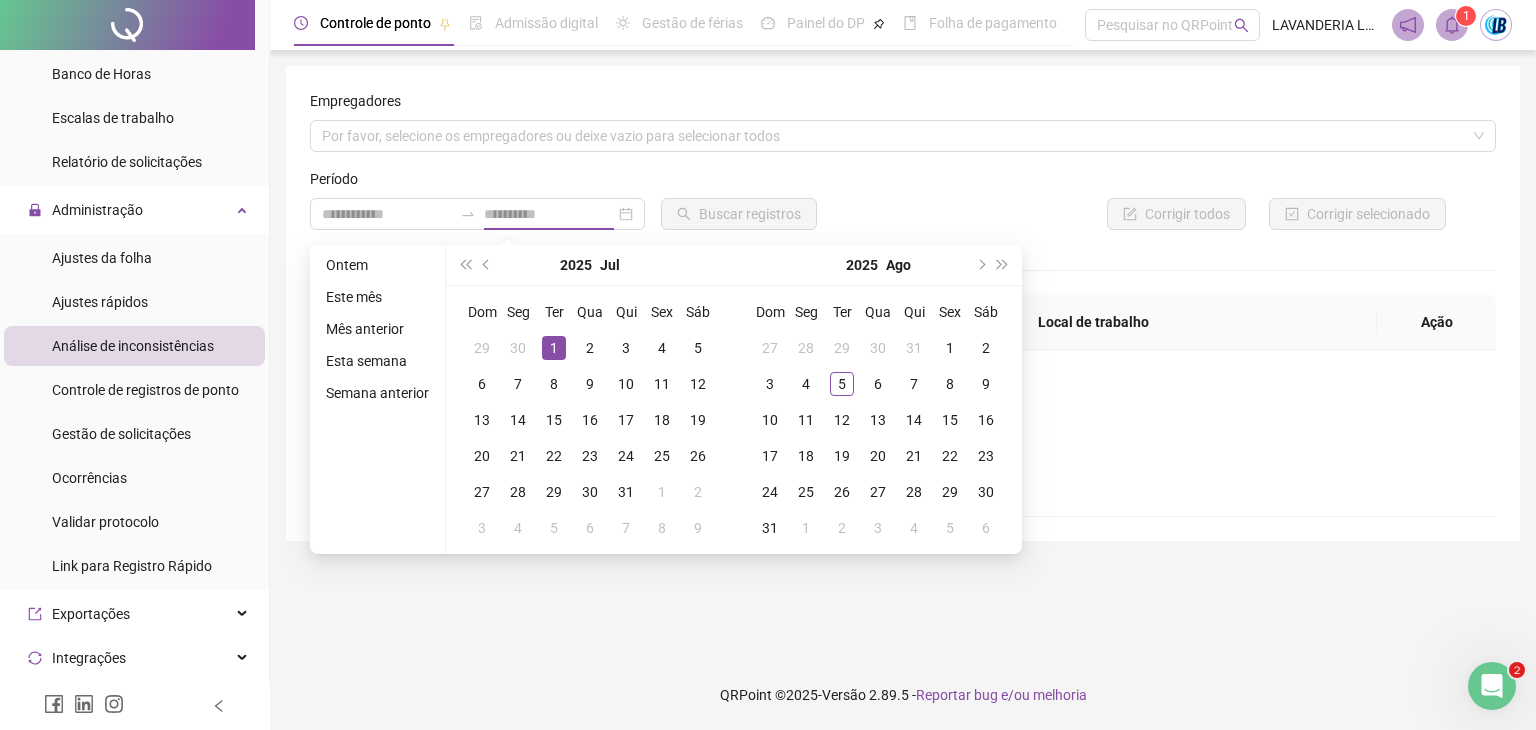 type on "**********" 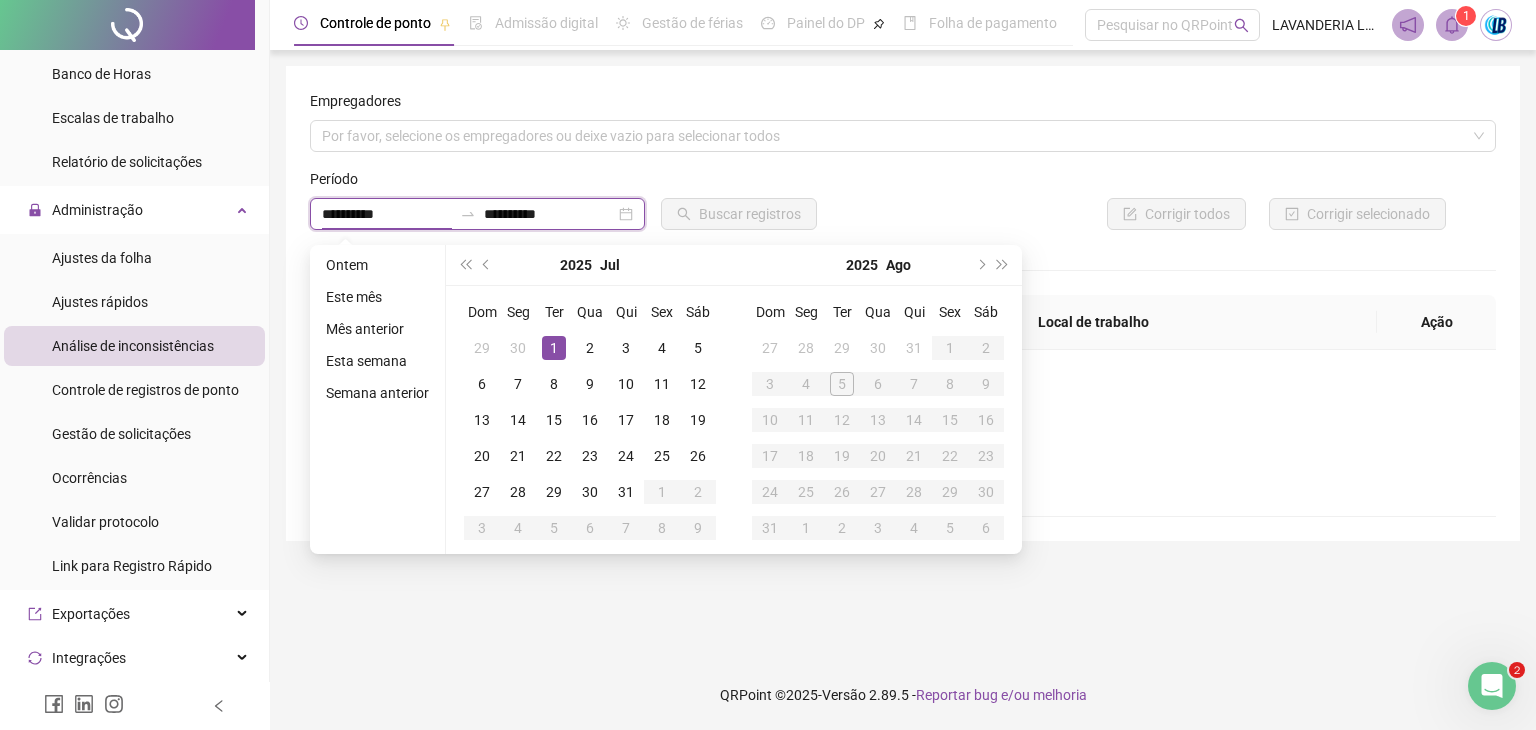 type on "**********" 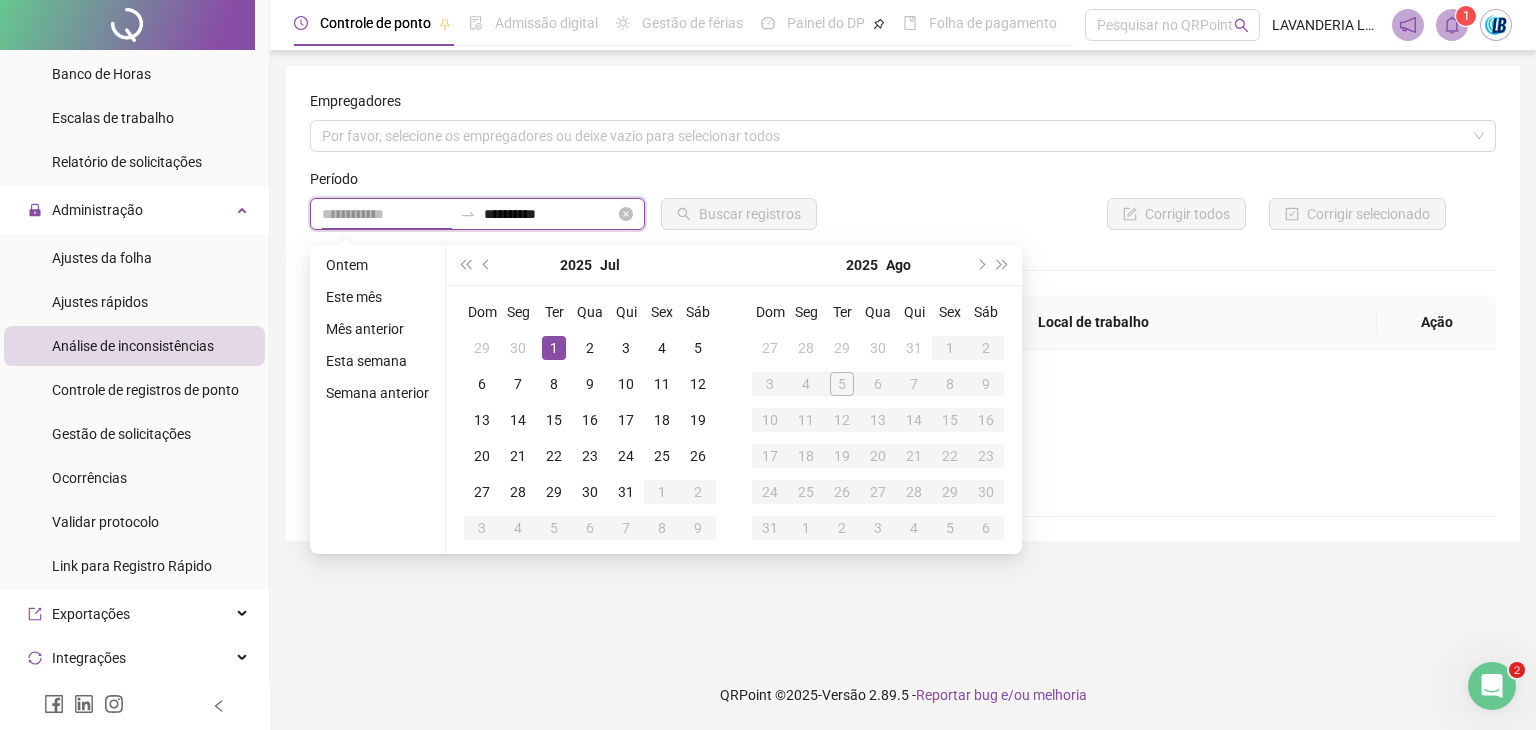 click at bounding box center [387, 214] 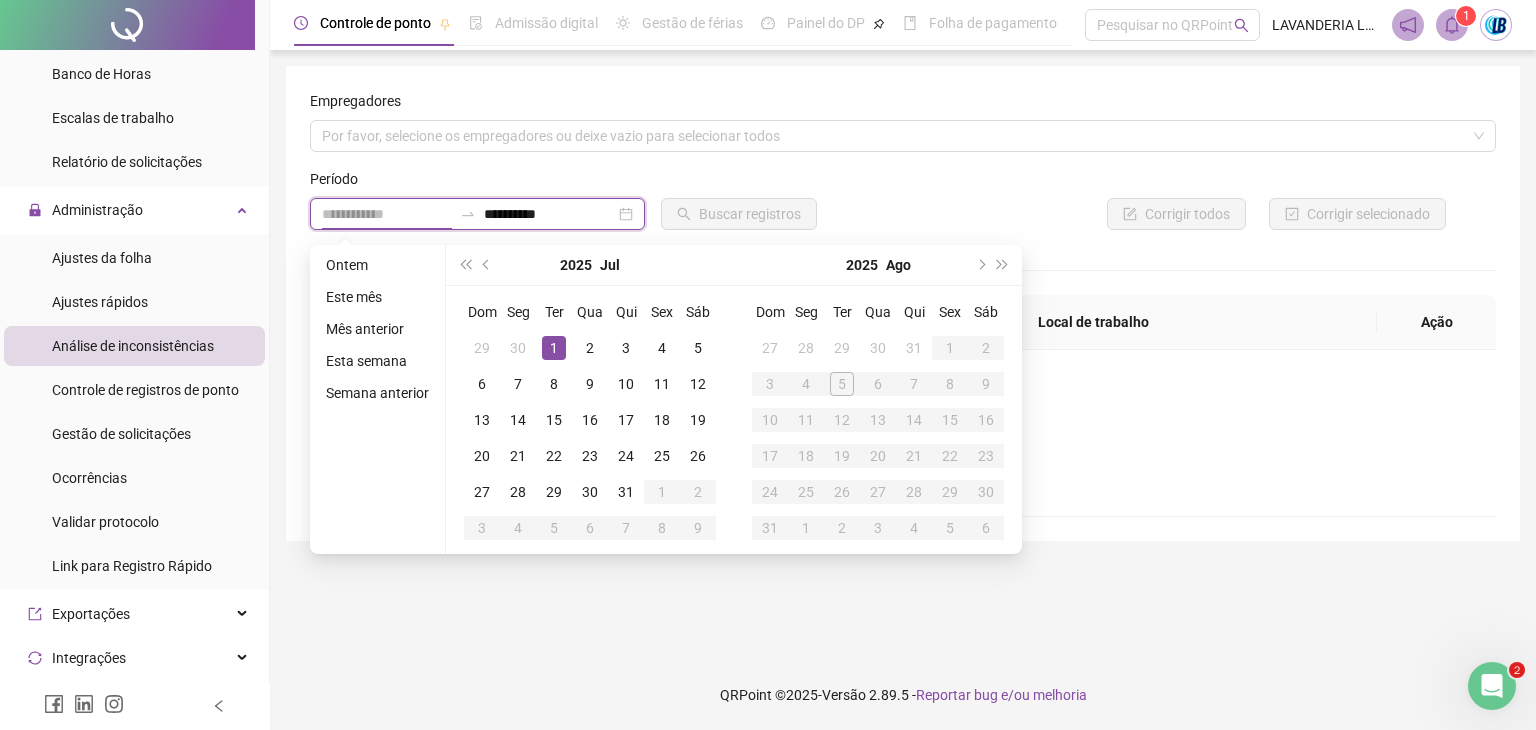 type on "**********" 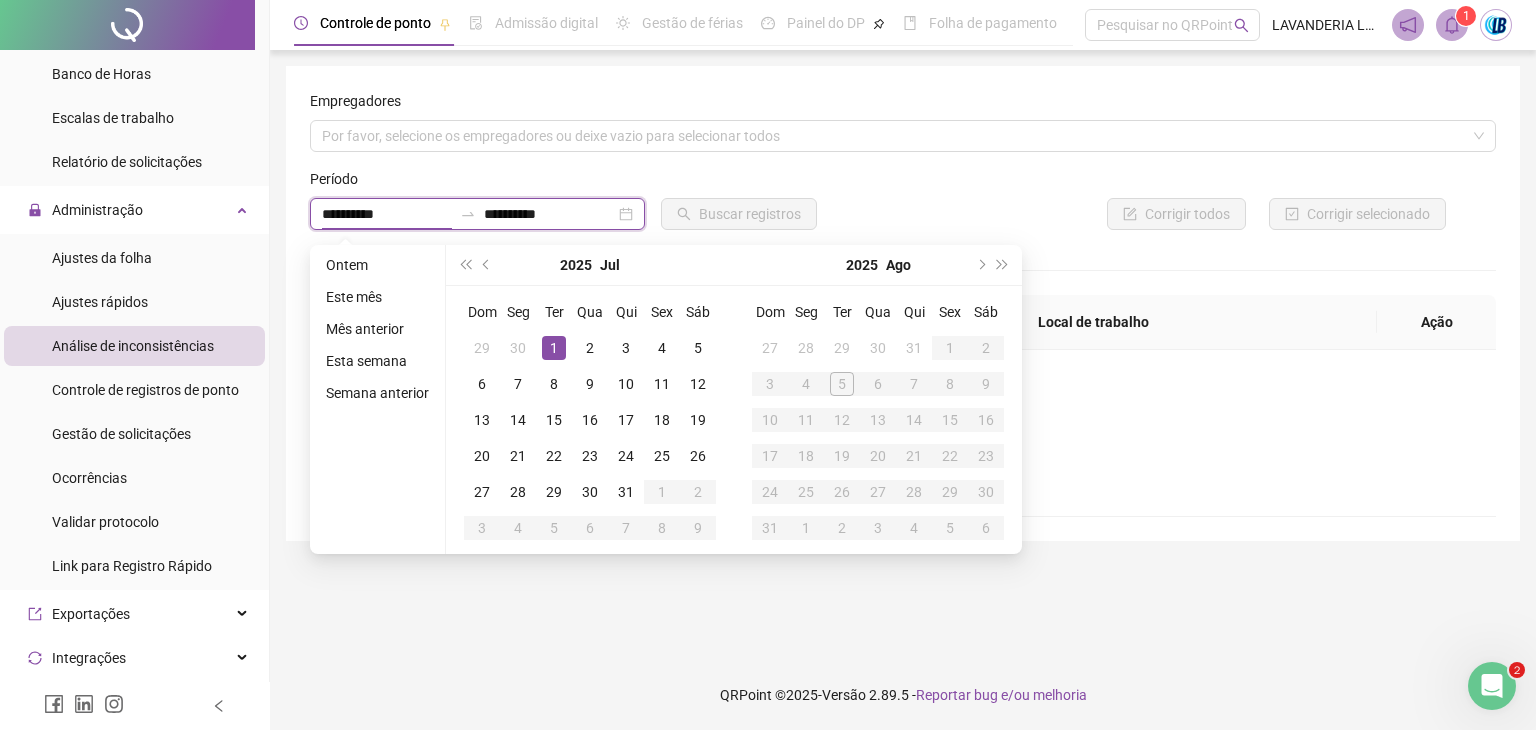 type 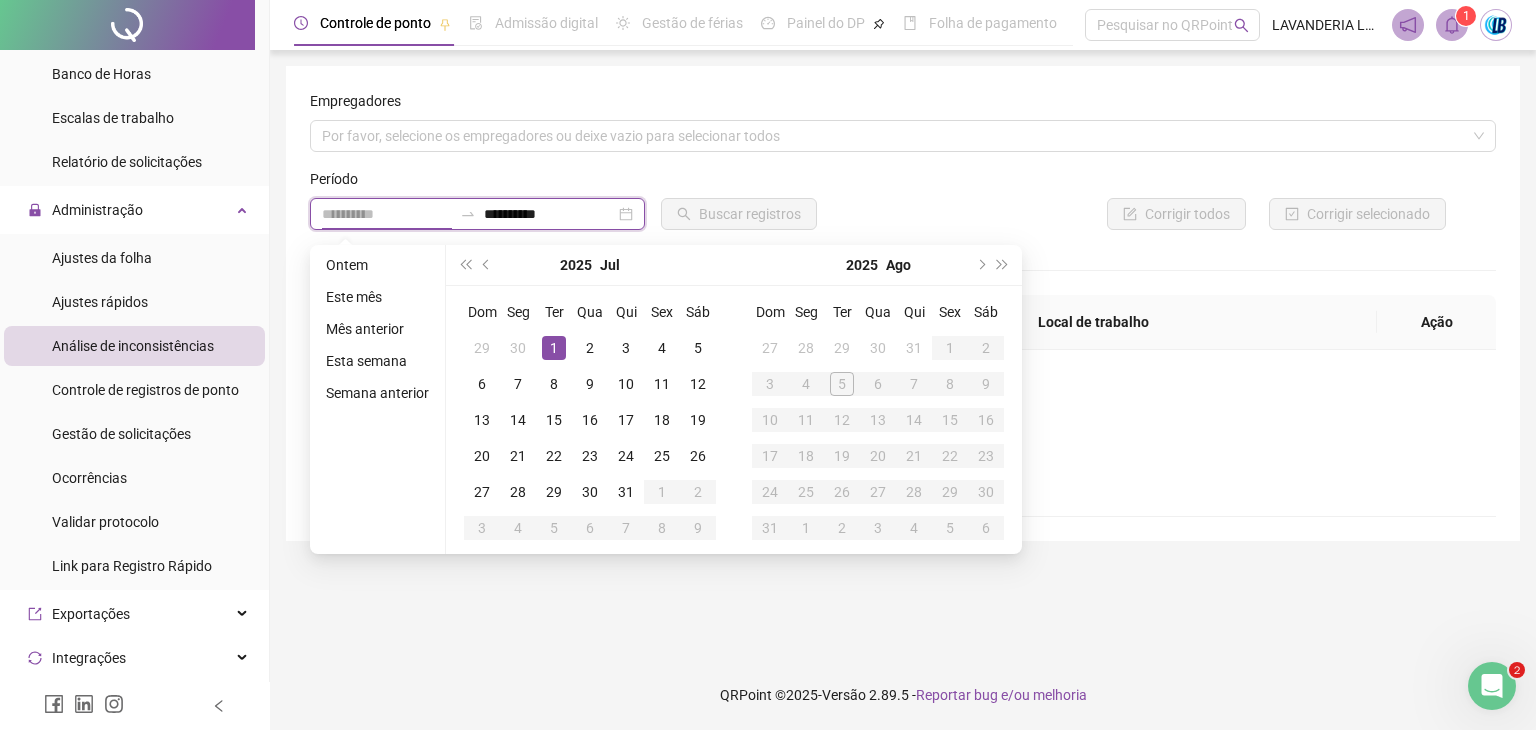 type on "**********" 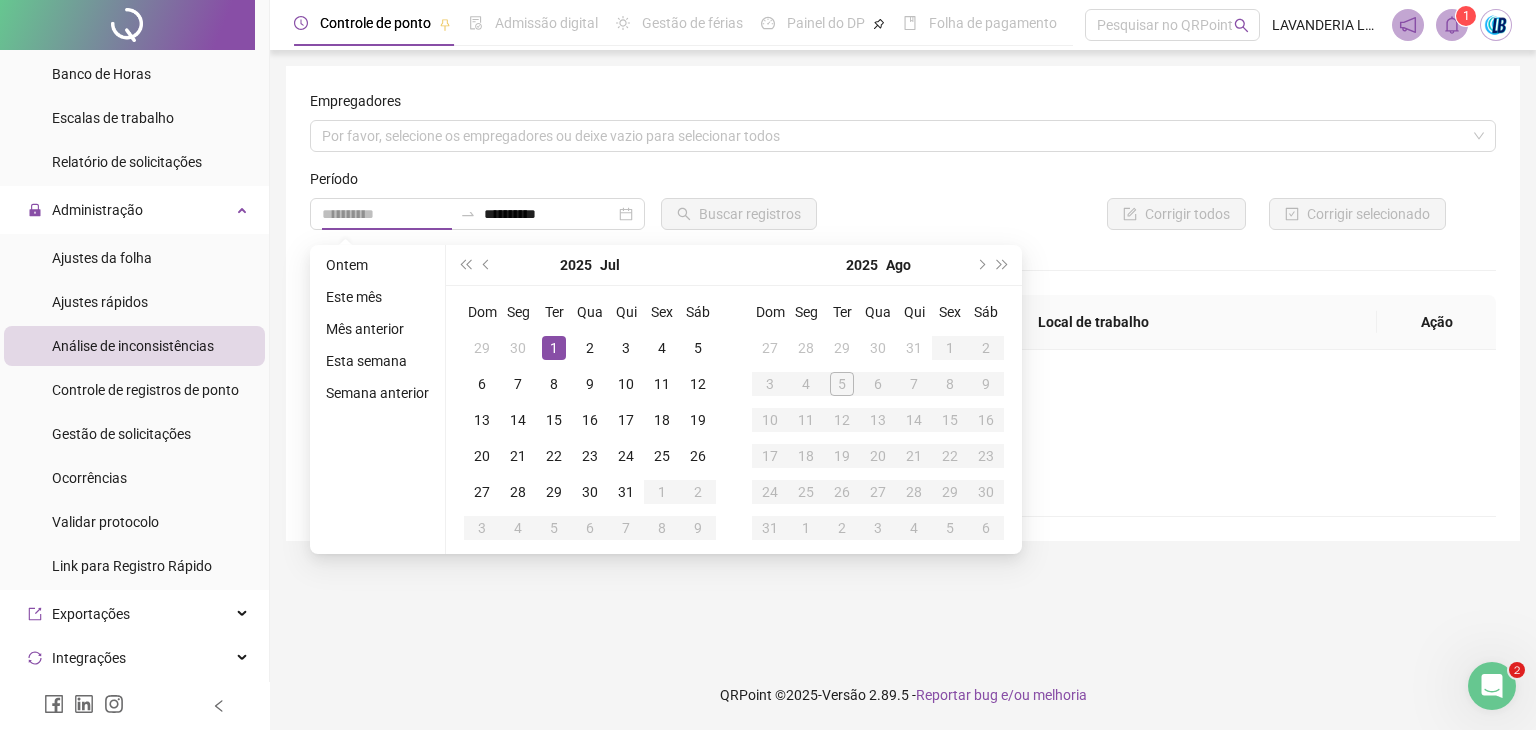 click on "1" at bounding box center (554, 348) 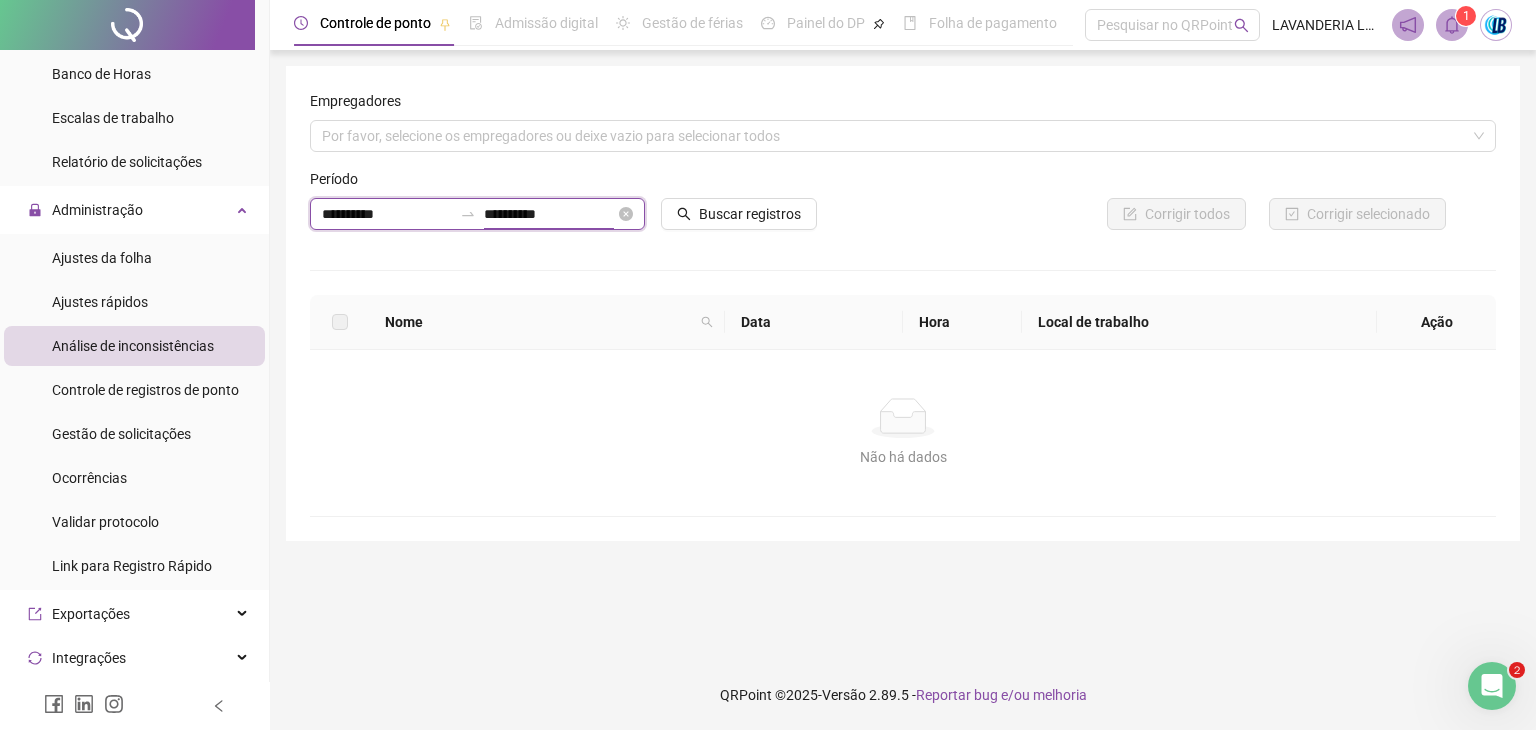 click on "**********" at bounding box center (549, 214) 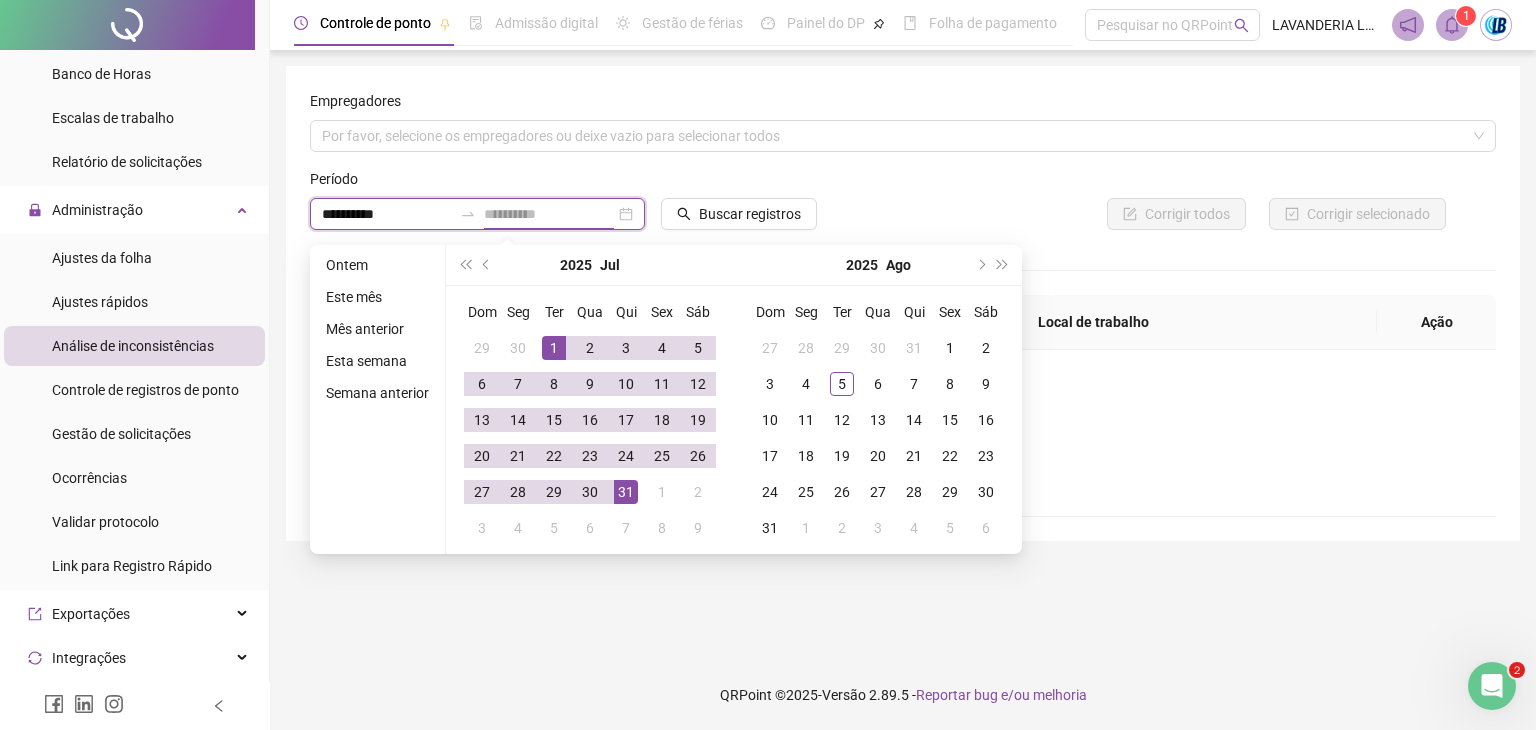 type on "**********" 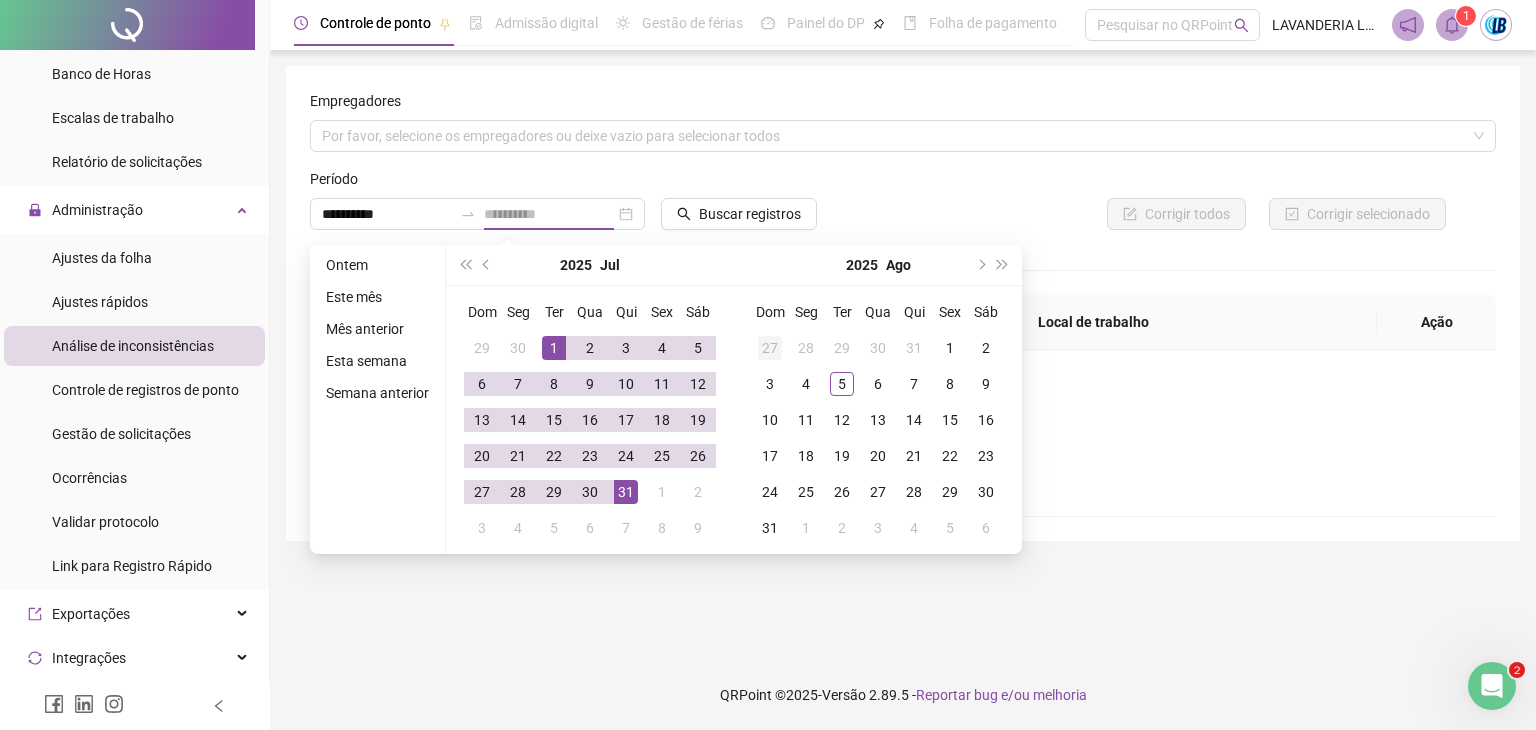 click on "31" at bounding box center (626, 492) 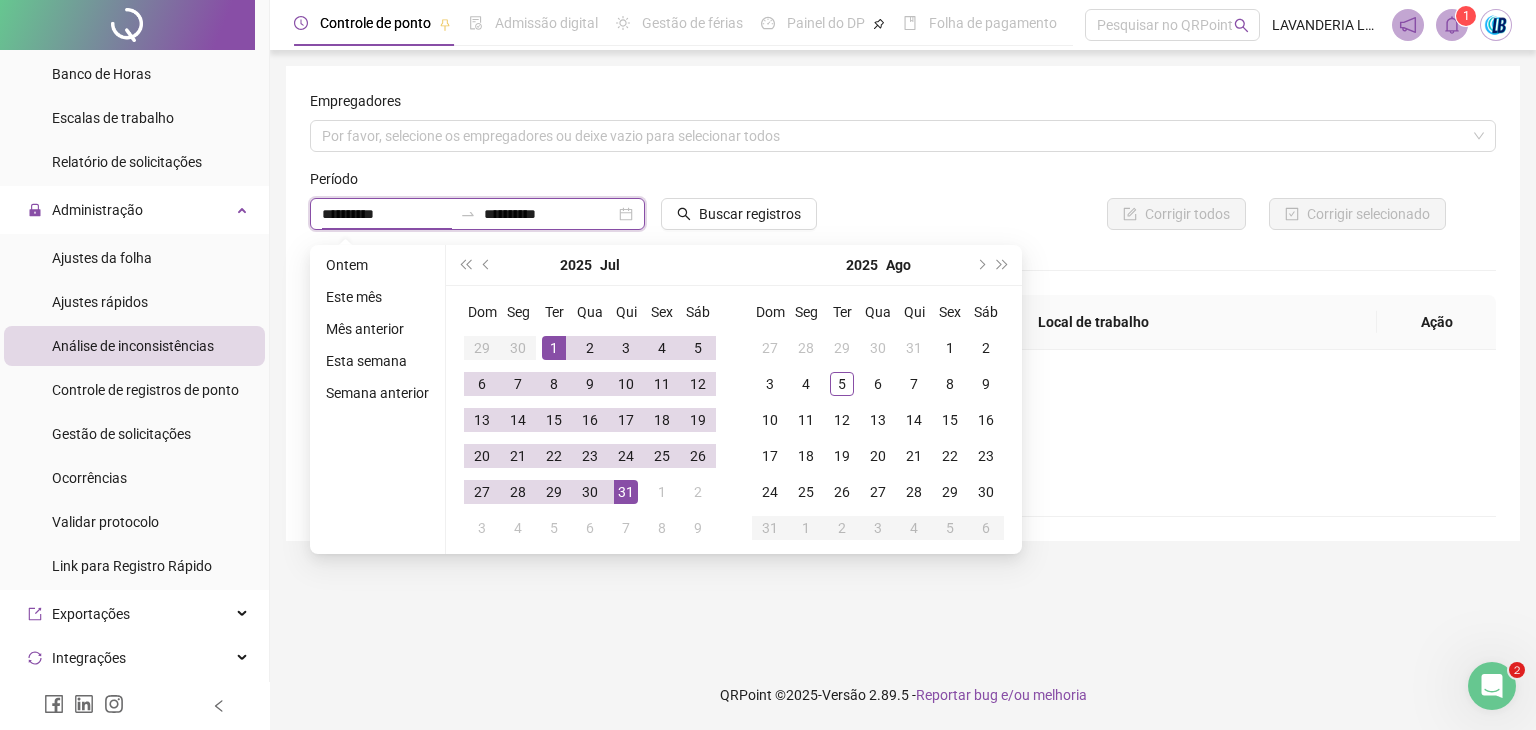 type on "**********" 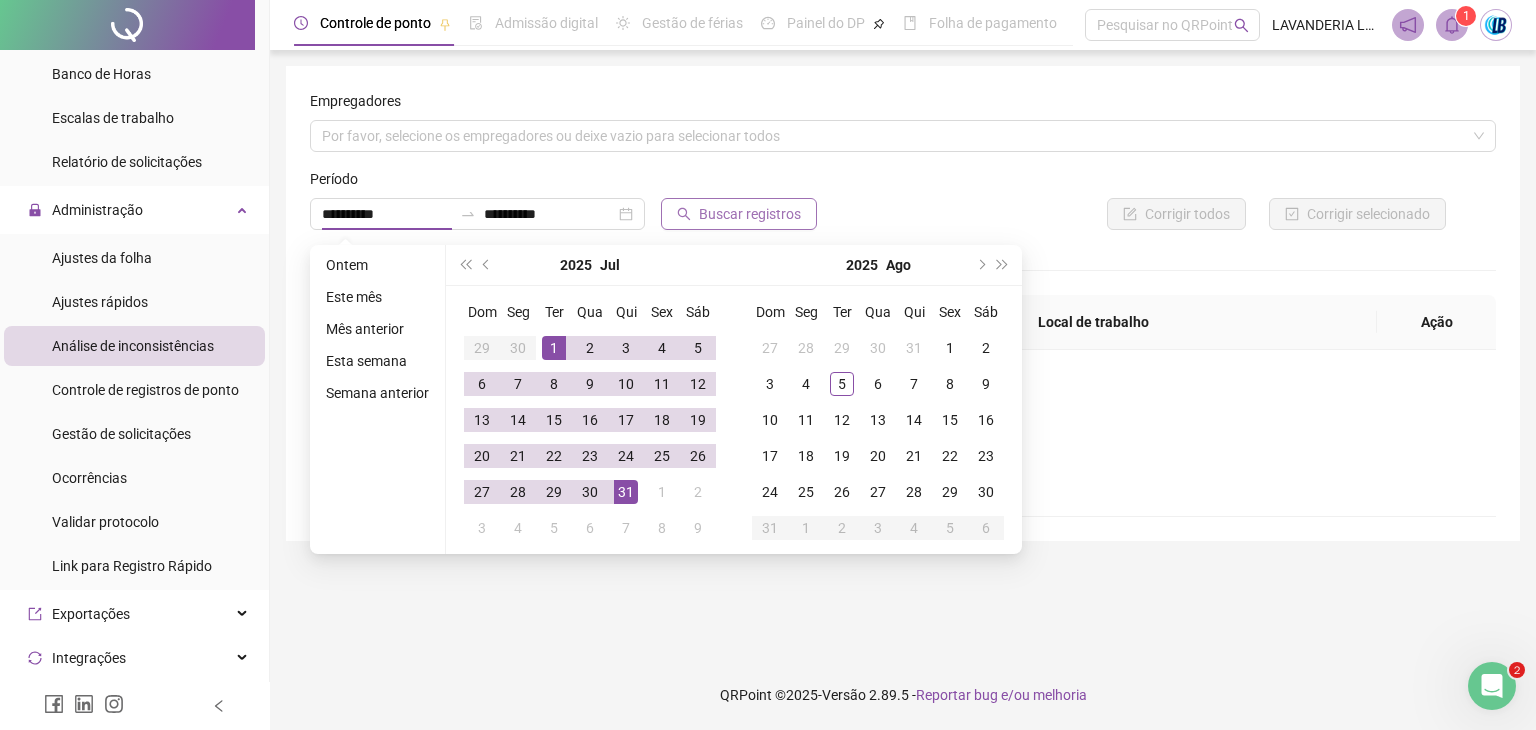 click on "Buscar registros" at bounding box center [750, 214] 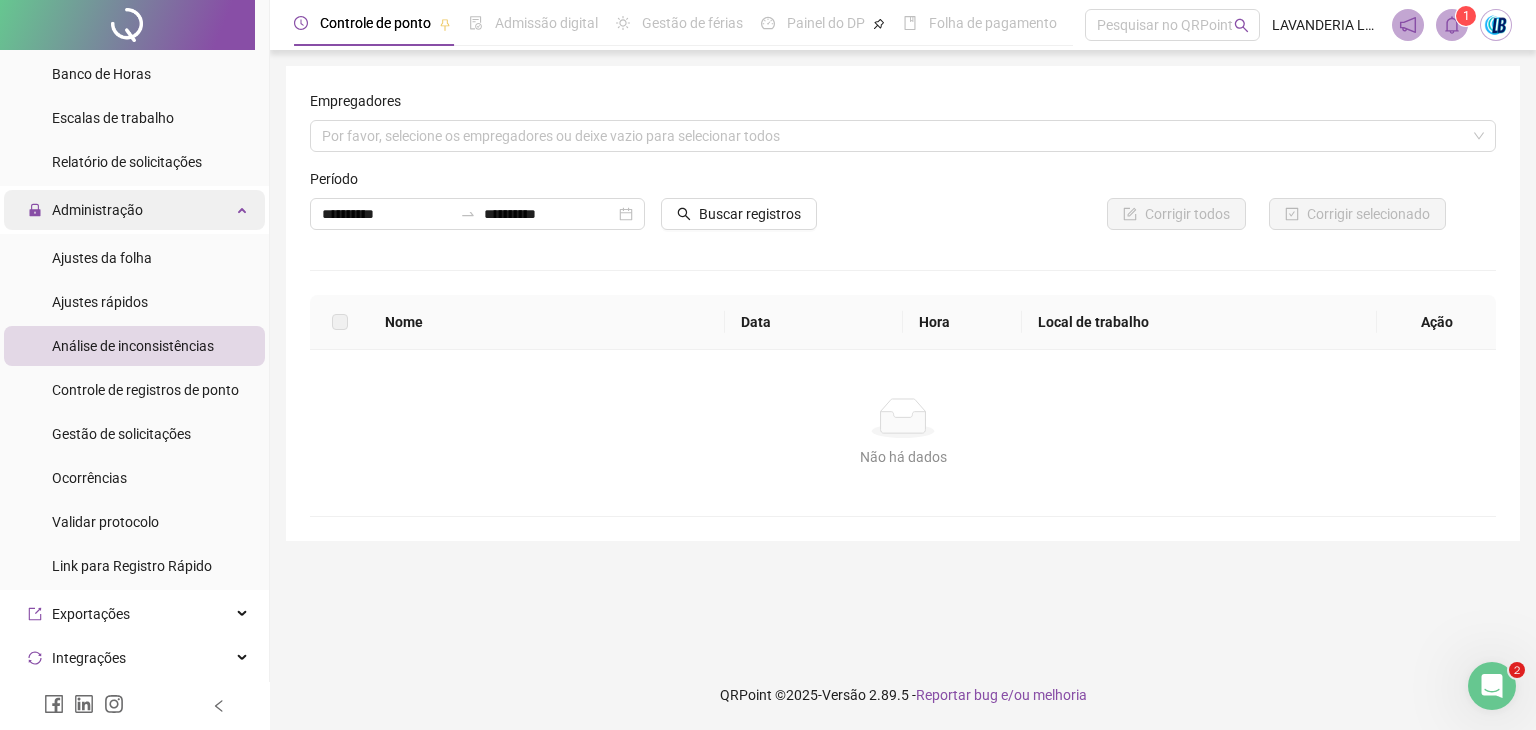 click on "Administração" at bounding box center [134, 210] 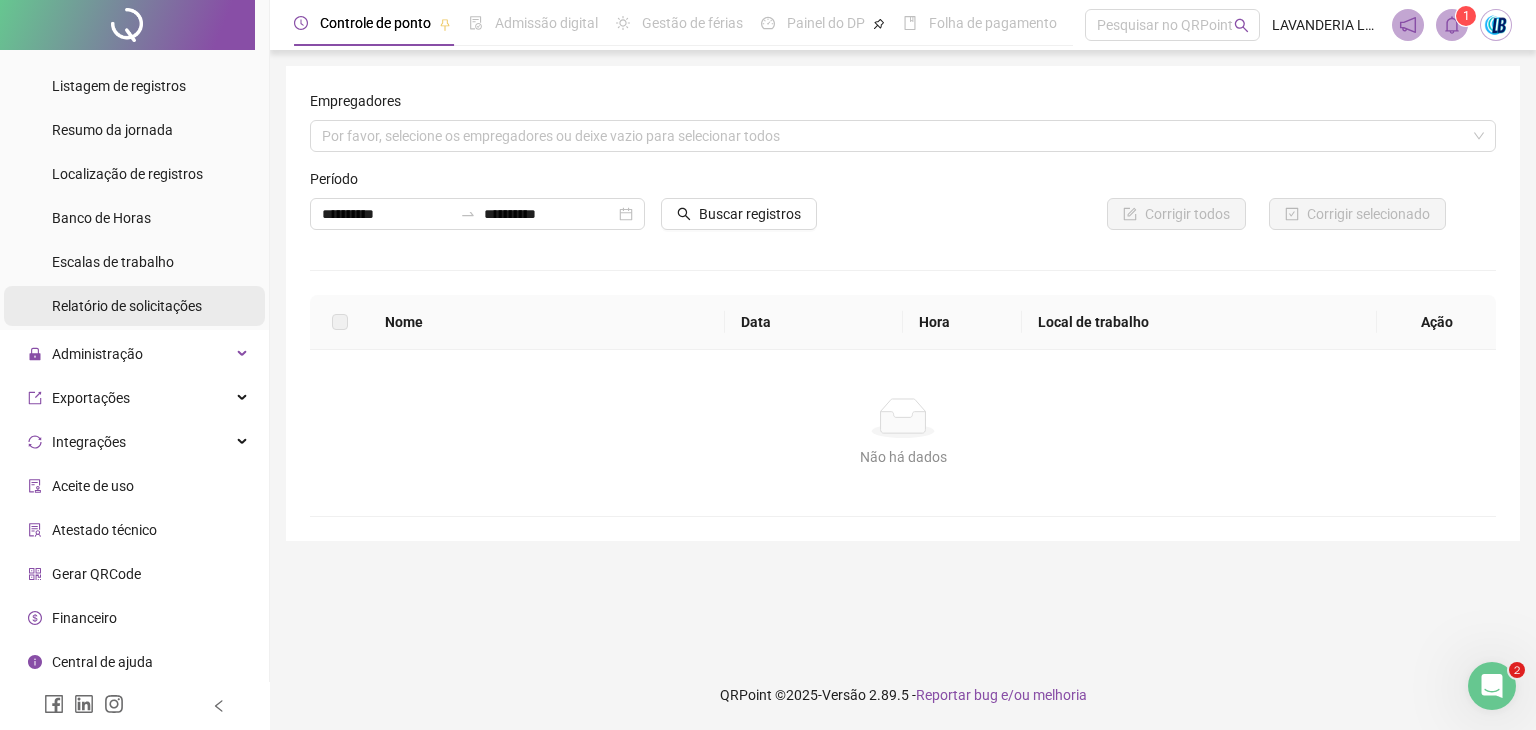 scroll, scrollTop: 156, scrollLeft: 0, axis: vertical 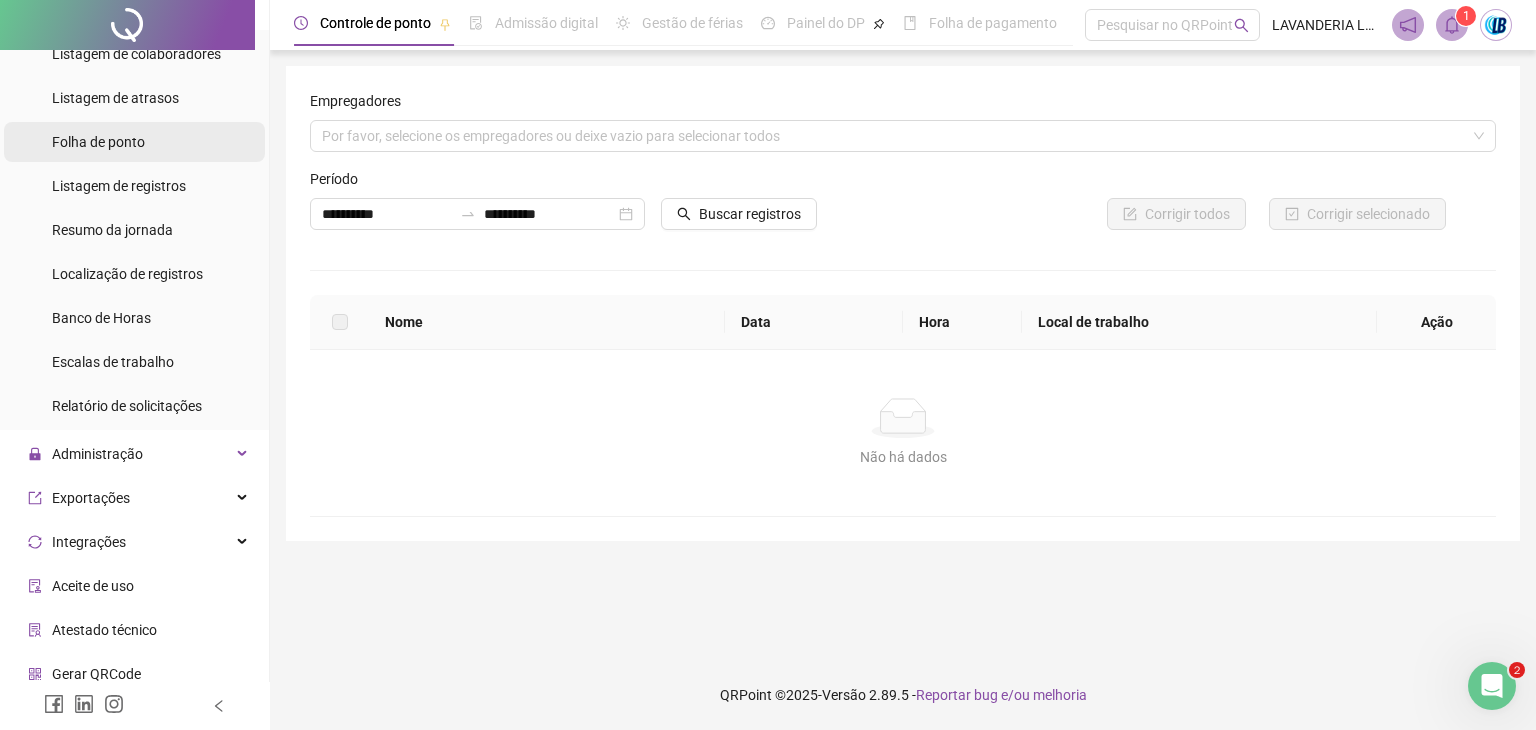 click on "Folha de ponto" at bounding box center [98, 142] 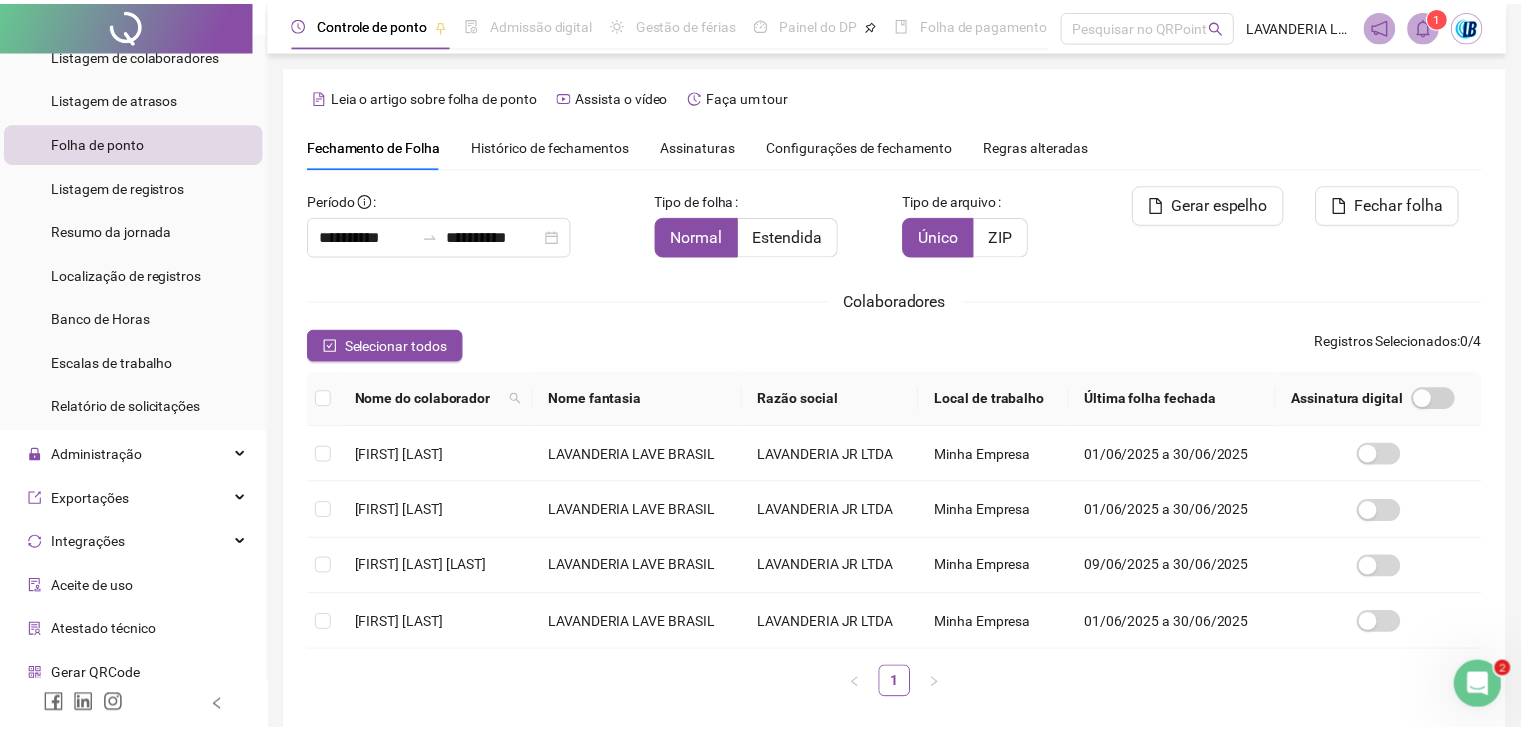 scroll, scrollTop: 44, scrollLeft: 0, axis: vertical 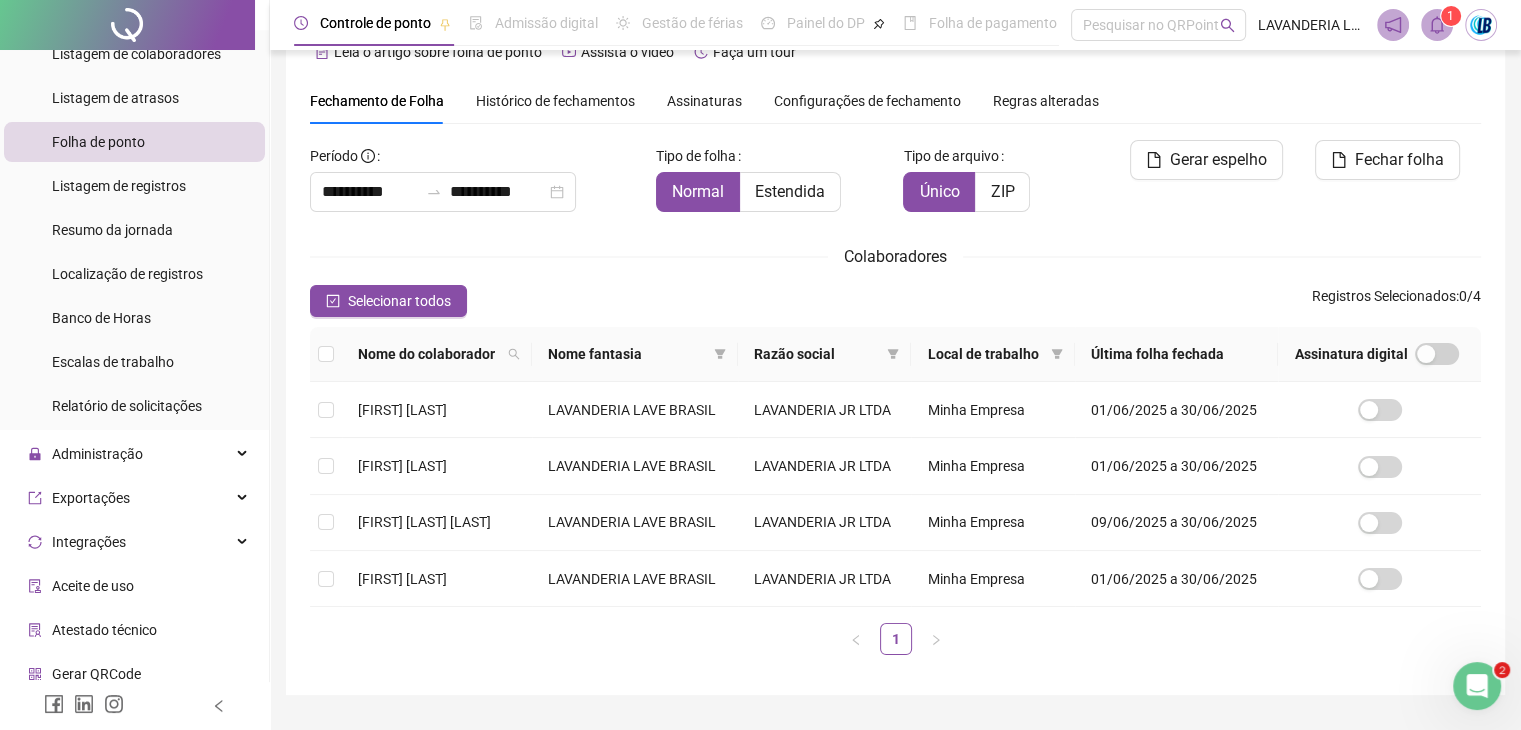 drag, startPoint x: 348, startPoint y: 301, endPoint x: 635, endPoint y: 492, distance: 344.74628 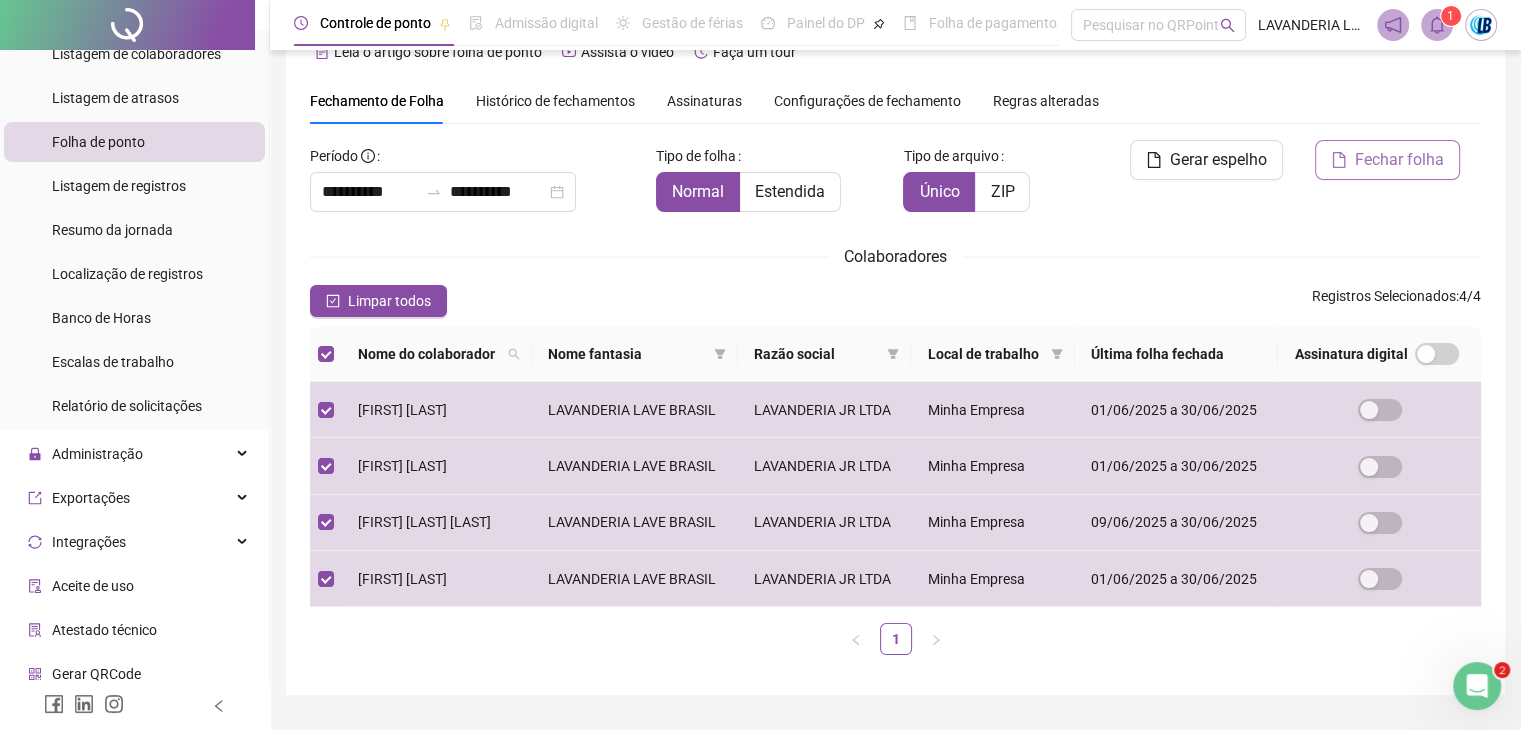 click on "Fechar folha" at bounding box center (1399, 160) 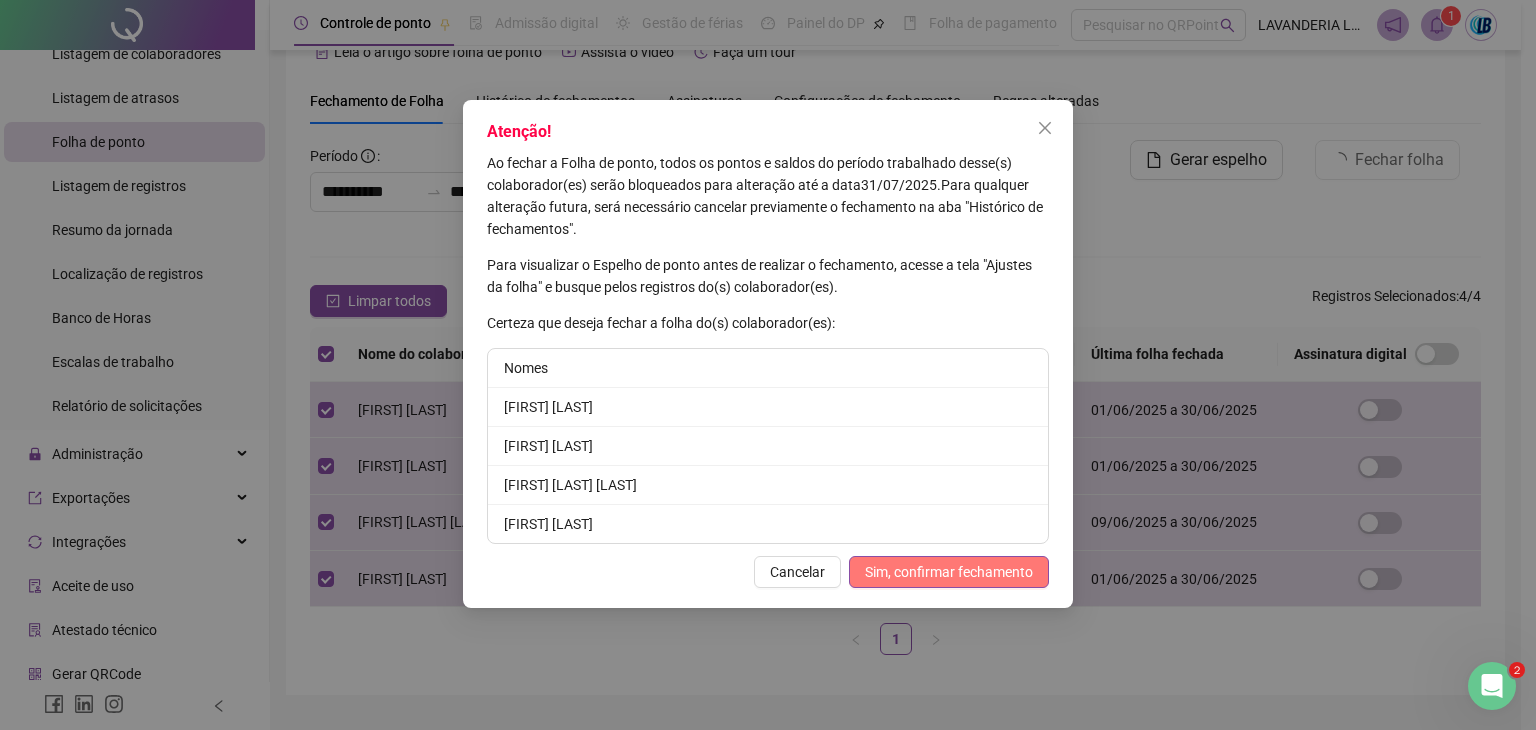 click on "Sim, confirmar fechamento" at bounding box center (949, 572) 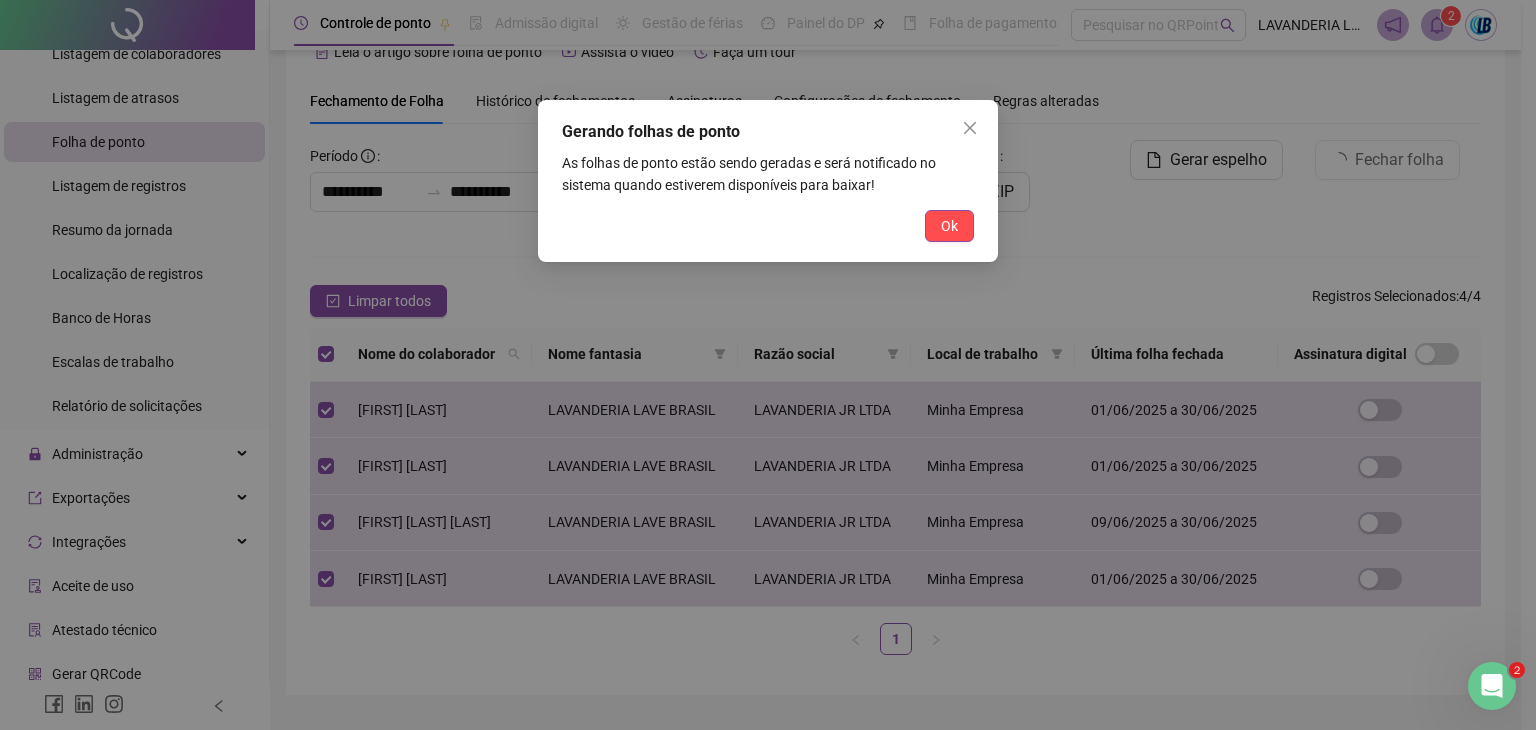 click on "Ok" at bounding box center (949, 226) 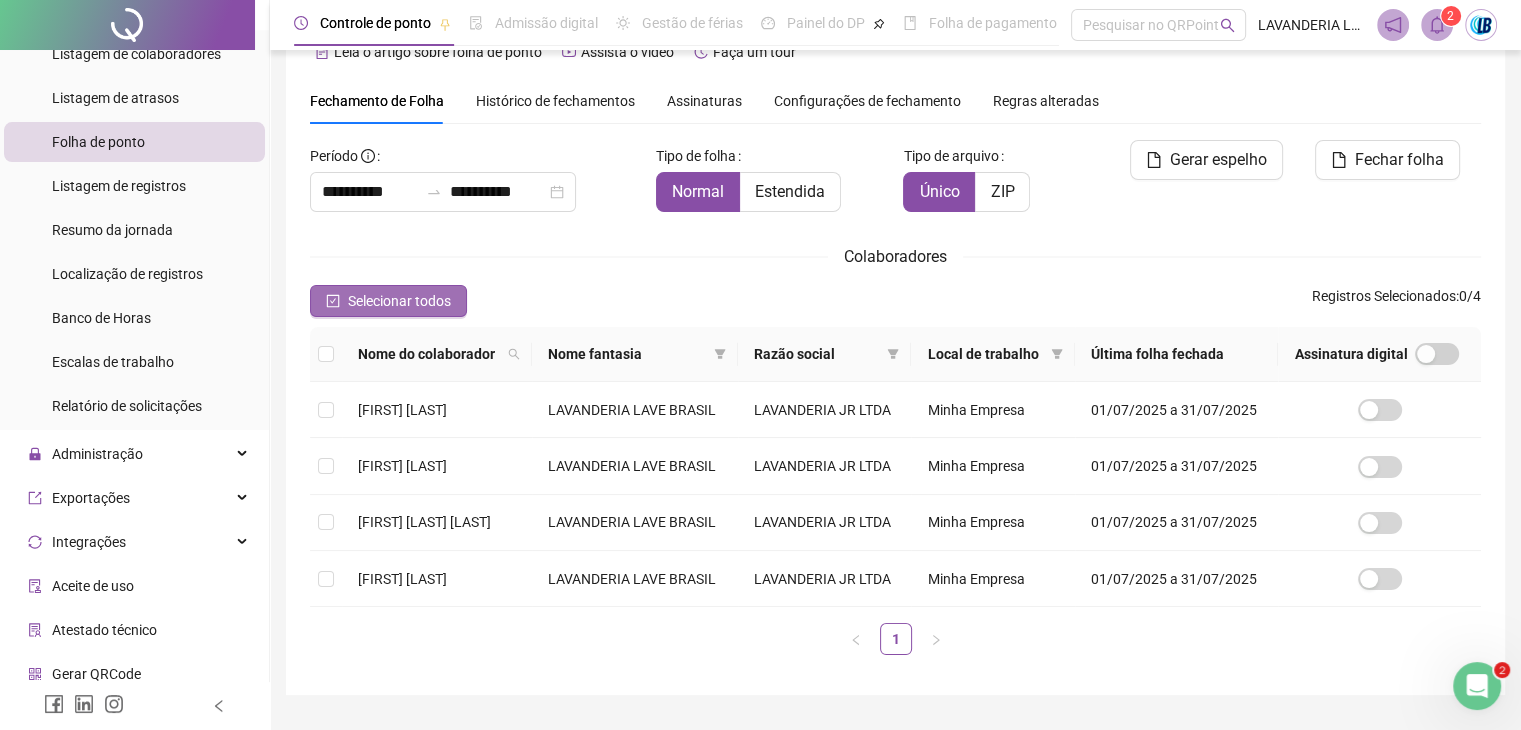 click on "Selecionar todos" at bounding box center [399, 301] 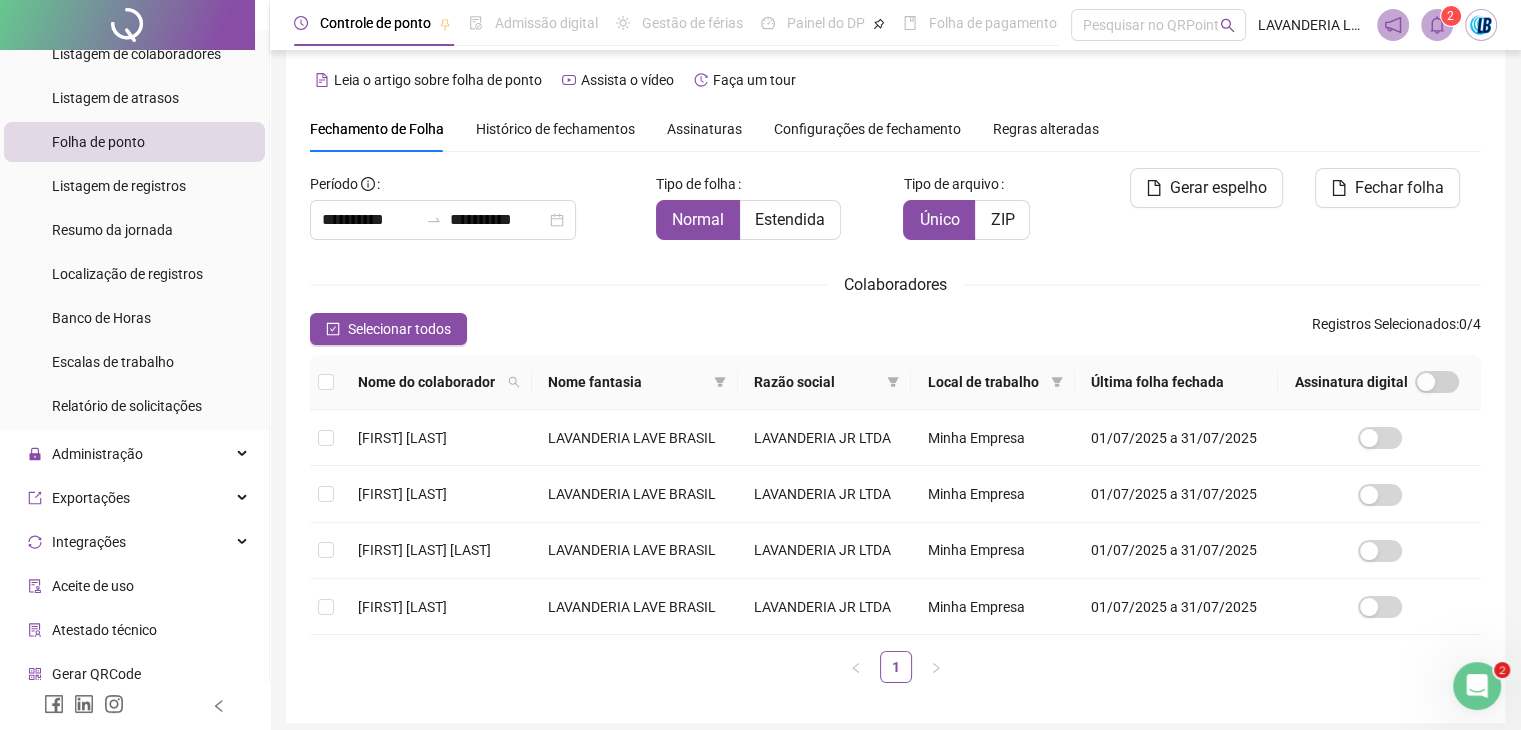 scroll, scrollTop: 0, scrollLeft: 0, axis: both 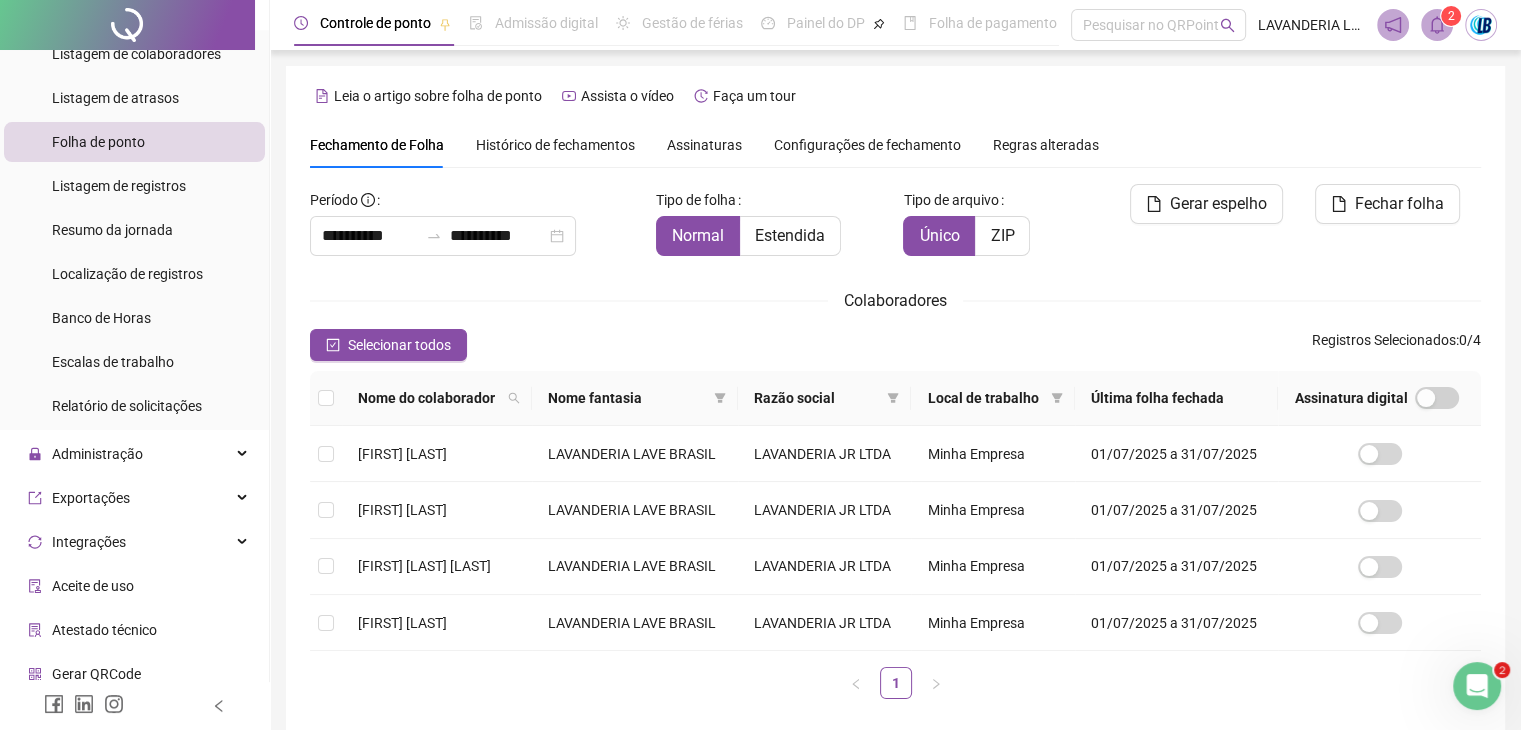 click at bounding box center [1437, 25] 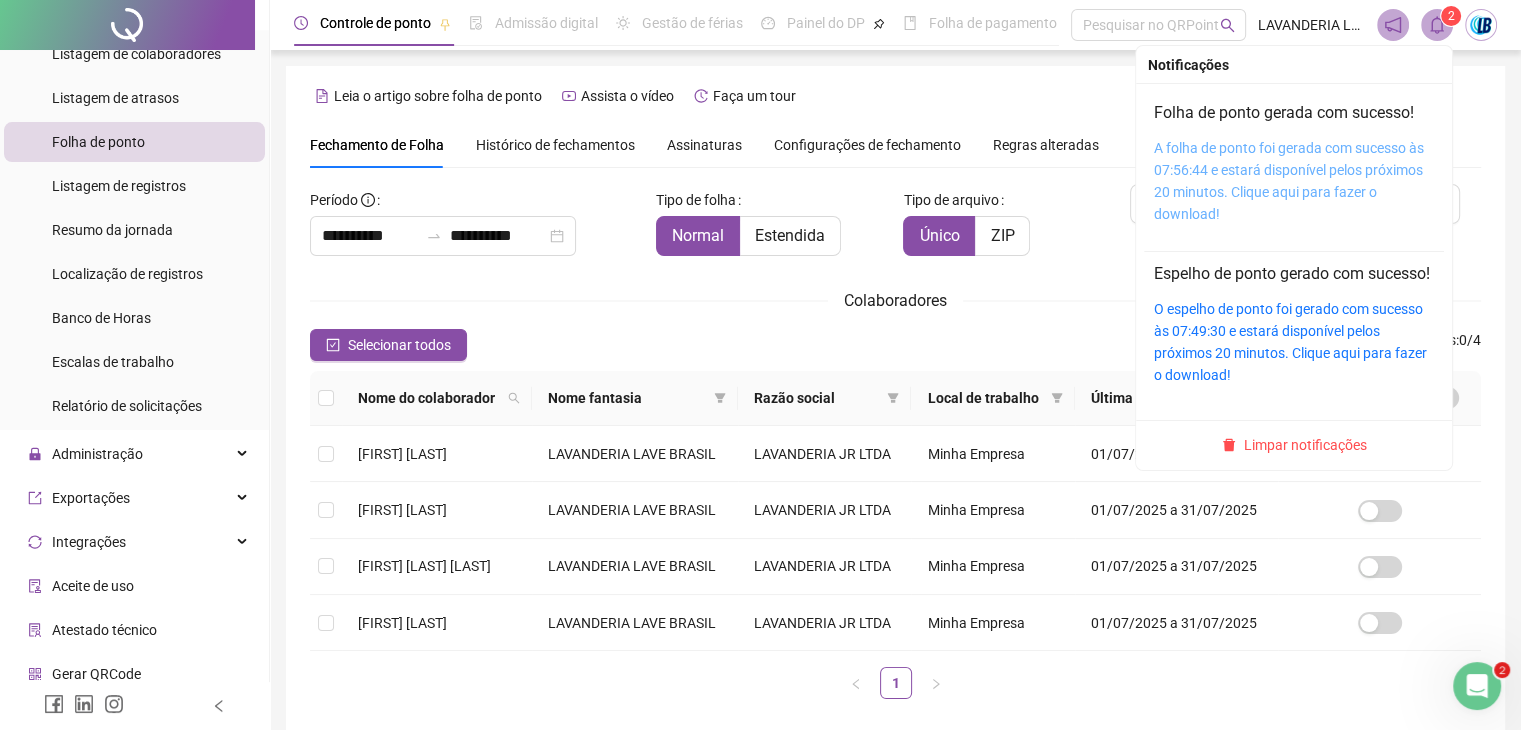 click on "A folha de ponto foi gerada com sucesso às 07:56:44 e estará disponível pelos próximos 20 minutos.
Clique aqui para fazer o download!" at bounding box center (1289, 181) 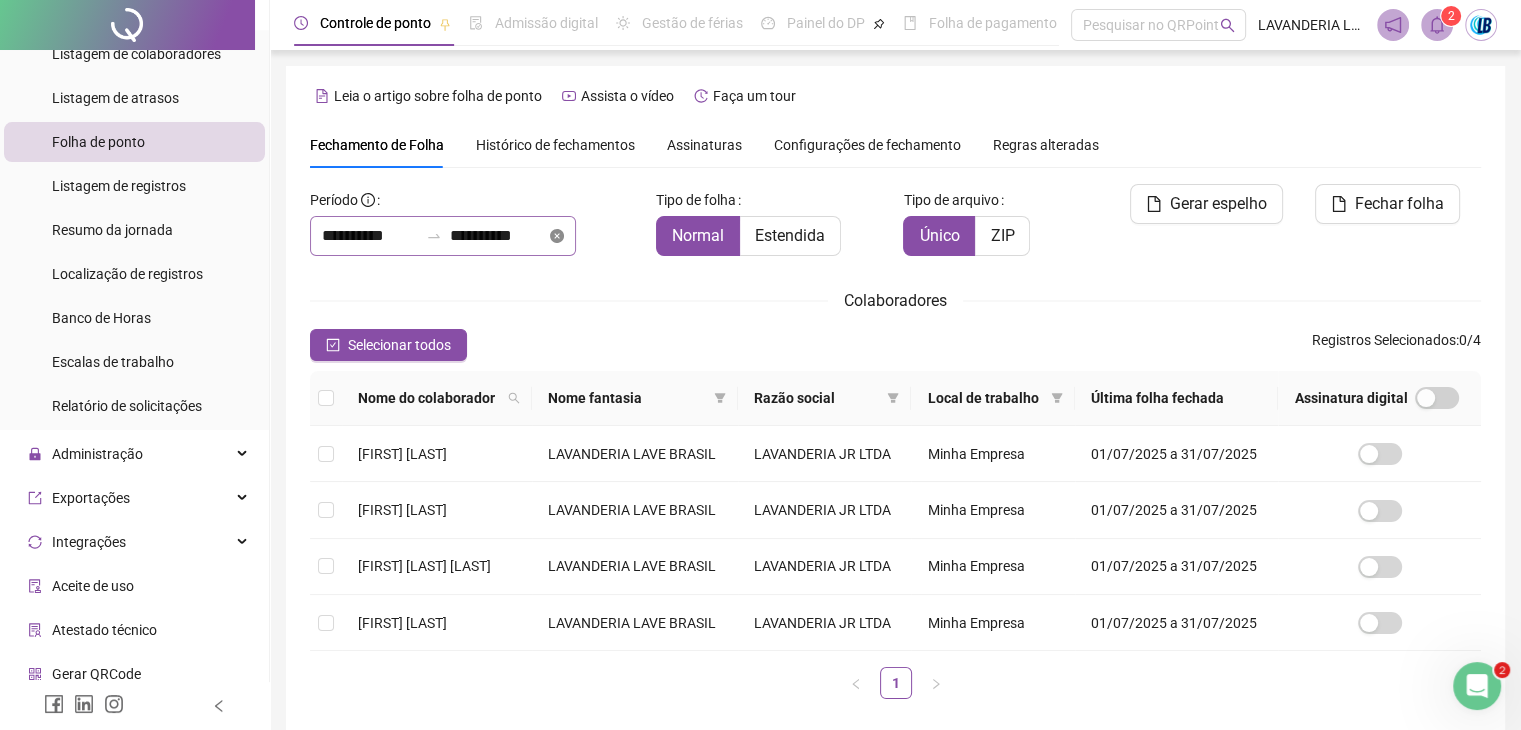 click 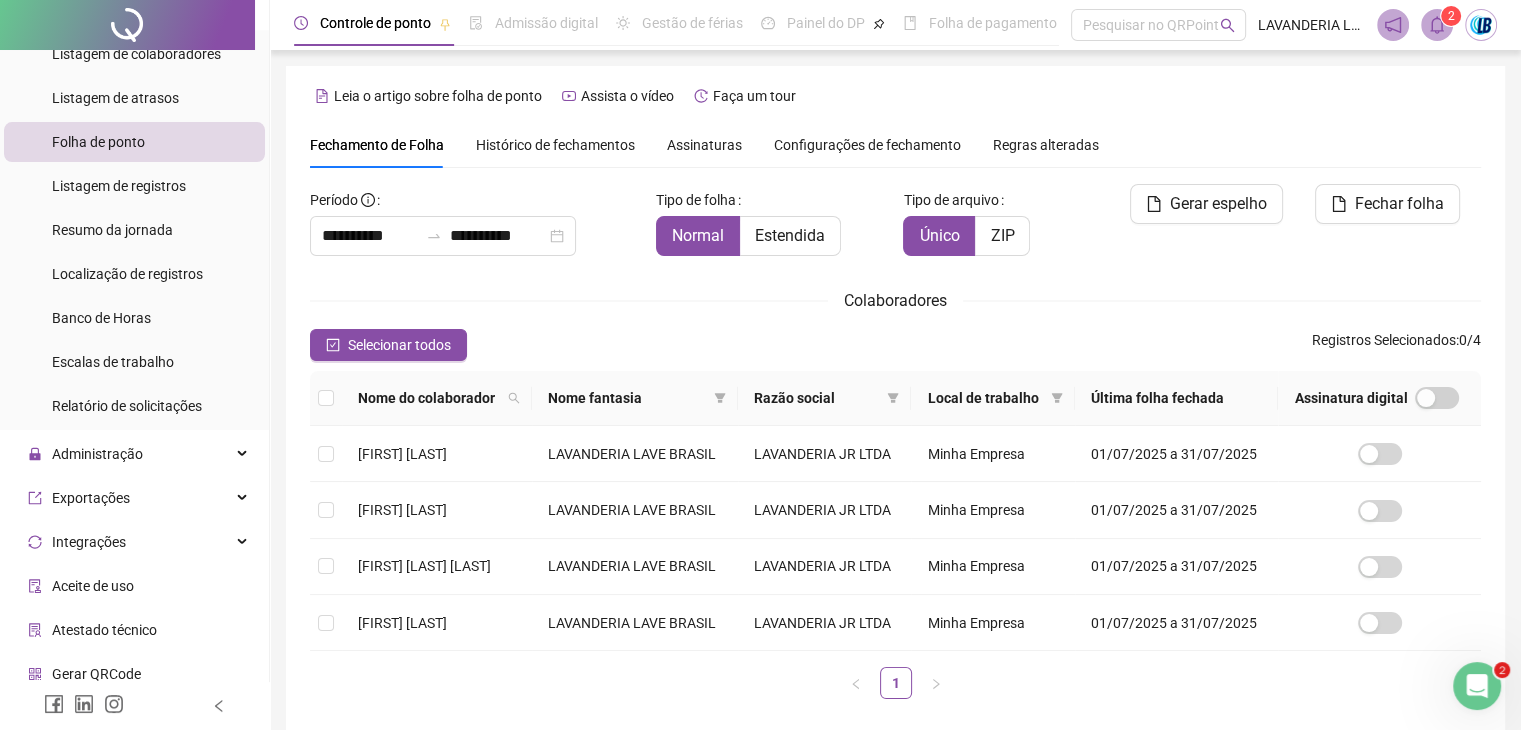 type 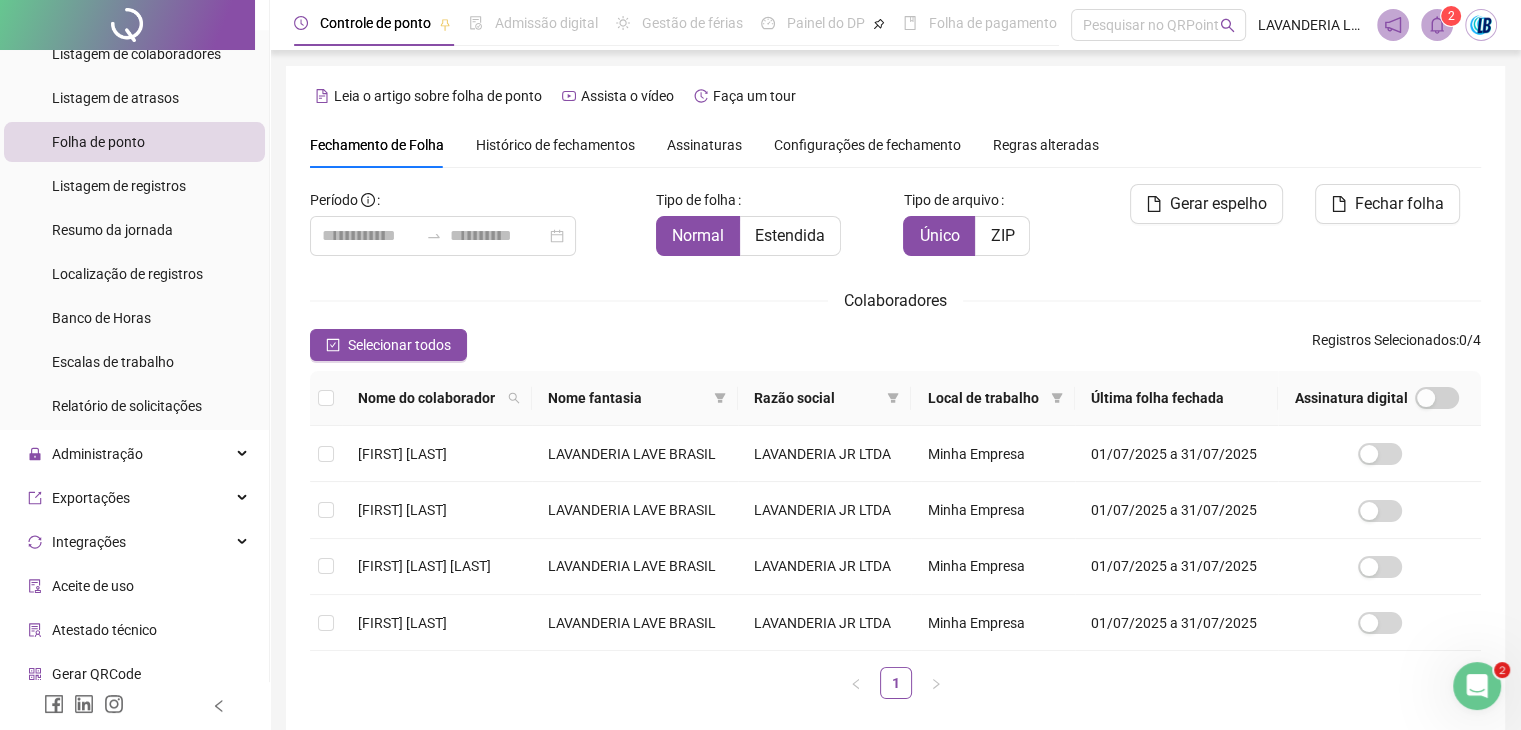 scroll, scrollTop: 44, scrollLeft: 0, axis: vertical 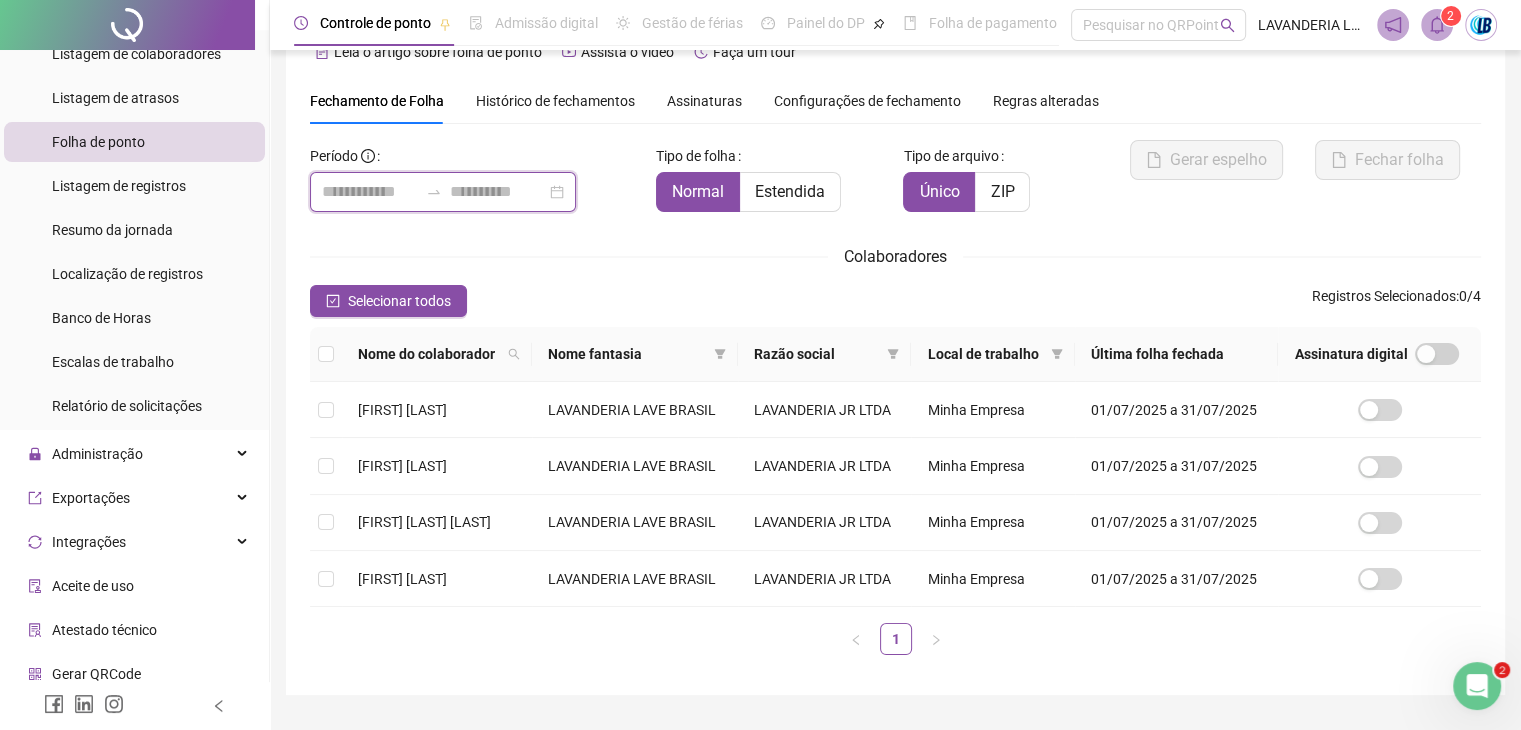 click at bounding box center [498, 192] 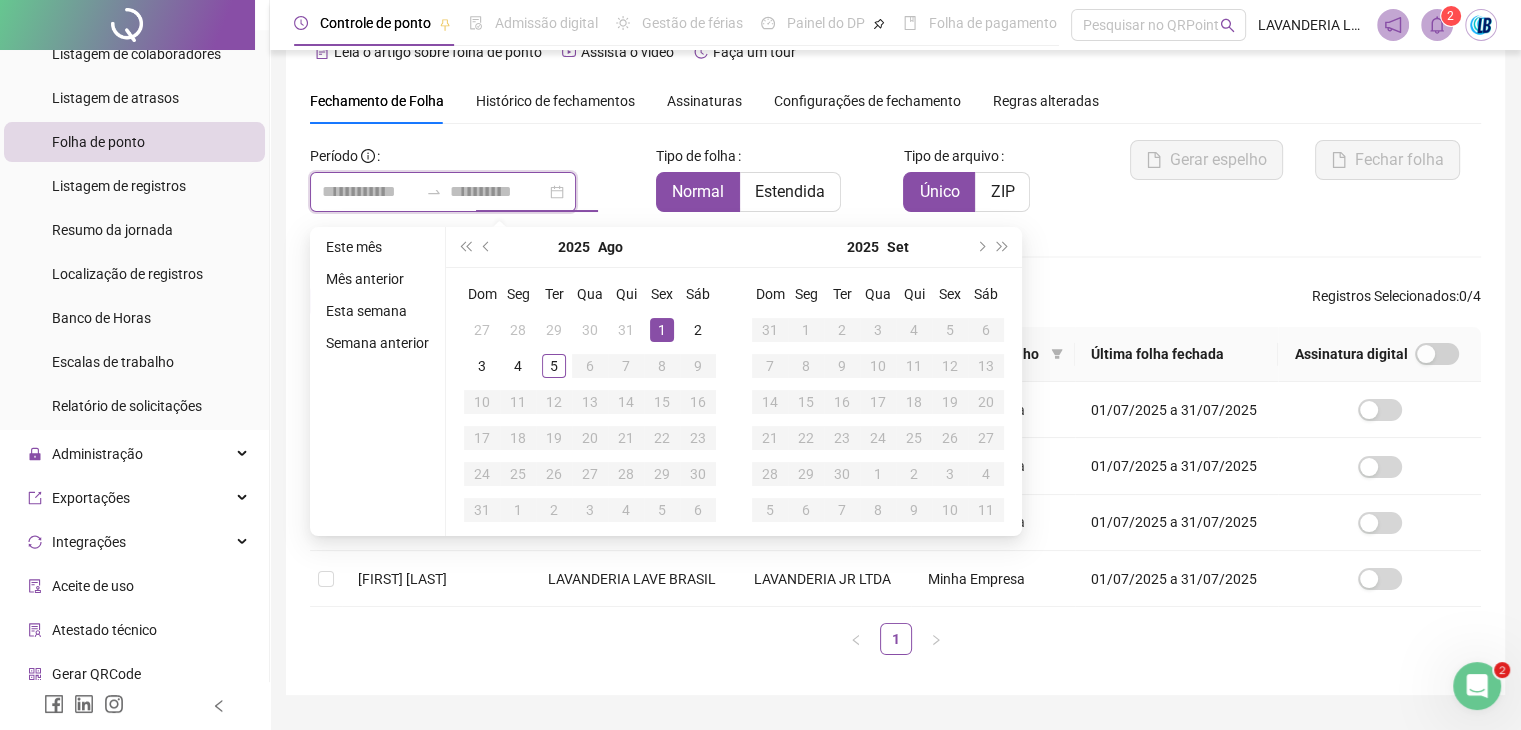 type on "**********" 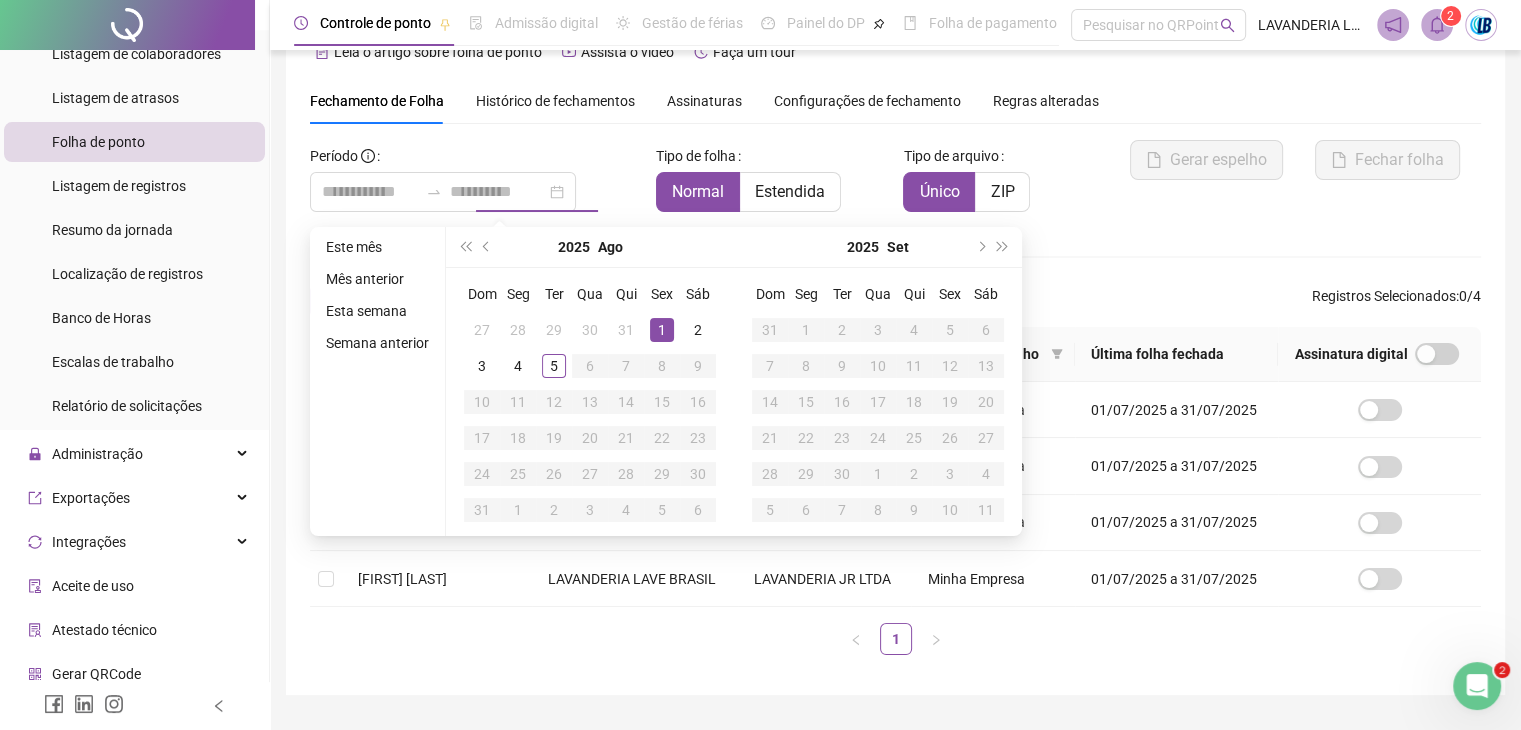 click on "1" at bounding box center (662, 330) 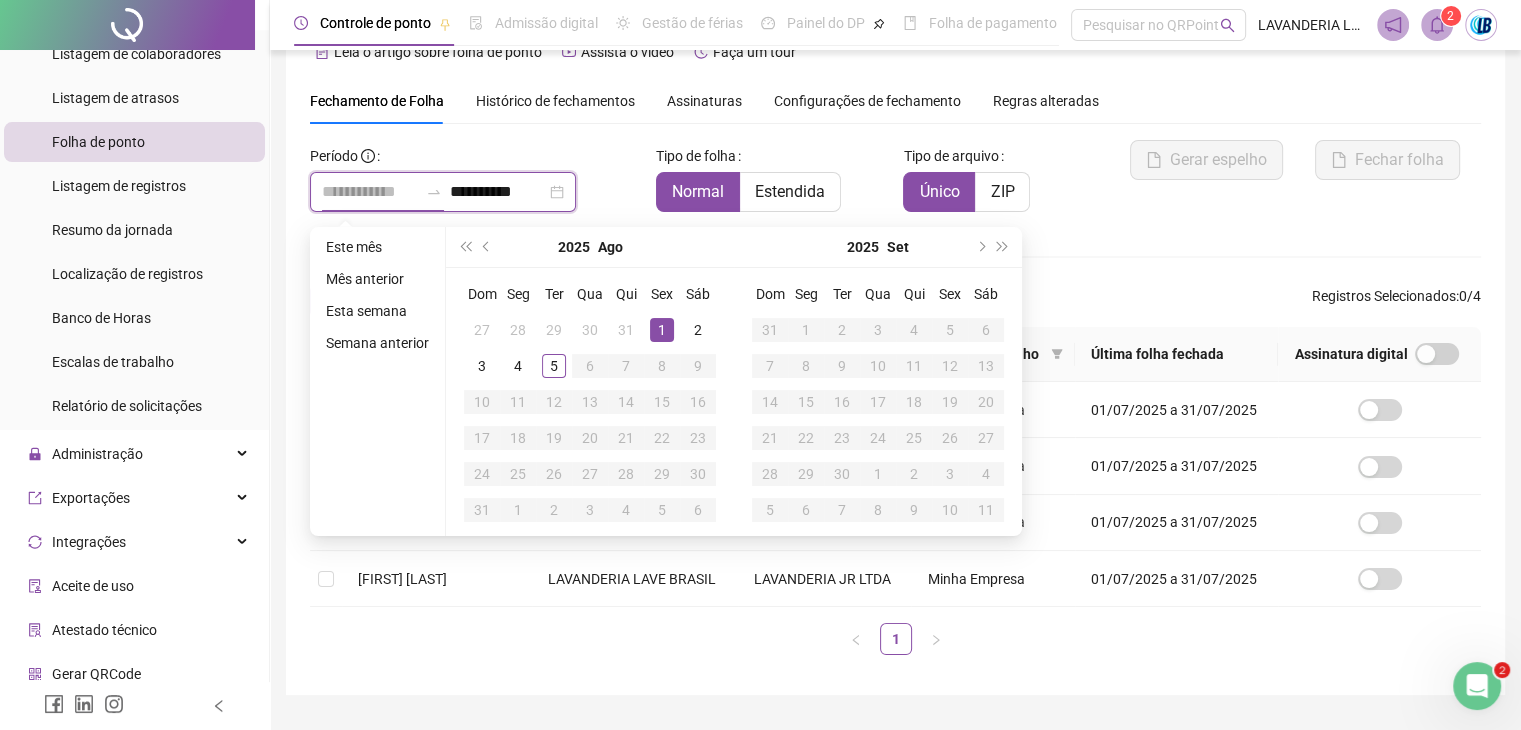 type on "**********" 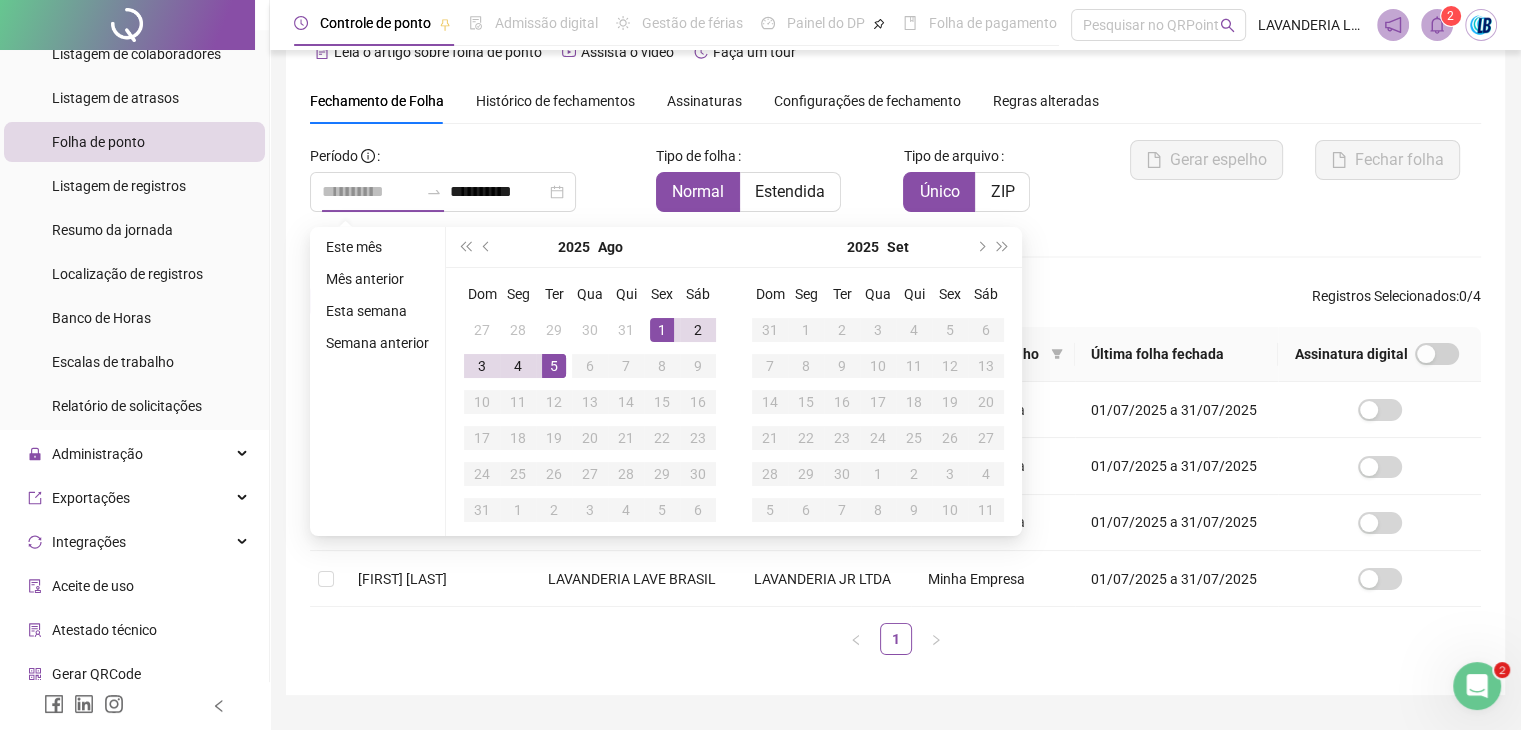 click on "5" at bounding box center (554, 366) 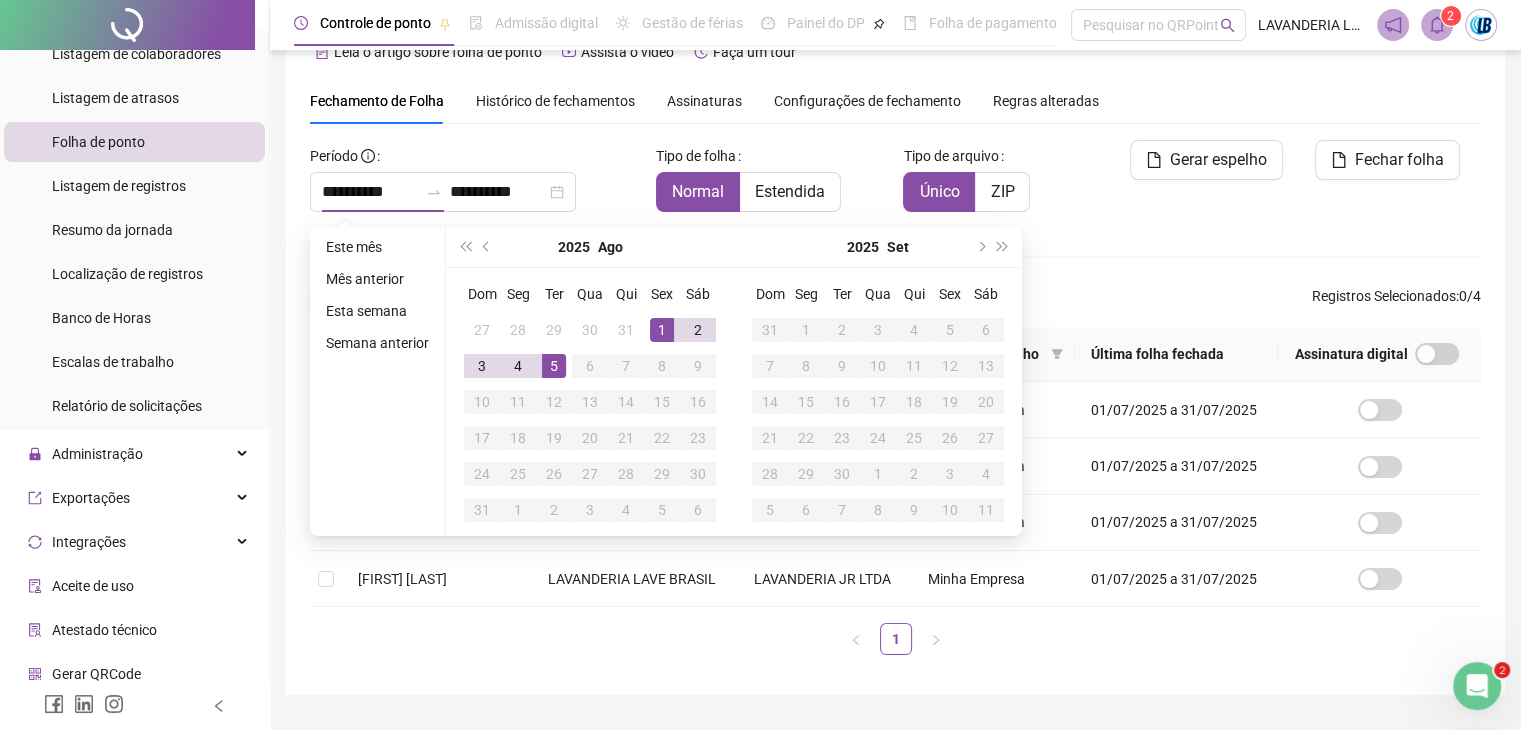 type on "**********" 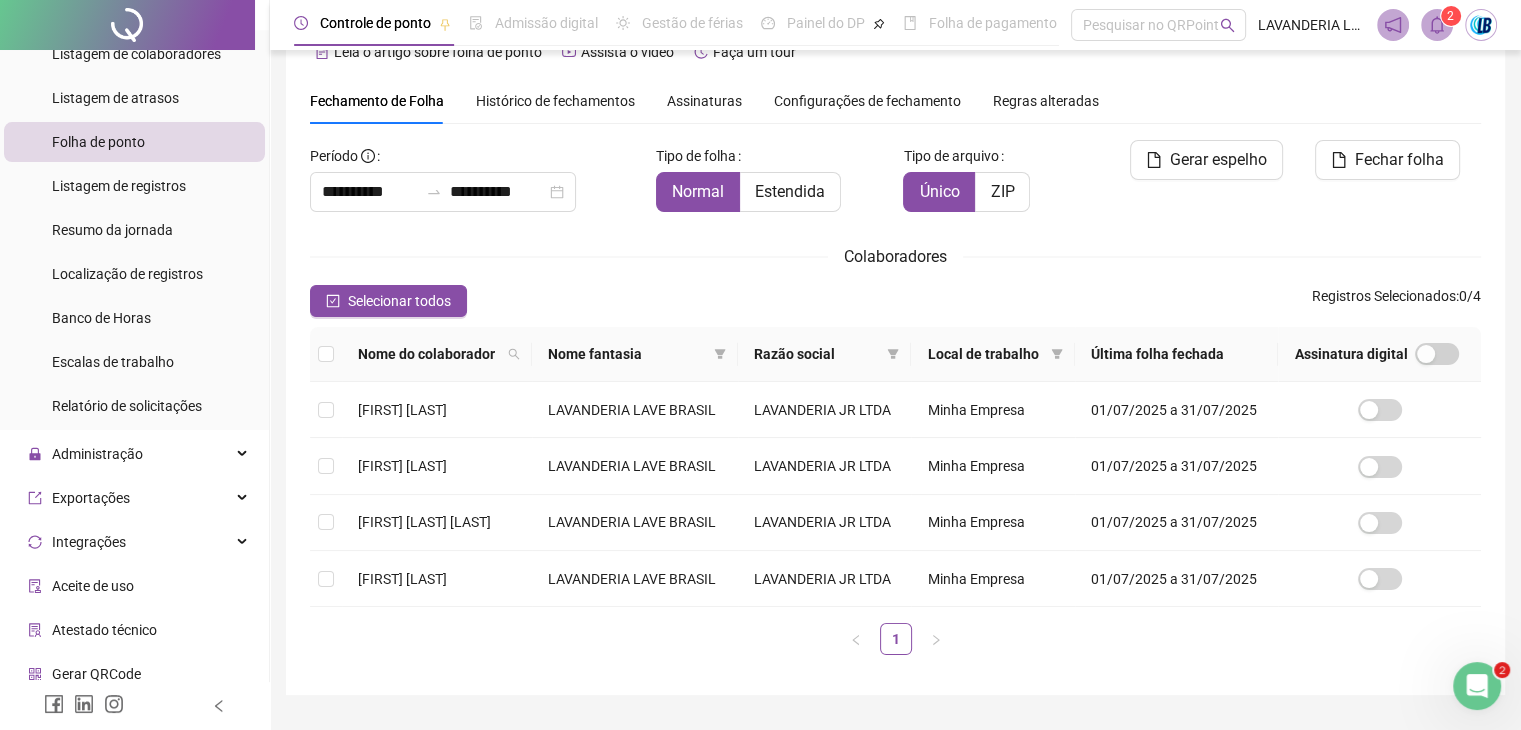drag, startPoint x: 347, startPoint y: 297, endPoint x: 505, endPoint y: 362, distance: 170.84789 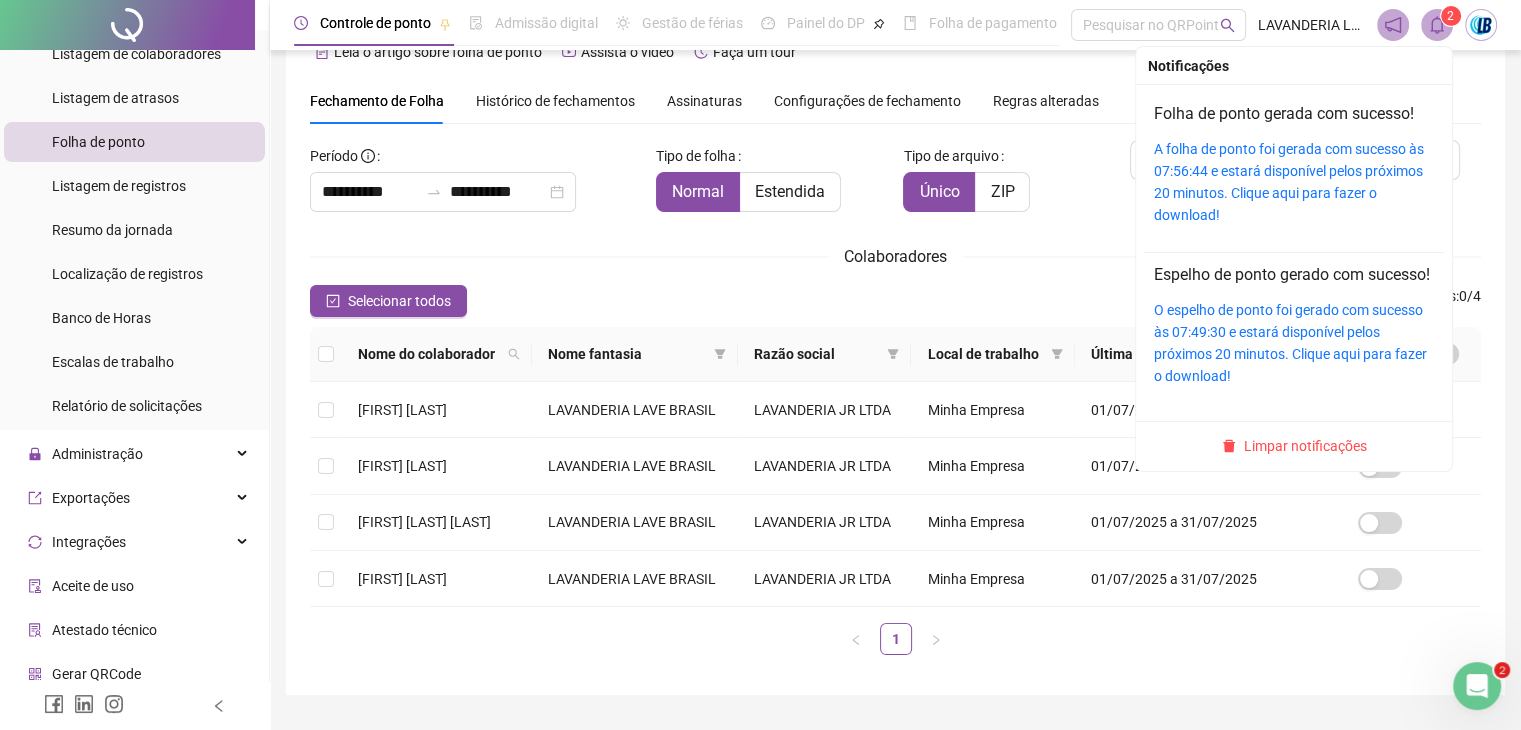 click at bounding box center [1437, 25] 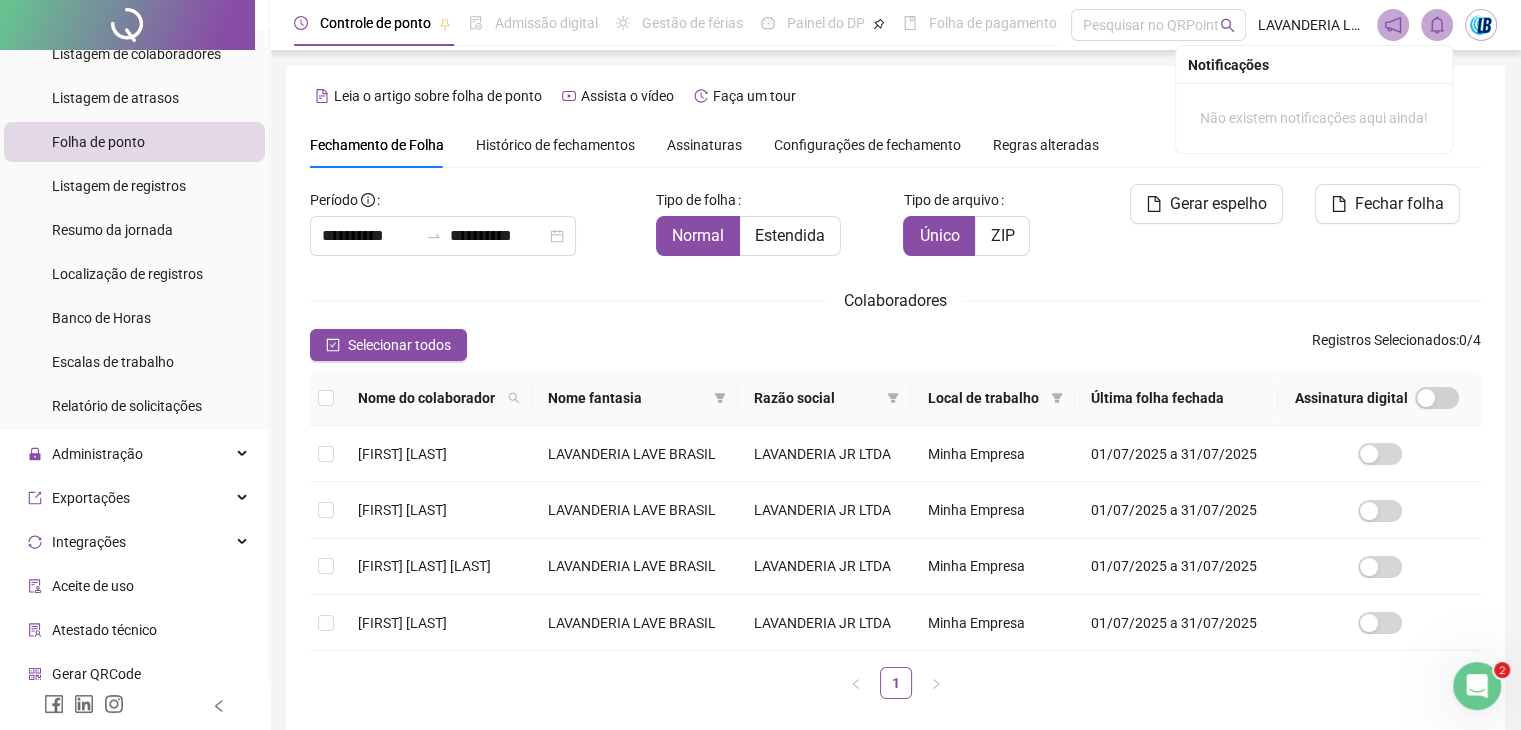 scroll, scrollTop: 0, scrollLeft: 0, axis: both 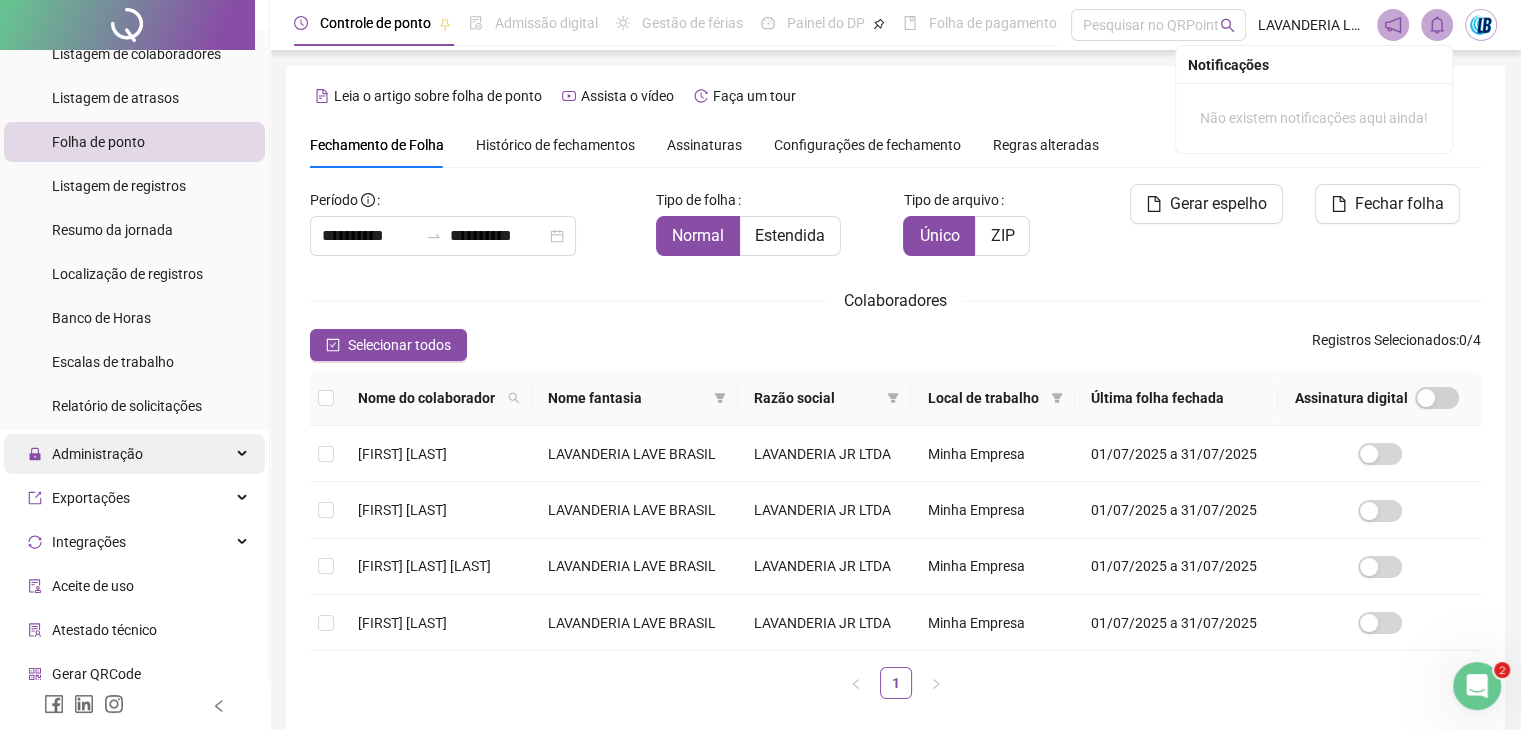 click on "Administração" at bounding box center [134, 454] 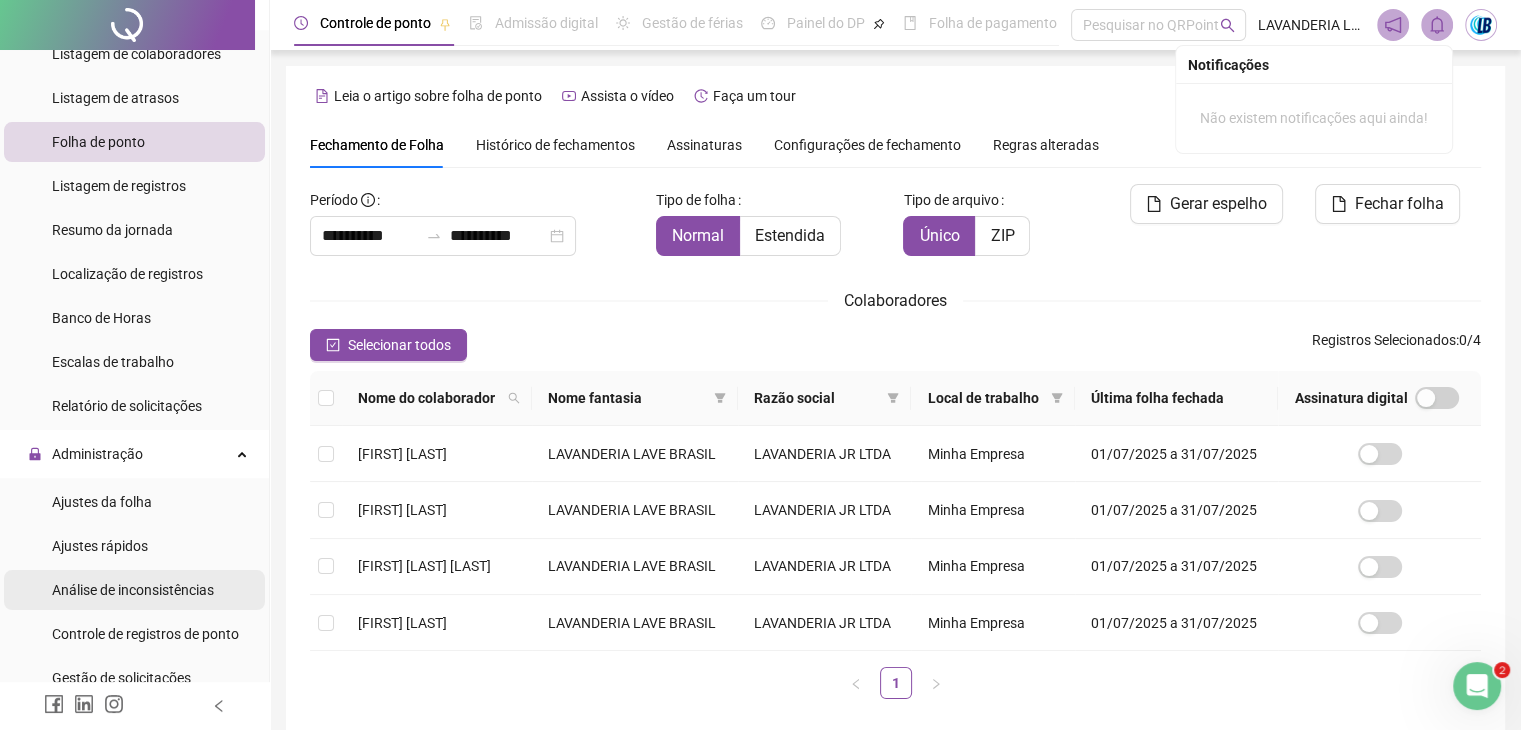 click on "Análise de inconsistências" at bounding box center (133, 590) 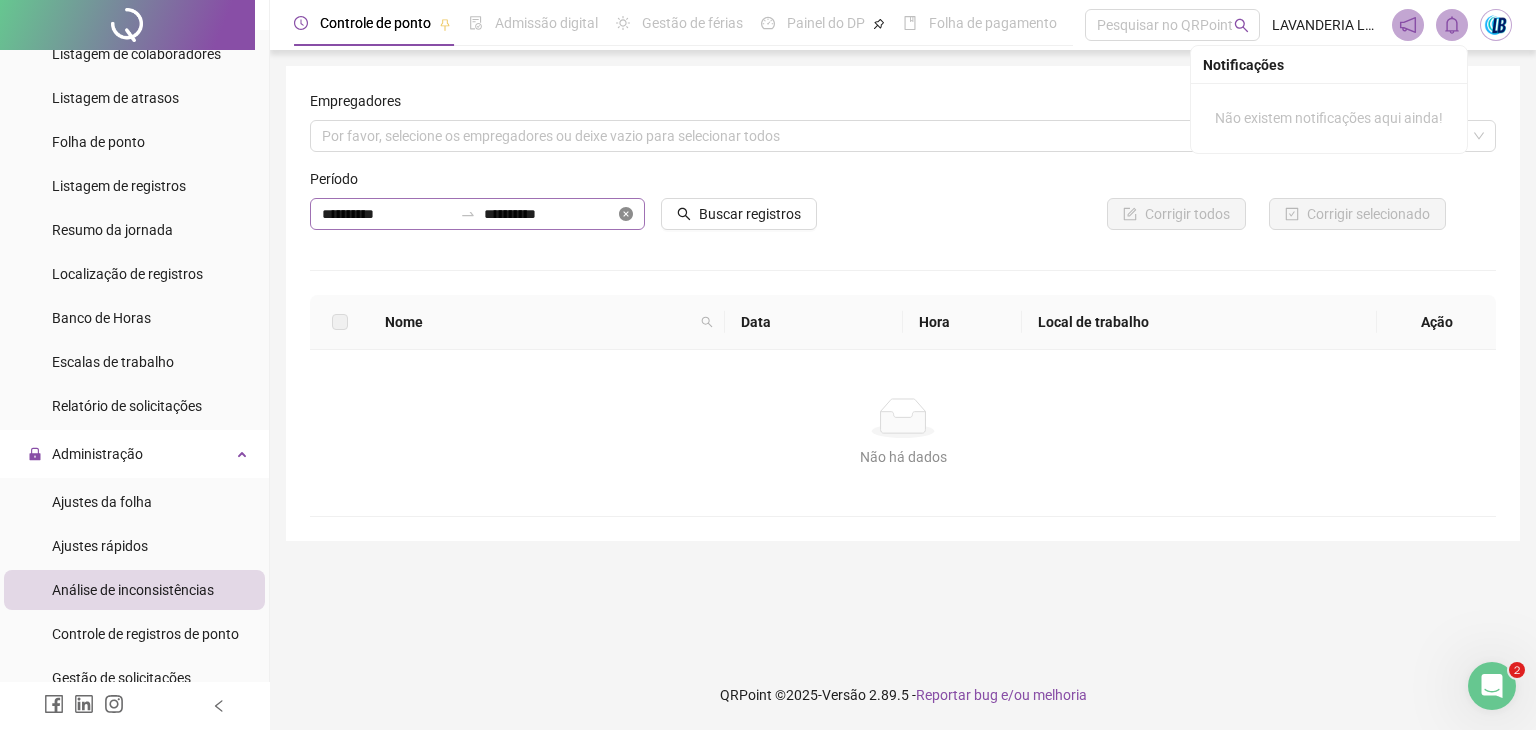 click 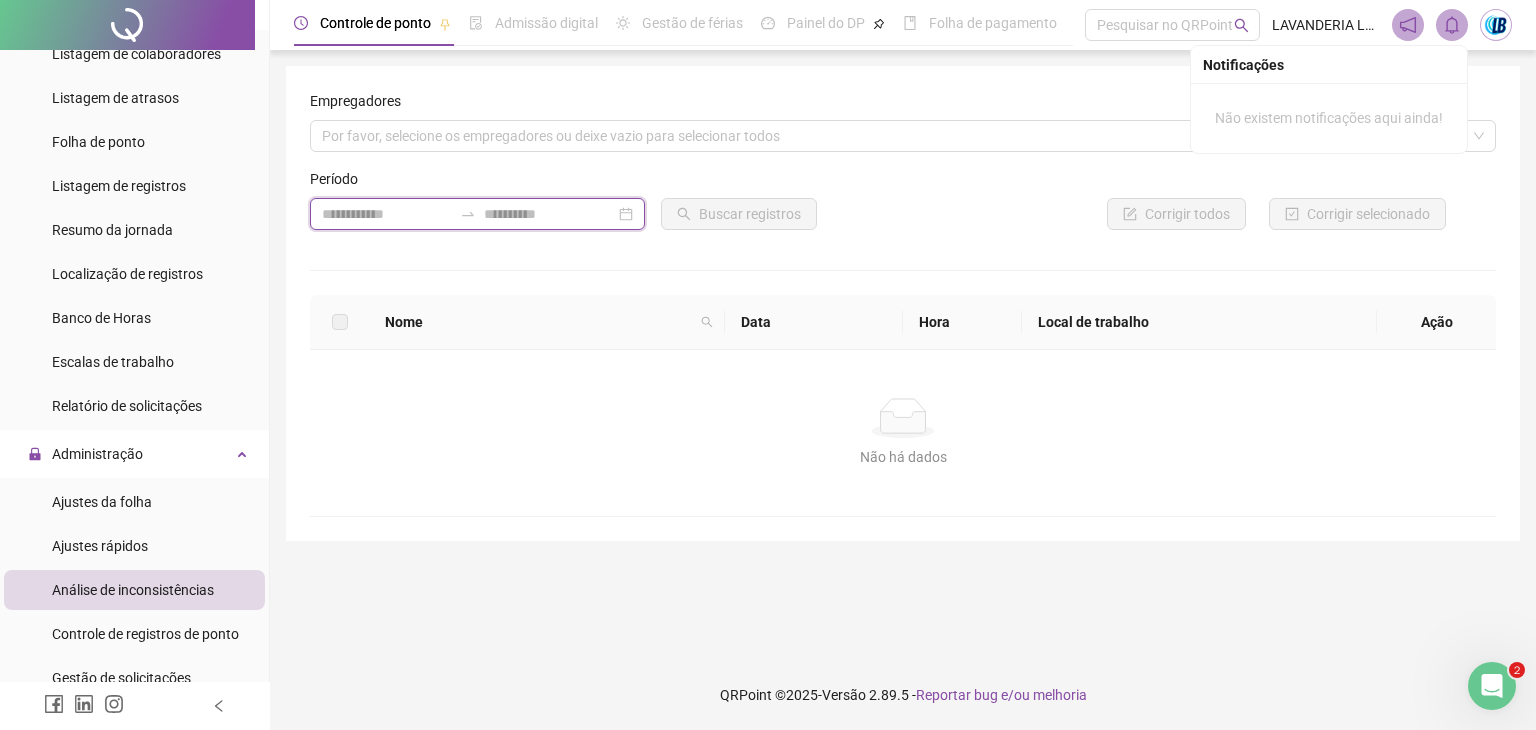 click at bounding box center [387, 214] 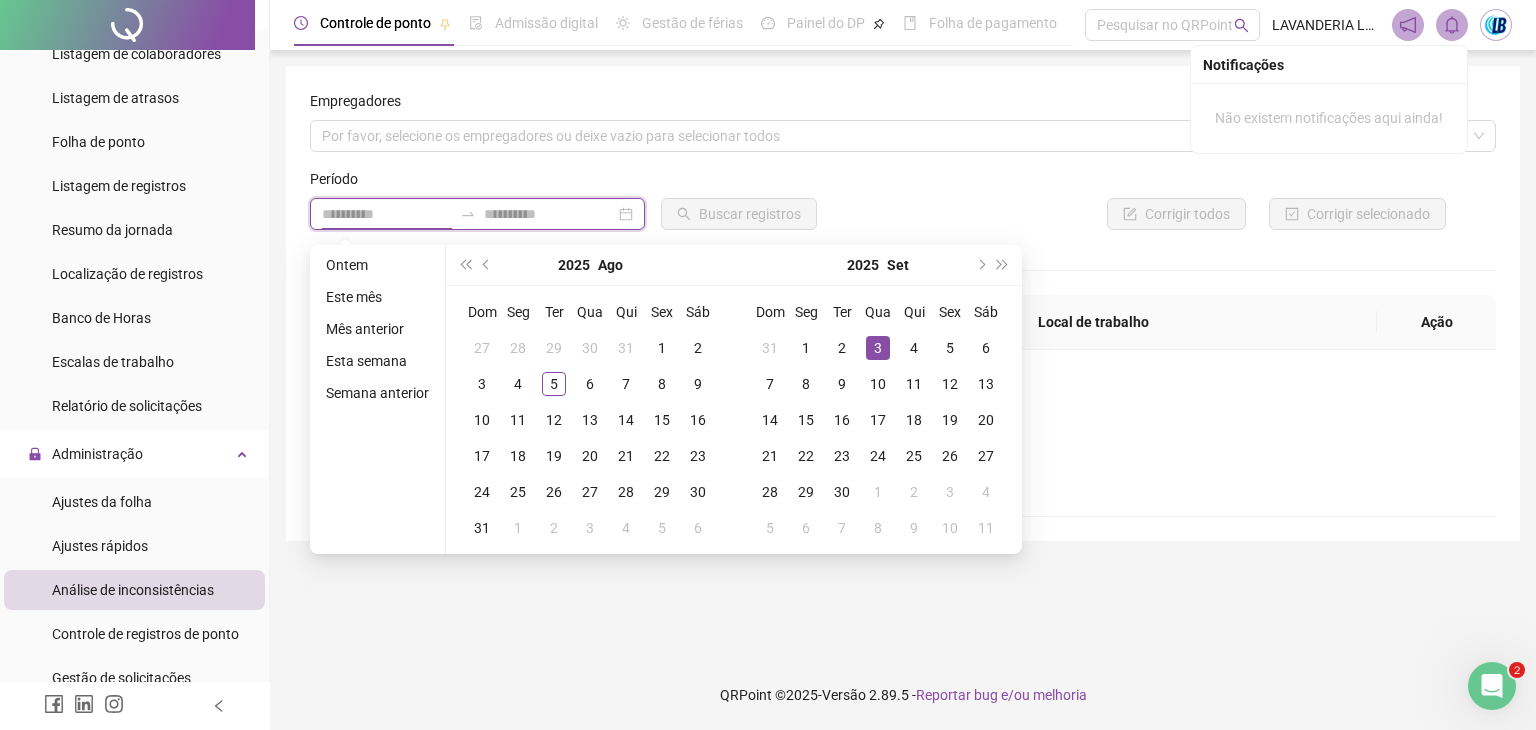 type on "**********" 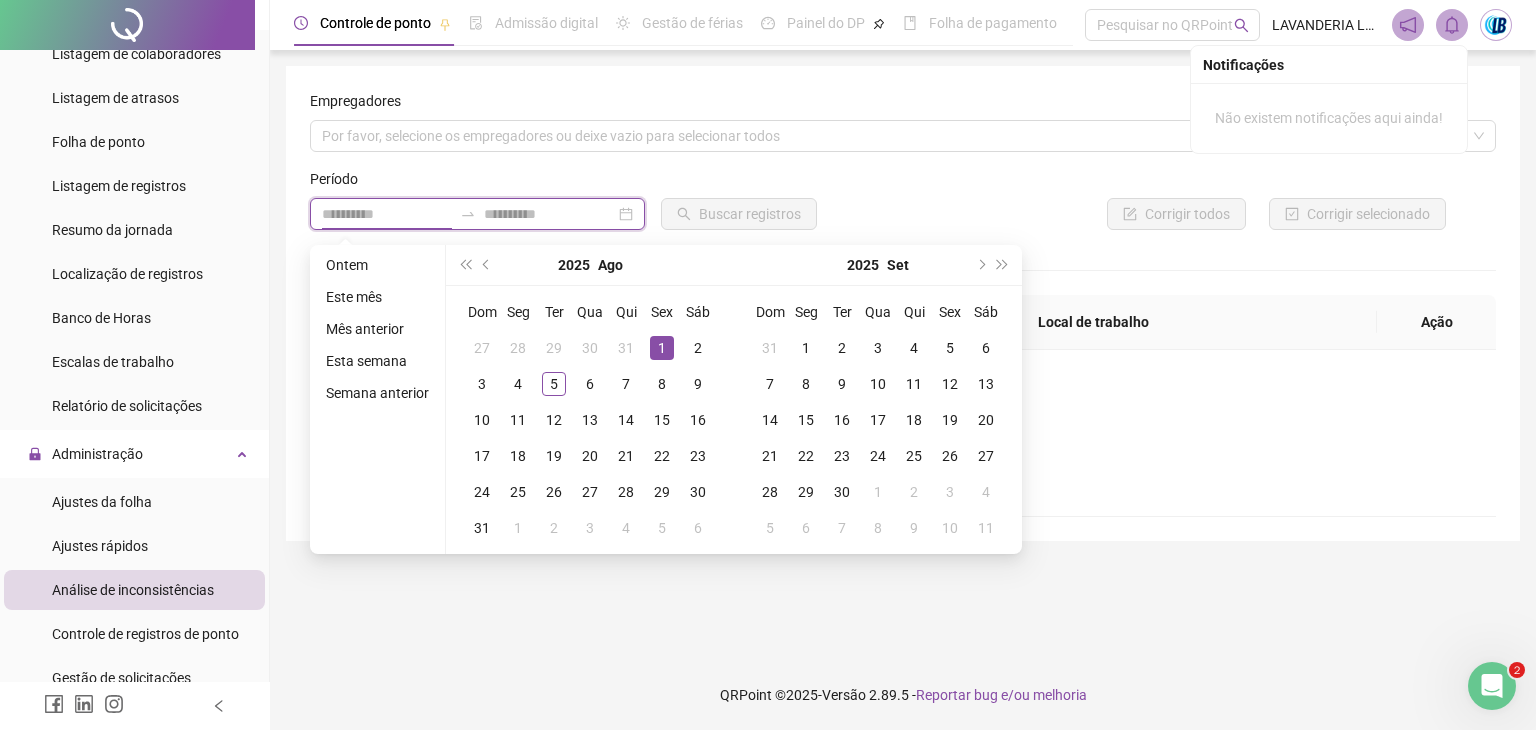 type on "**********" 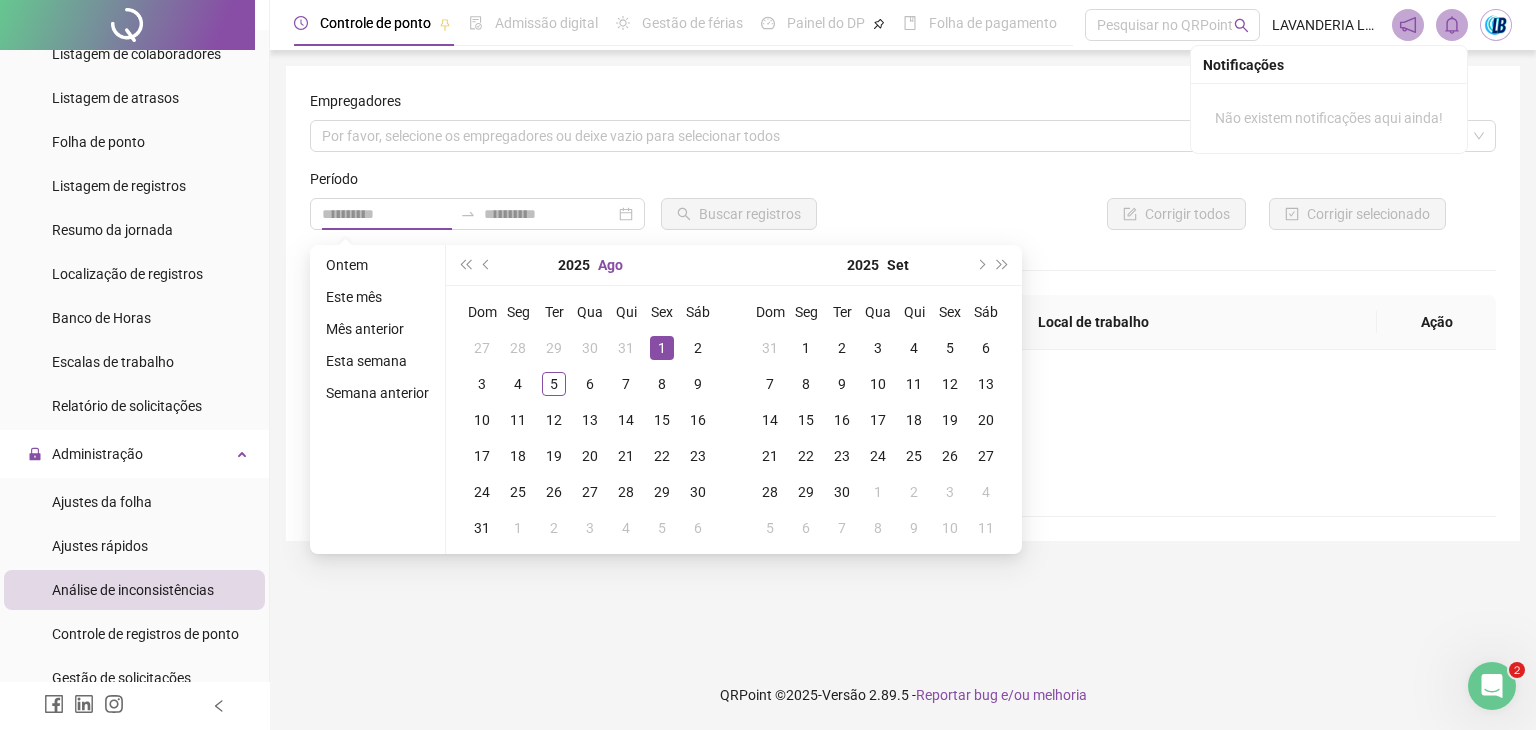 click on "1" at bounding box center [662, 348] 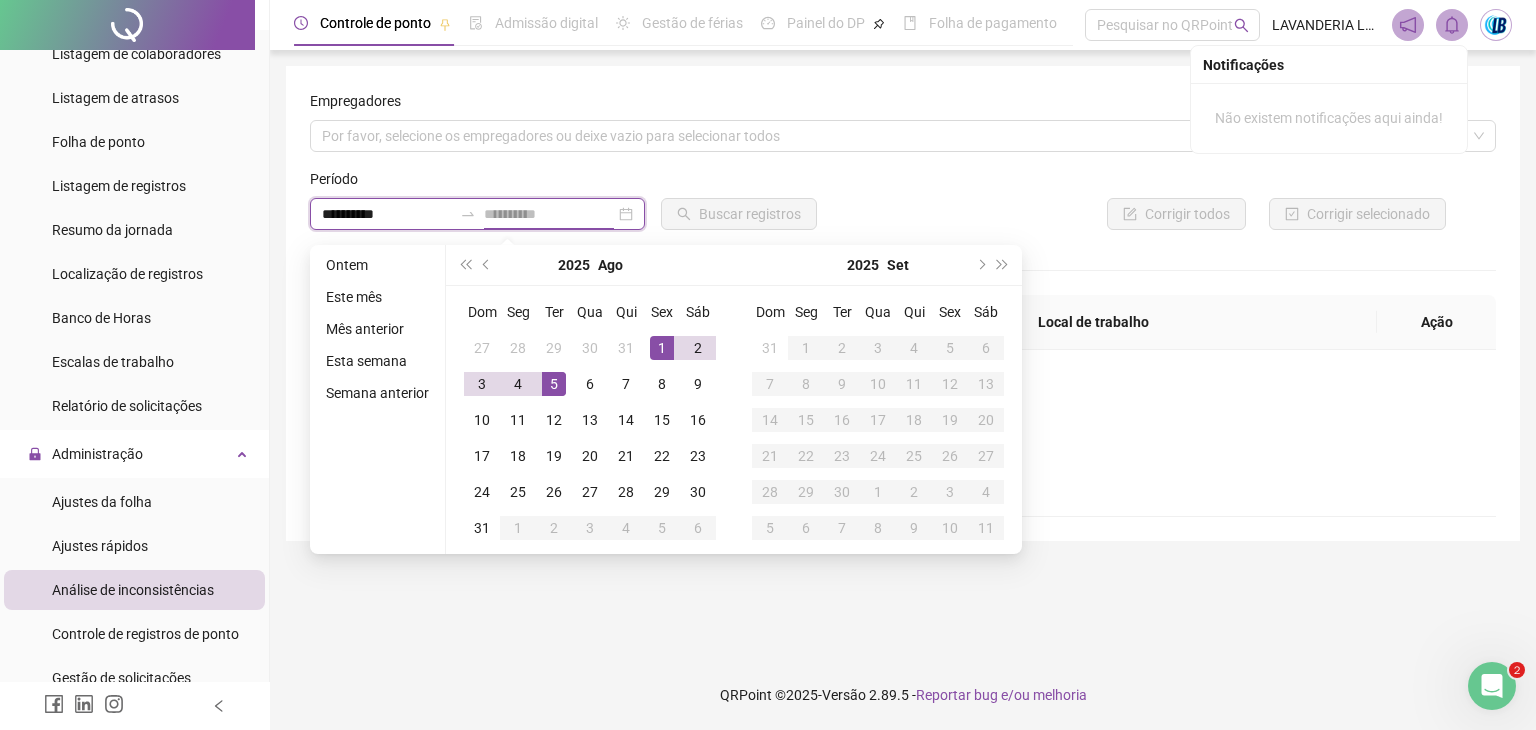 type on "**********" 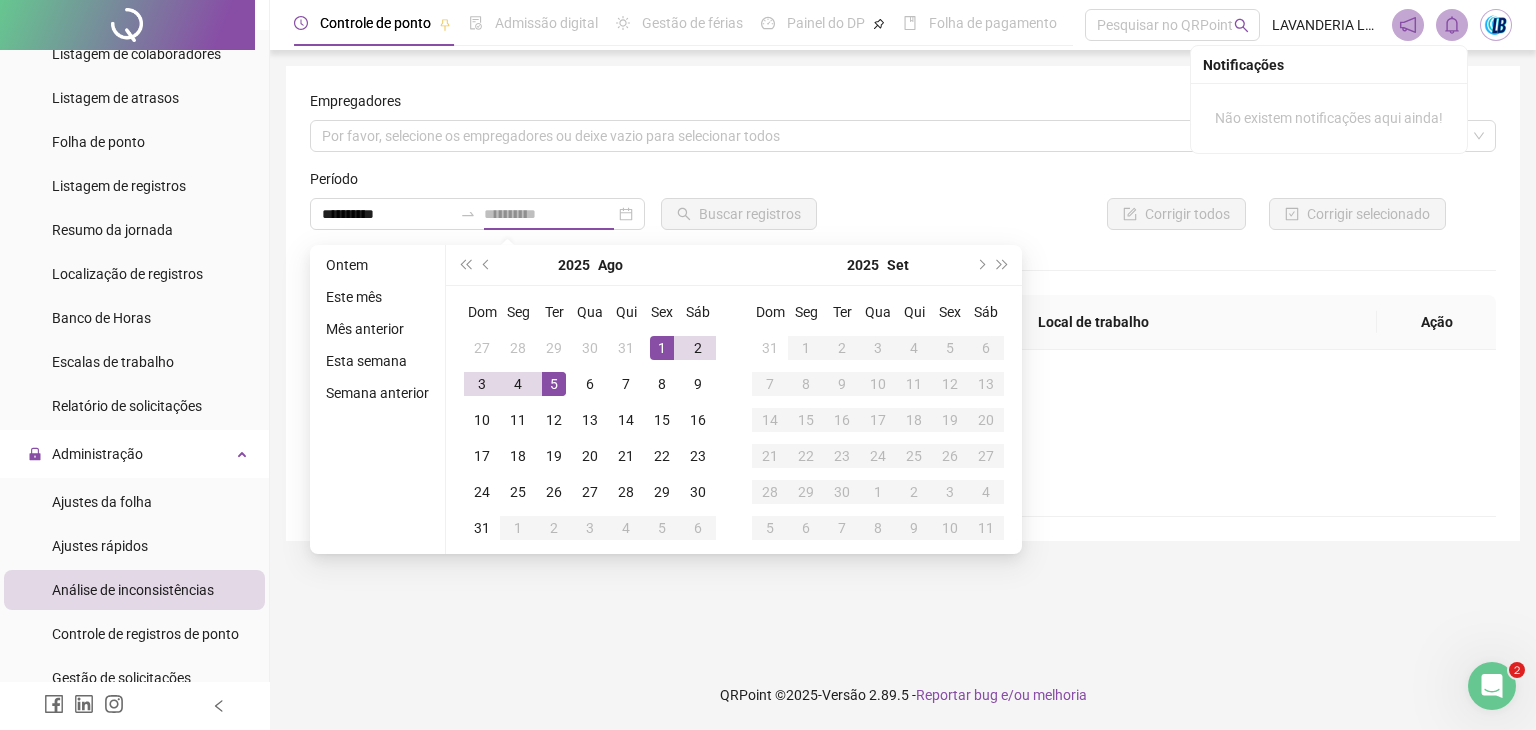 click on "5" at bounding box center [554, 384] 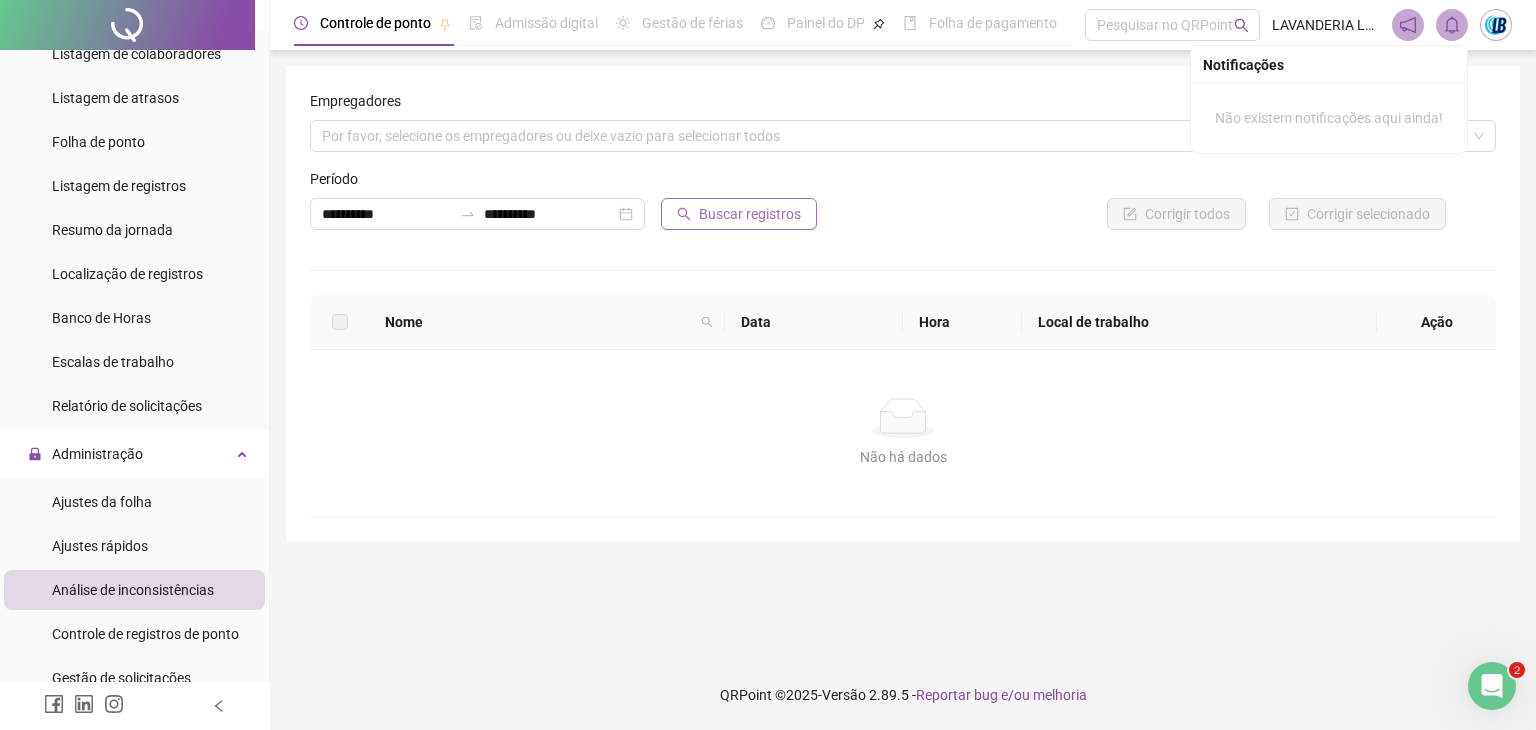 click on "Buscar registros" at bounding box center [750, 214] 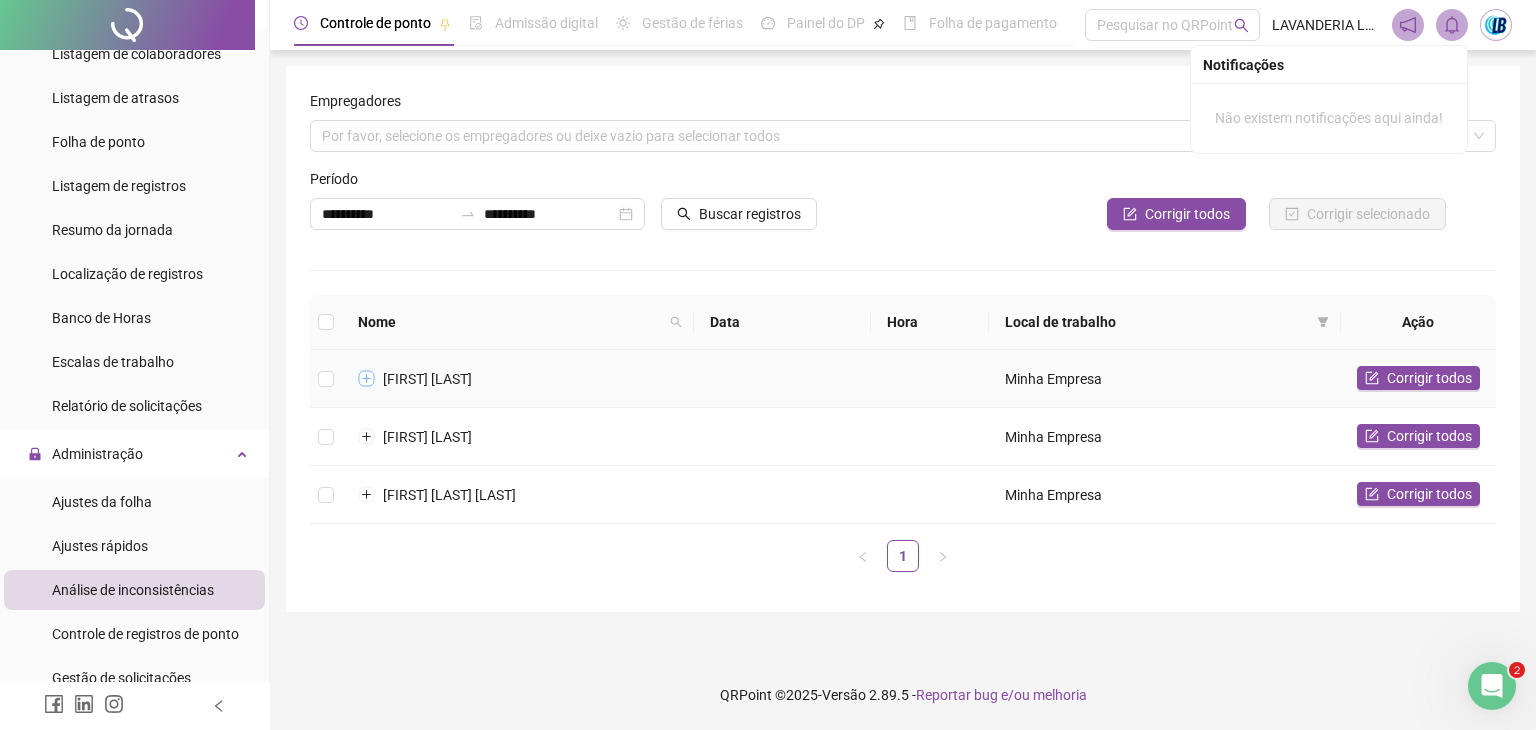 click at bounding box center (367, 379) 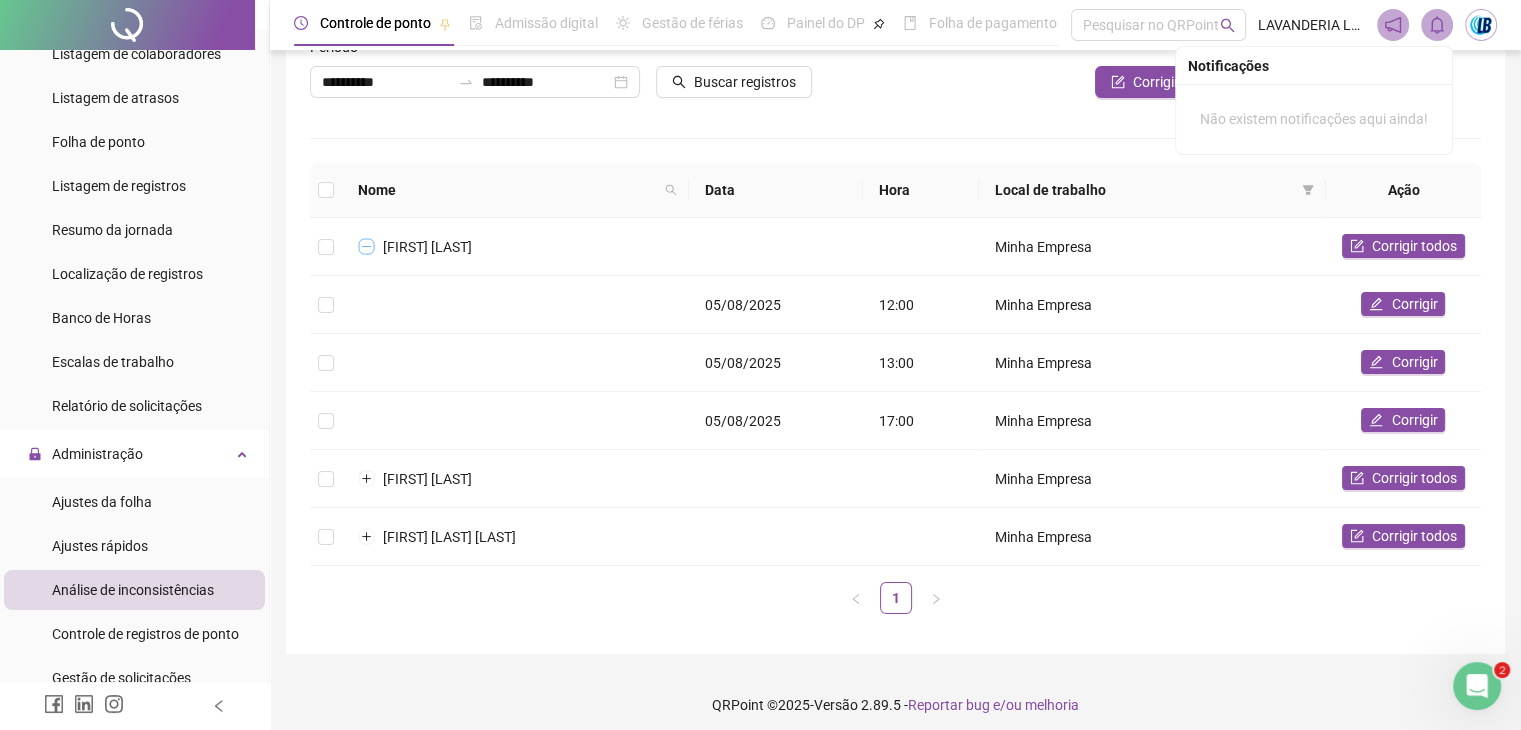 scroll, scrollTop: 136, scrollLeft: 0, axis: vertical 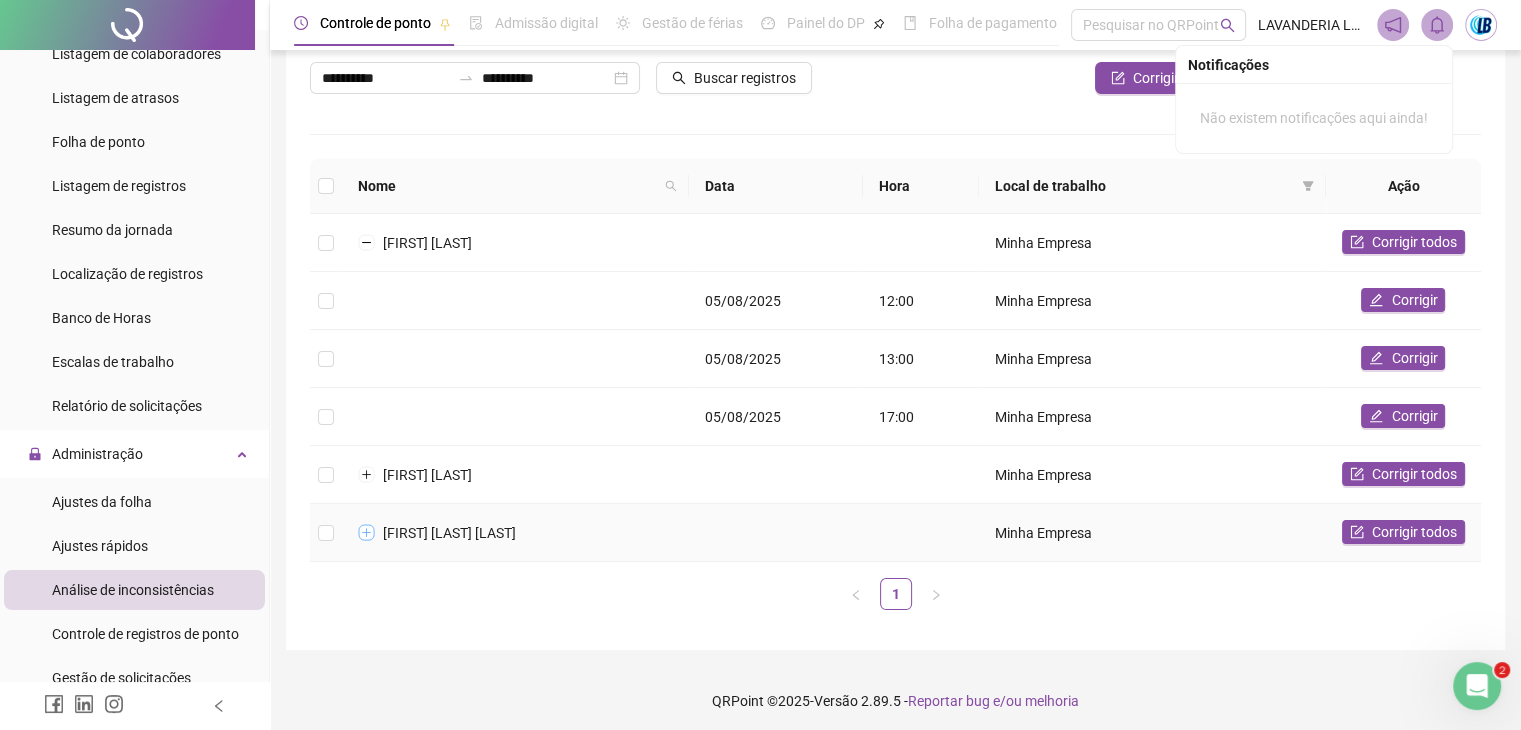 click at bounding box center [367, 533] 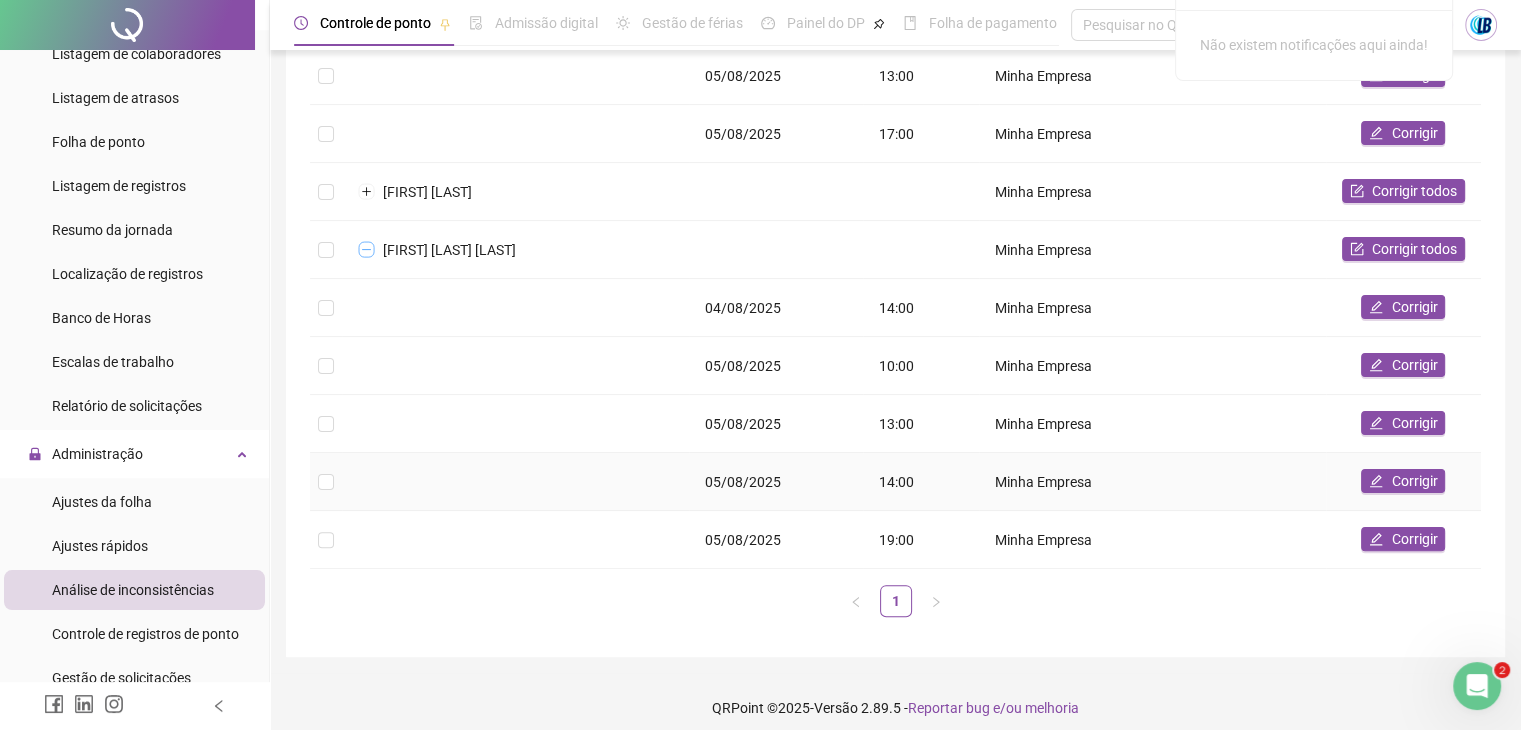 scroll, scrollTop: 420, scrollLeft: 0, axis: vertical 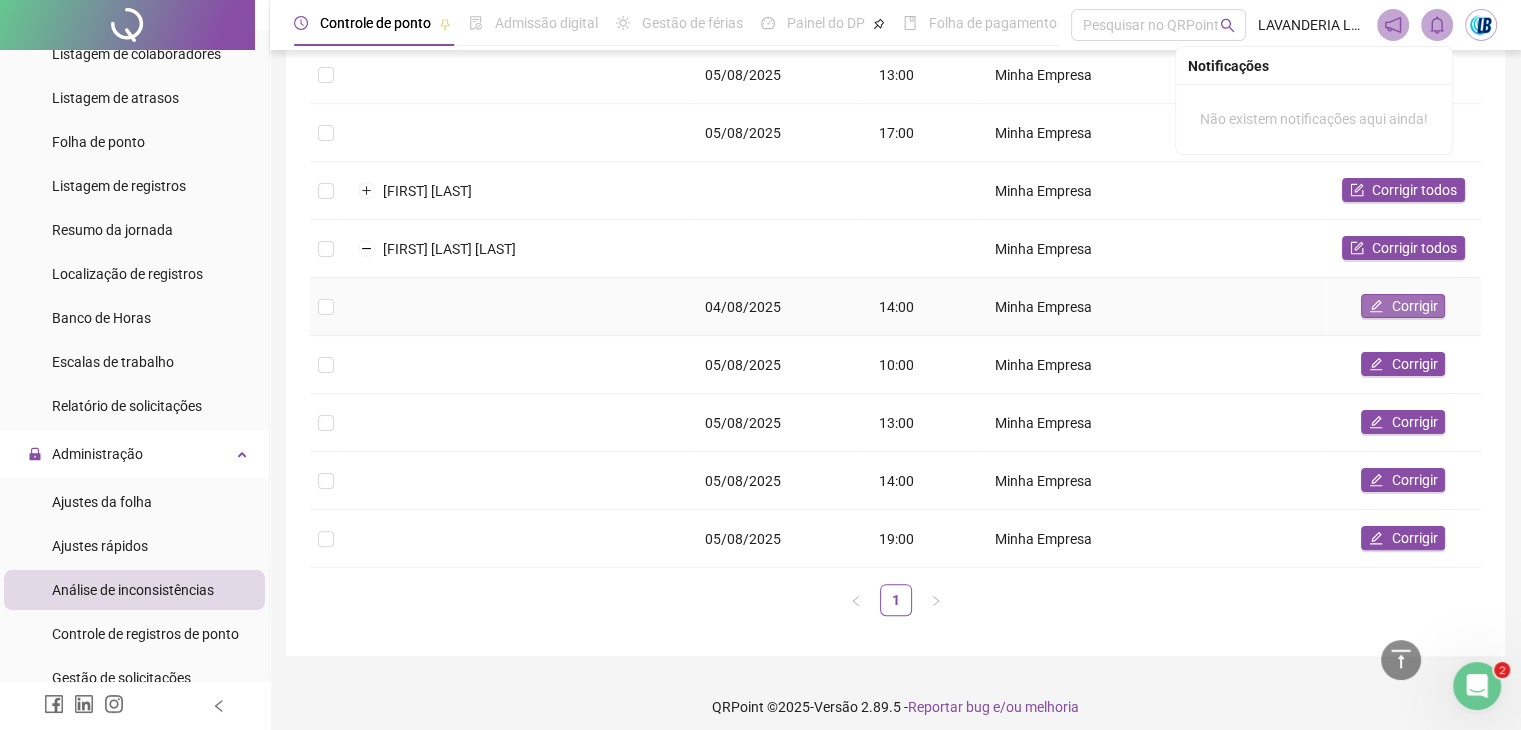 click on "Corrigir" at bounding box center (1414, 306) 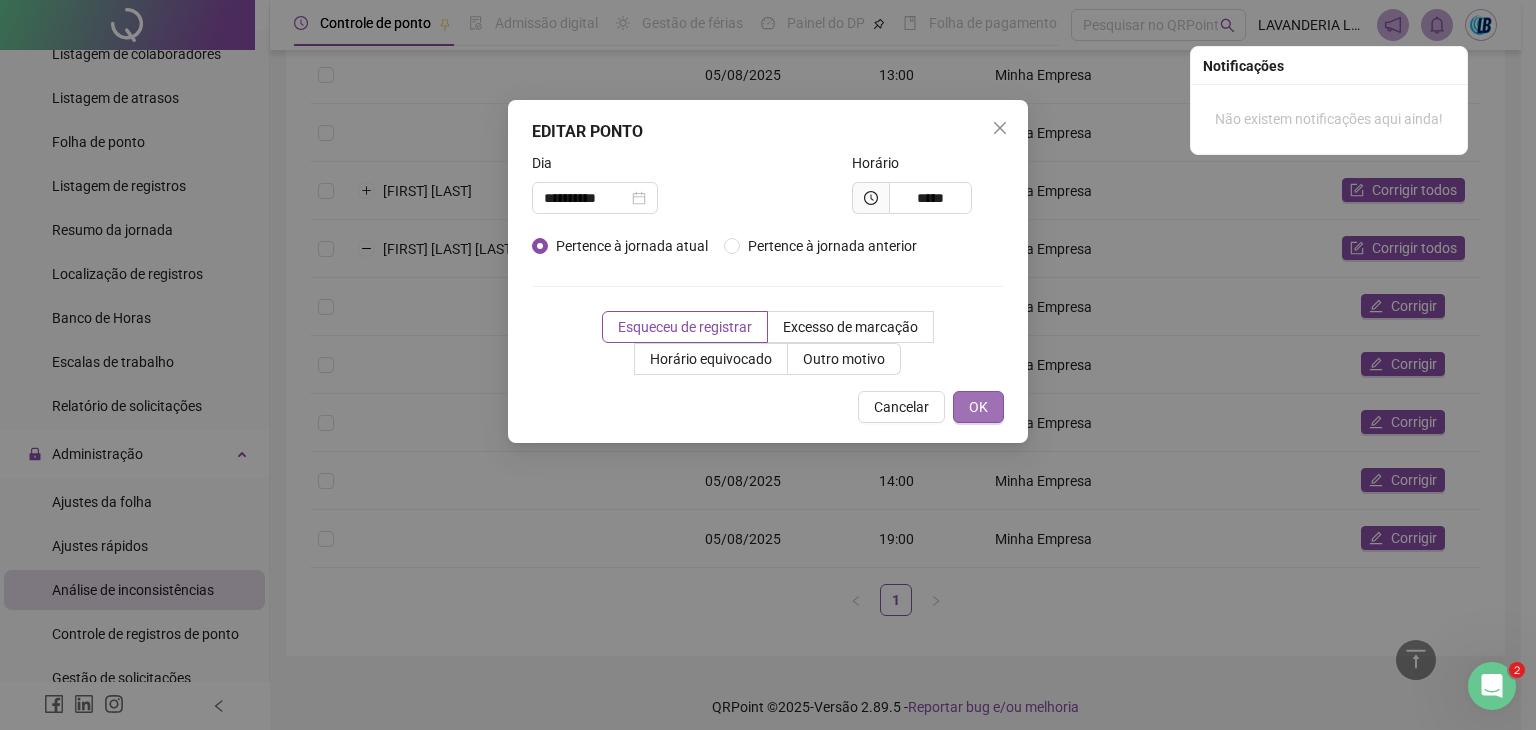 click on "OK" at bounding box center [978, 407] 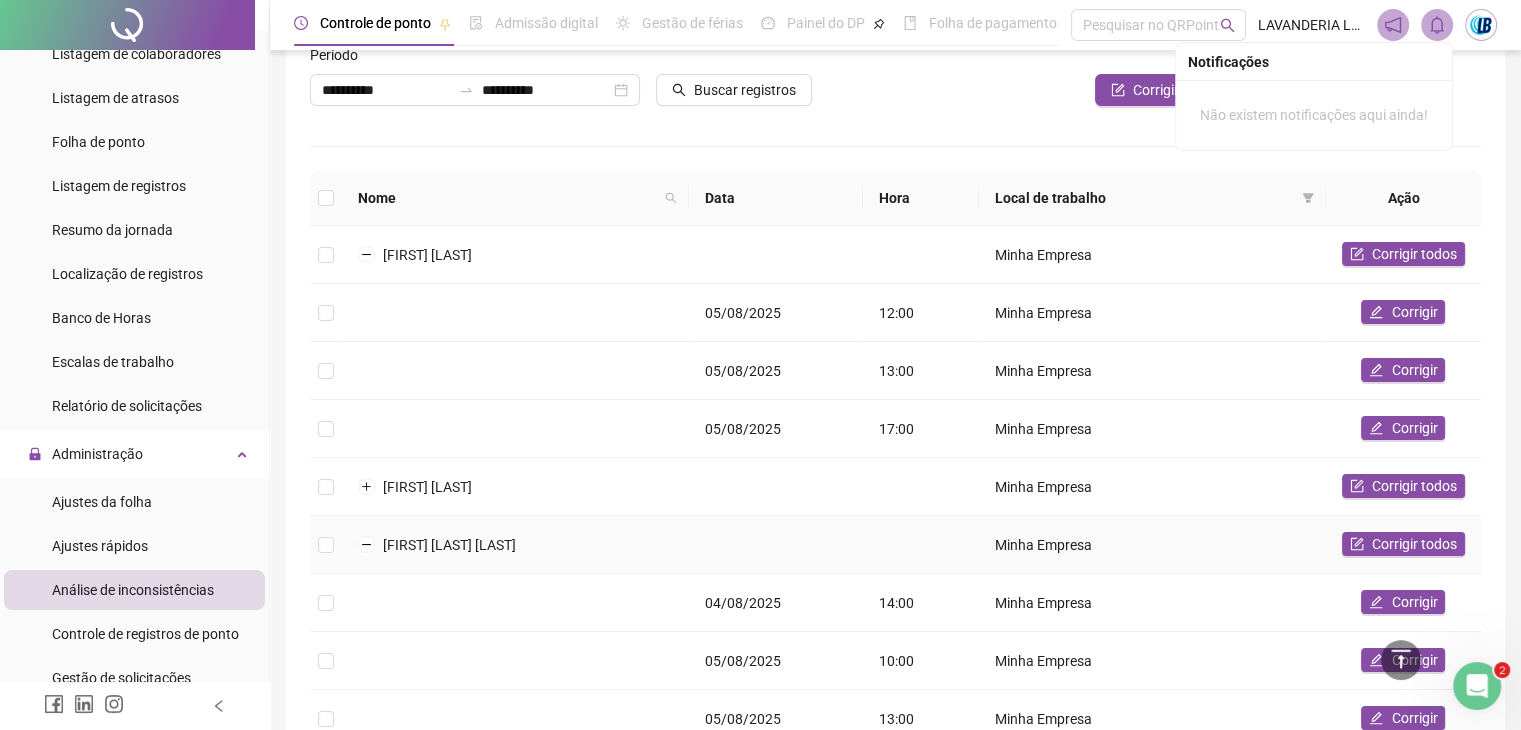 scroll, scrollTop: 120, scrollLeft: 0, axis: vertical 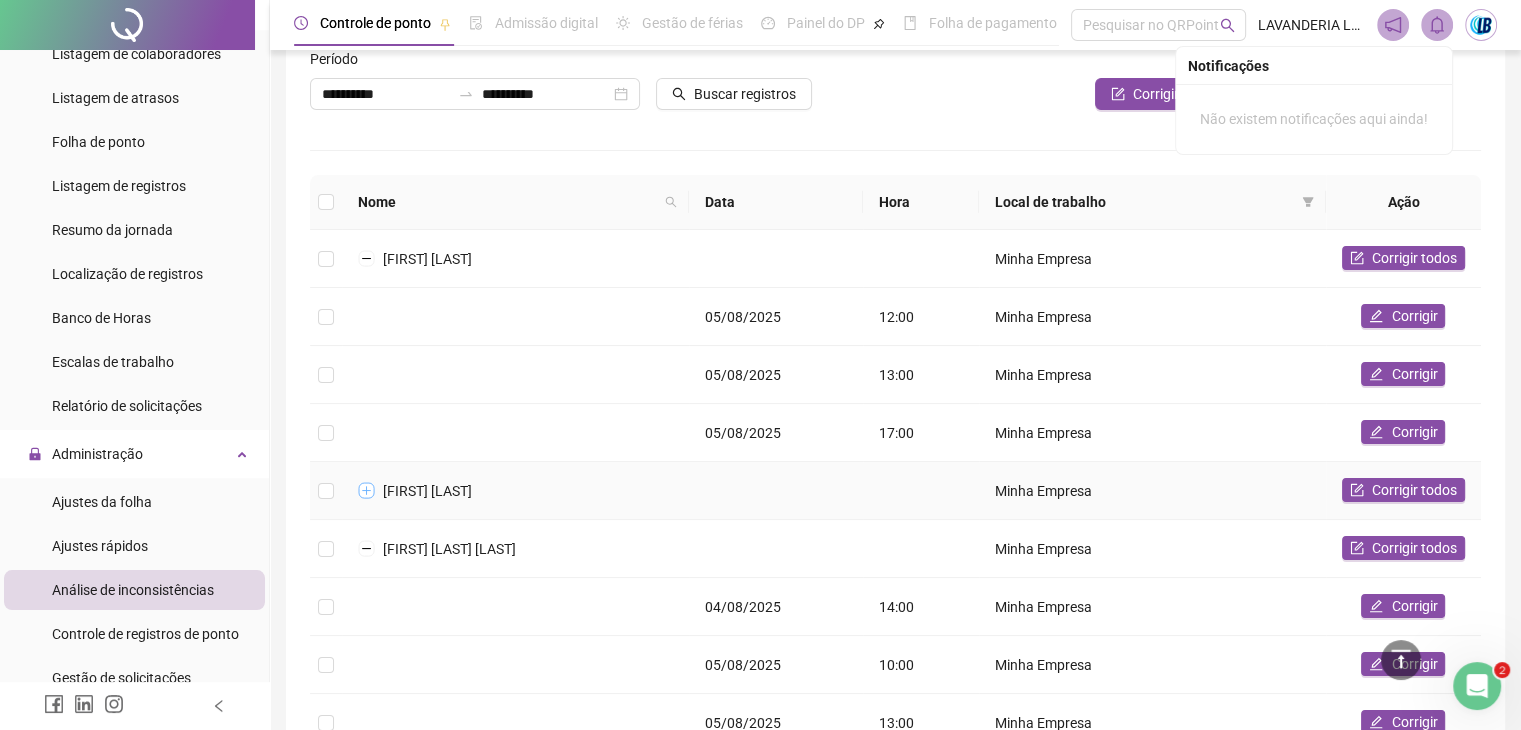 click at bounding box center (367, 491) 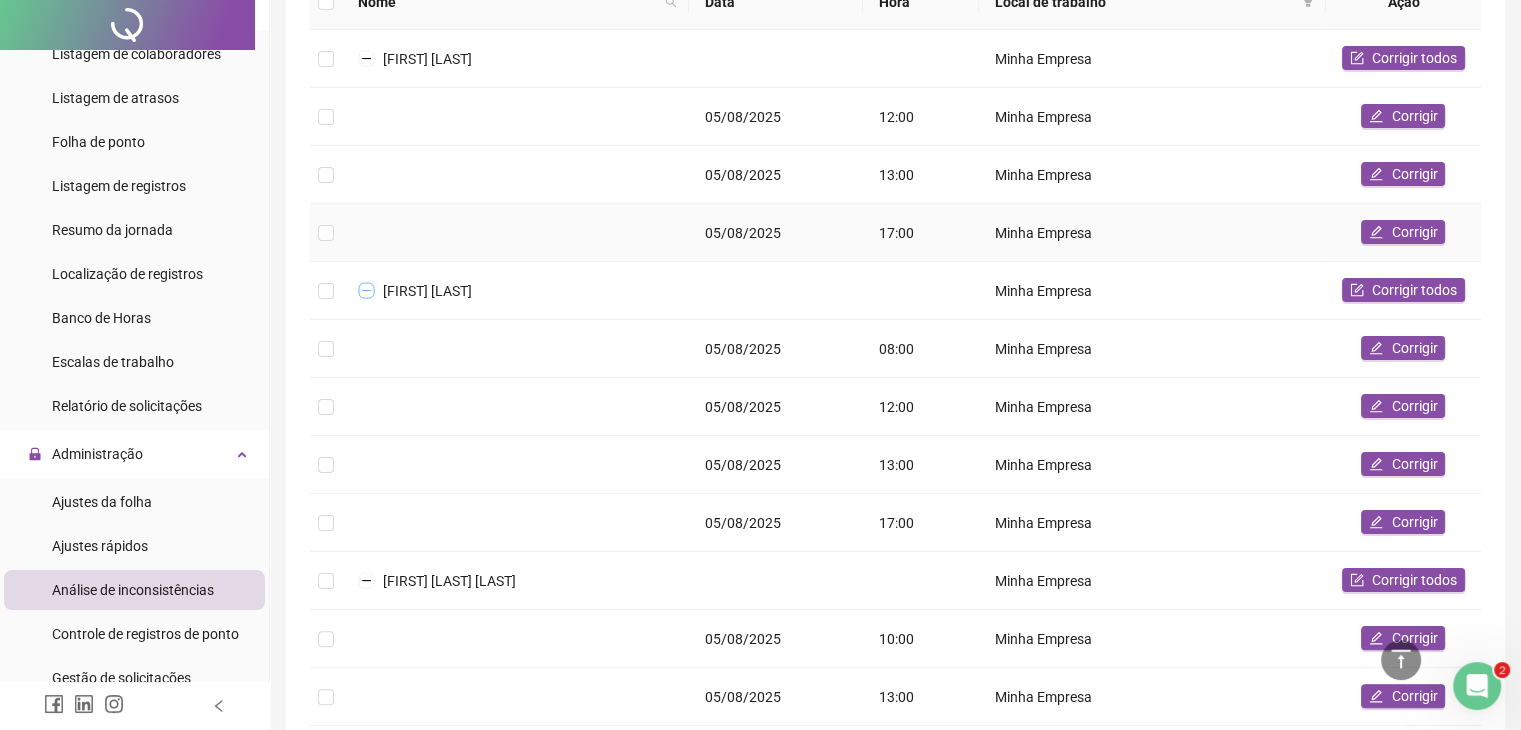 scroll, scrollTop: 0, scrollLeft: 0, axis: both 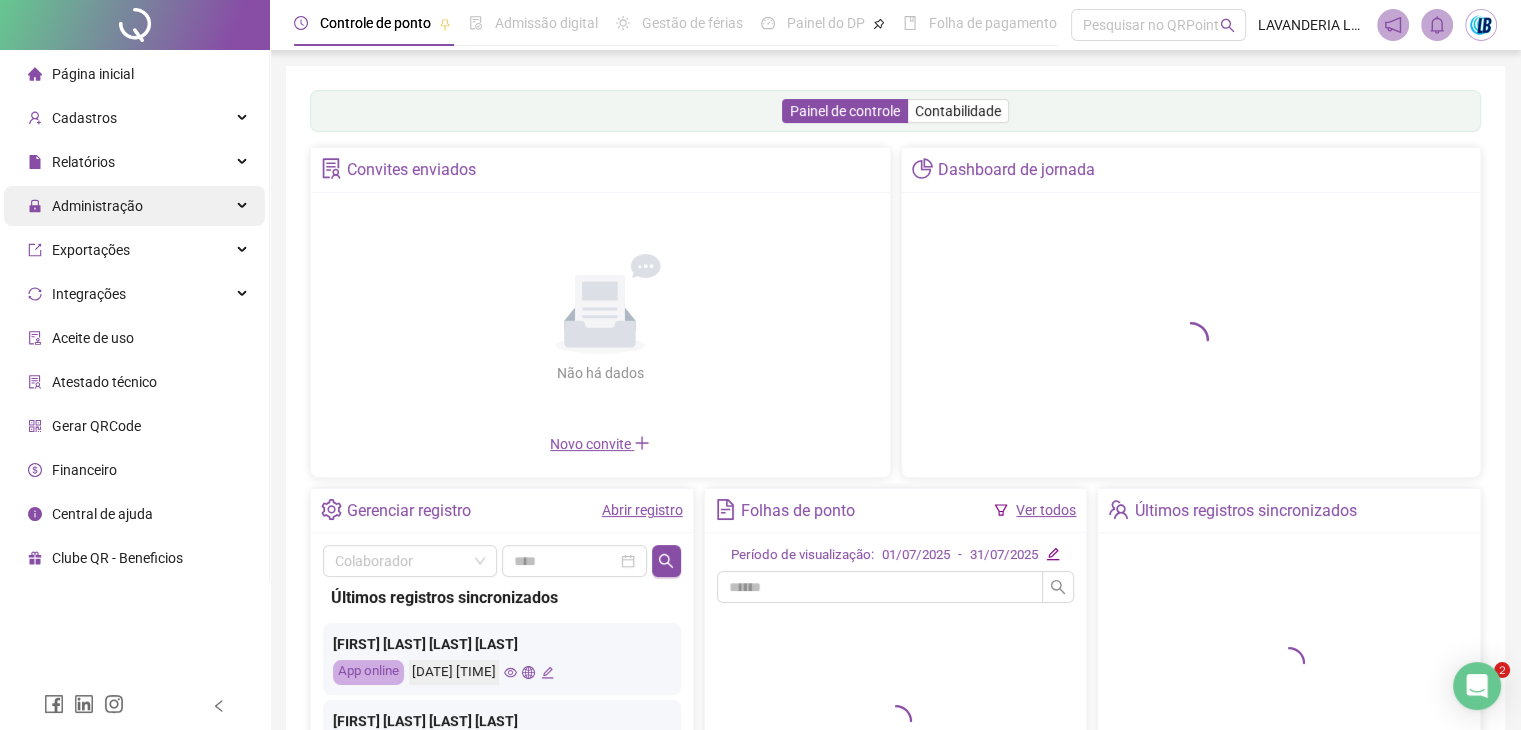 click on "Administração" at bounding box center (134, 206) 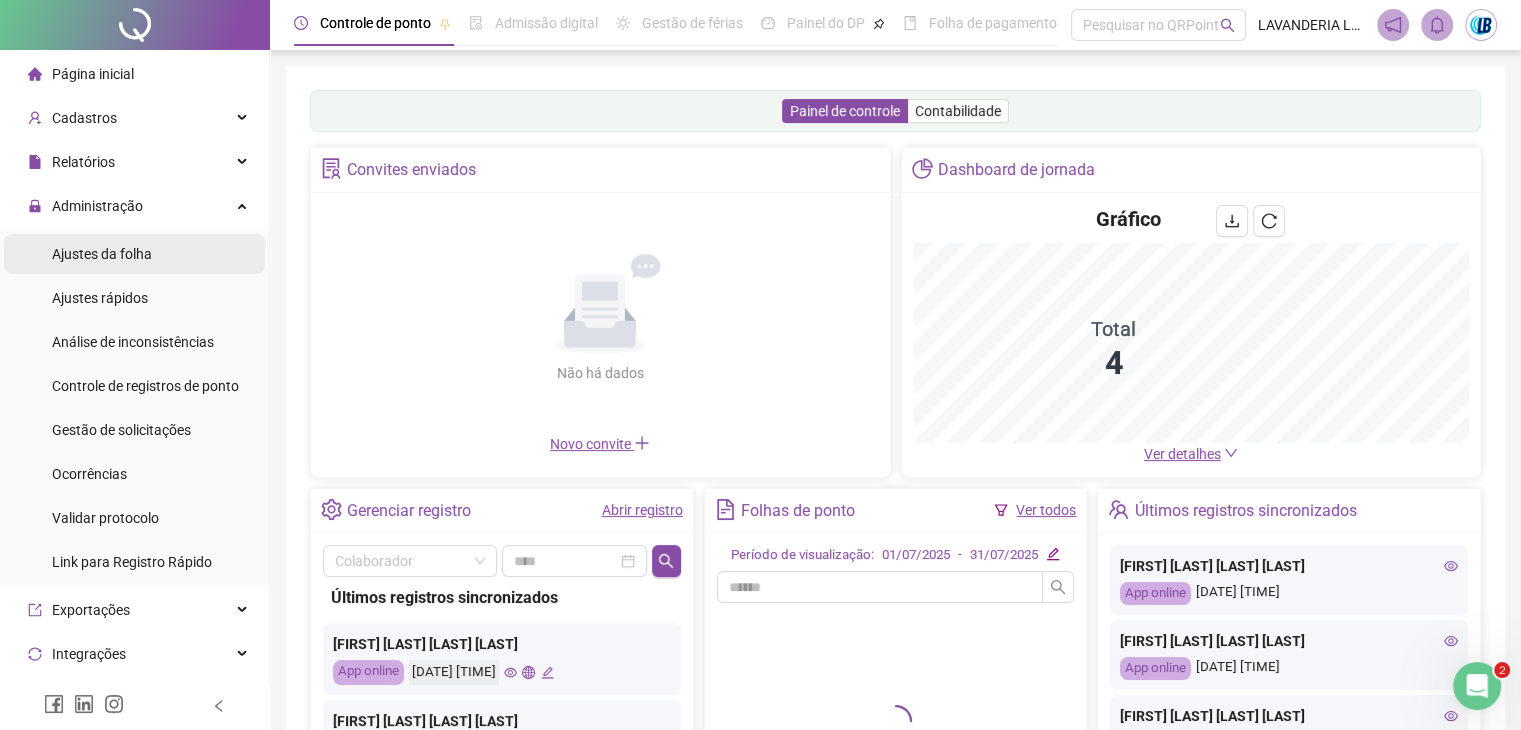 scroll, scrollTop: 0, scrollLeft: 0, axis: both 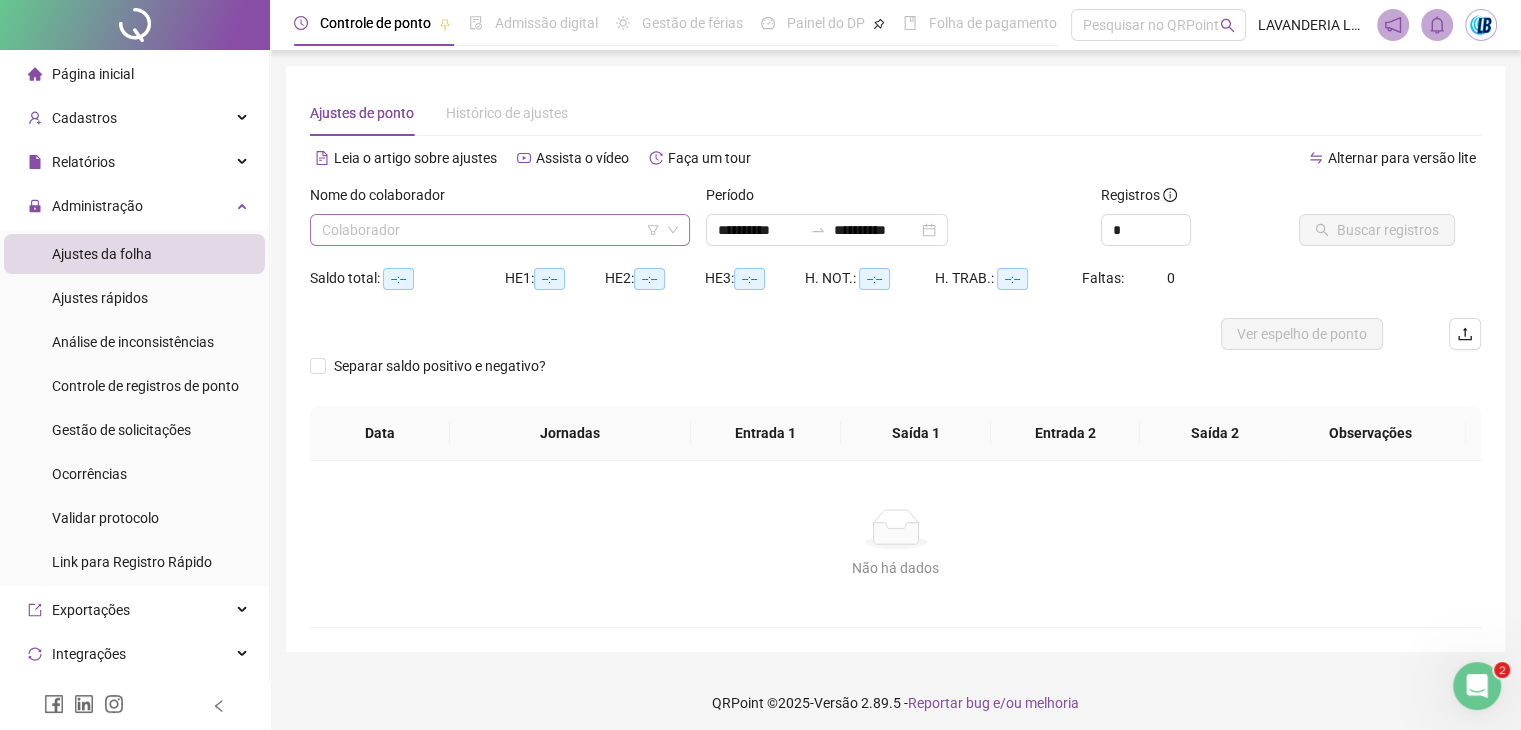 click at bounding box center (491, 230) 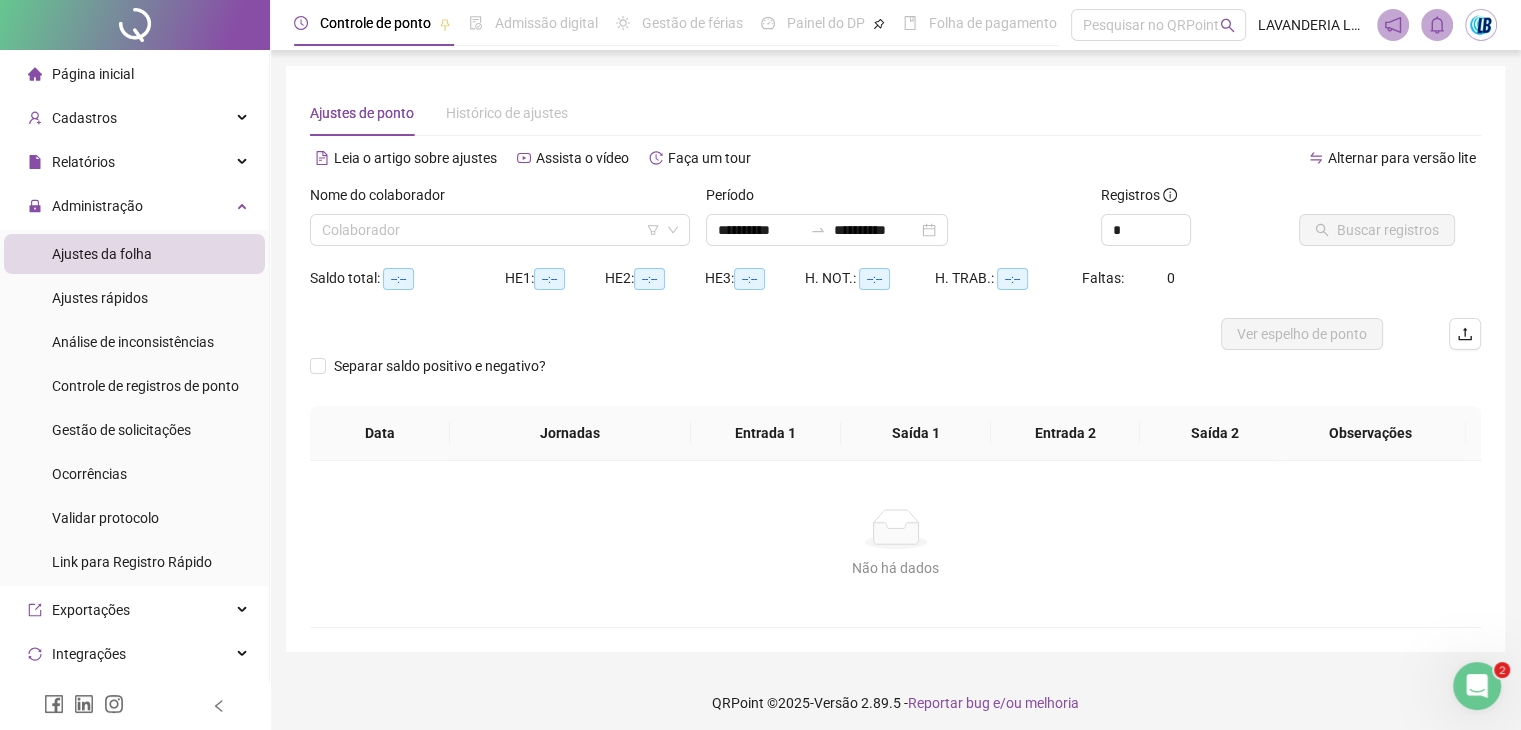 click on "[FIRST] [LAST]" at bounding box center (500, 366) 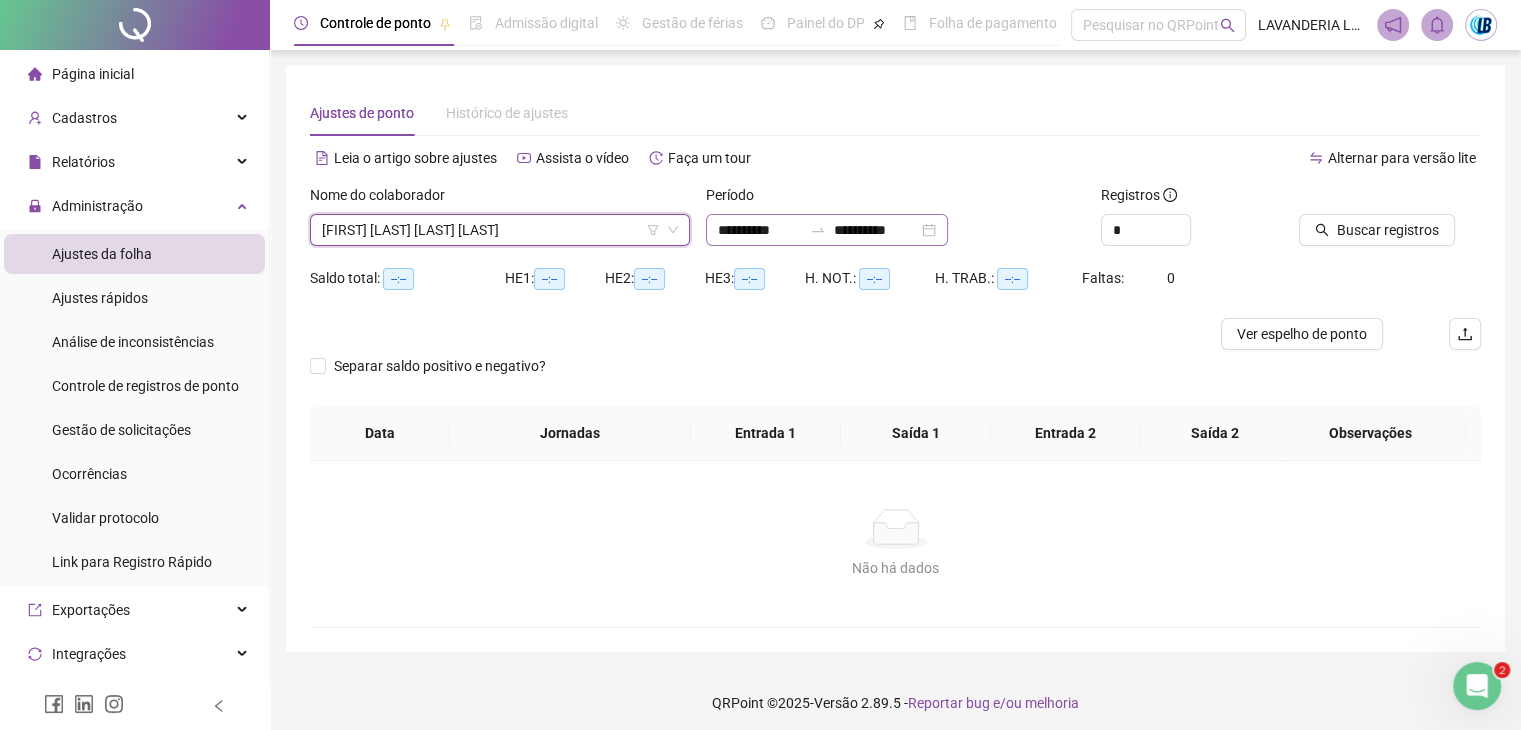click on "**********" at bounding box center (827, 230) 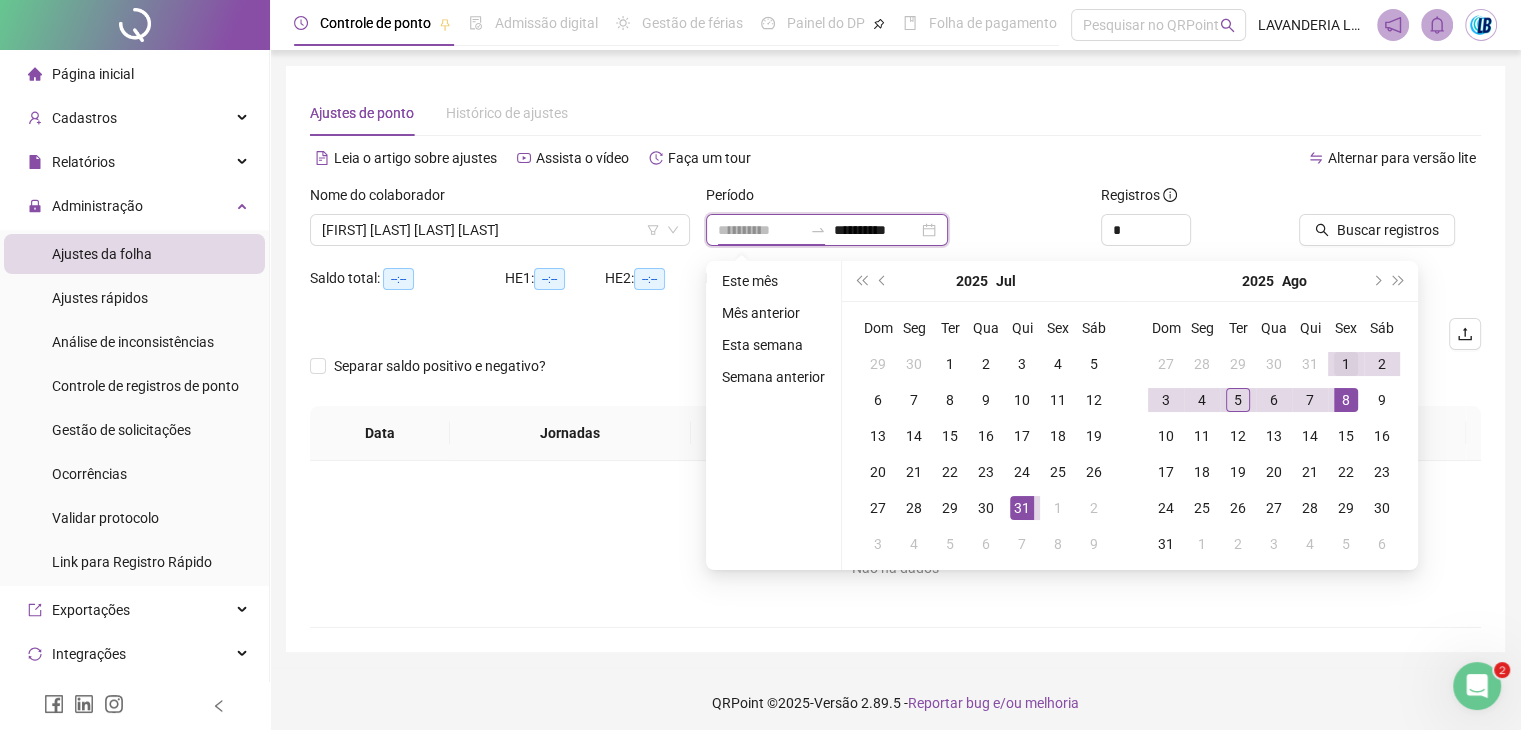type on "**********" 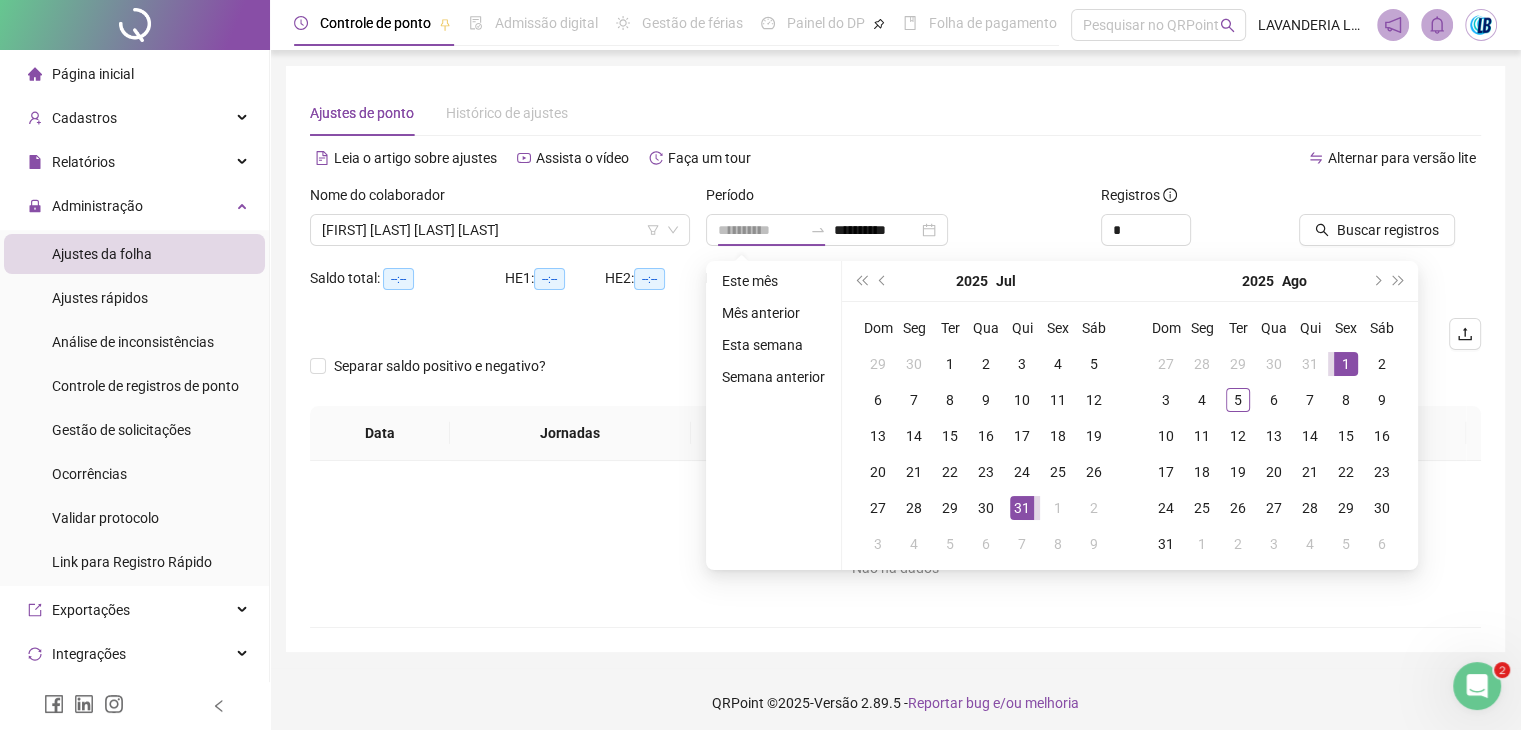 click on "1" at bounding box center (1346, 364) 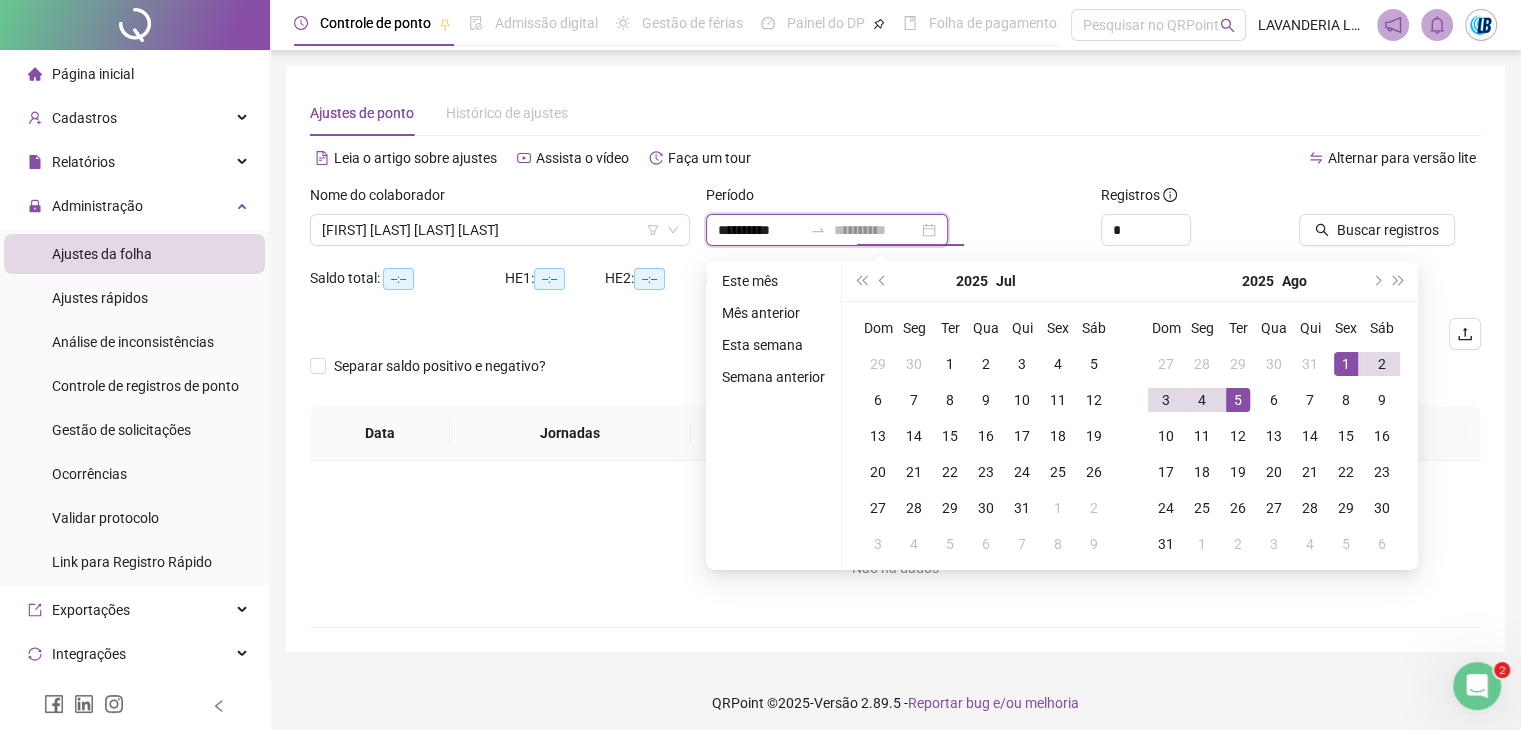 type on "**********" 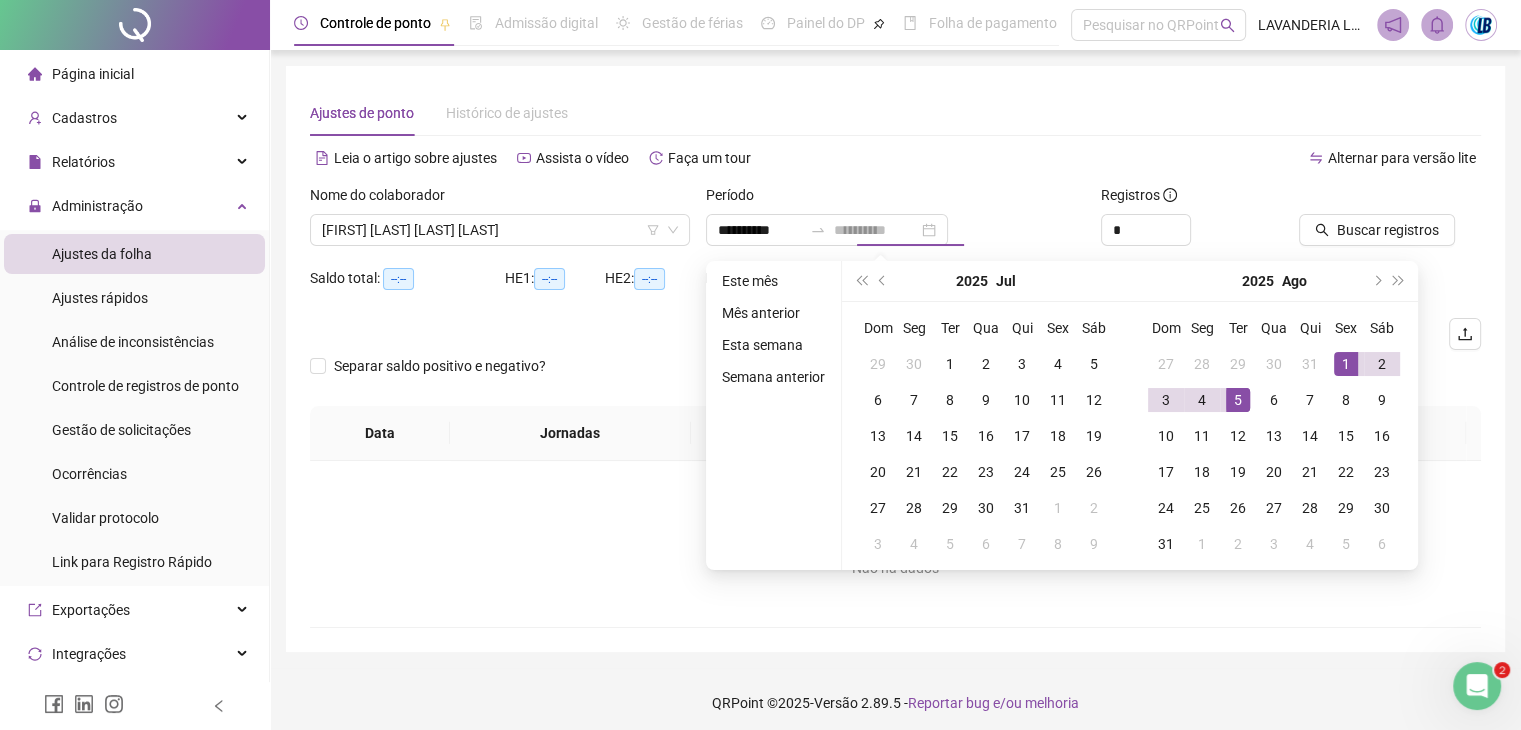 click on "5" at bounding box center [1238, 400] 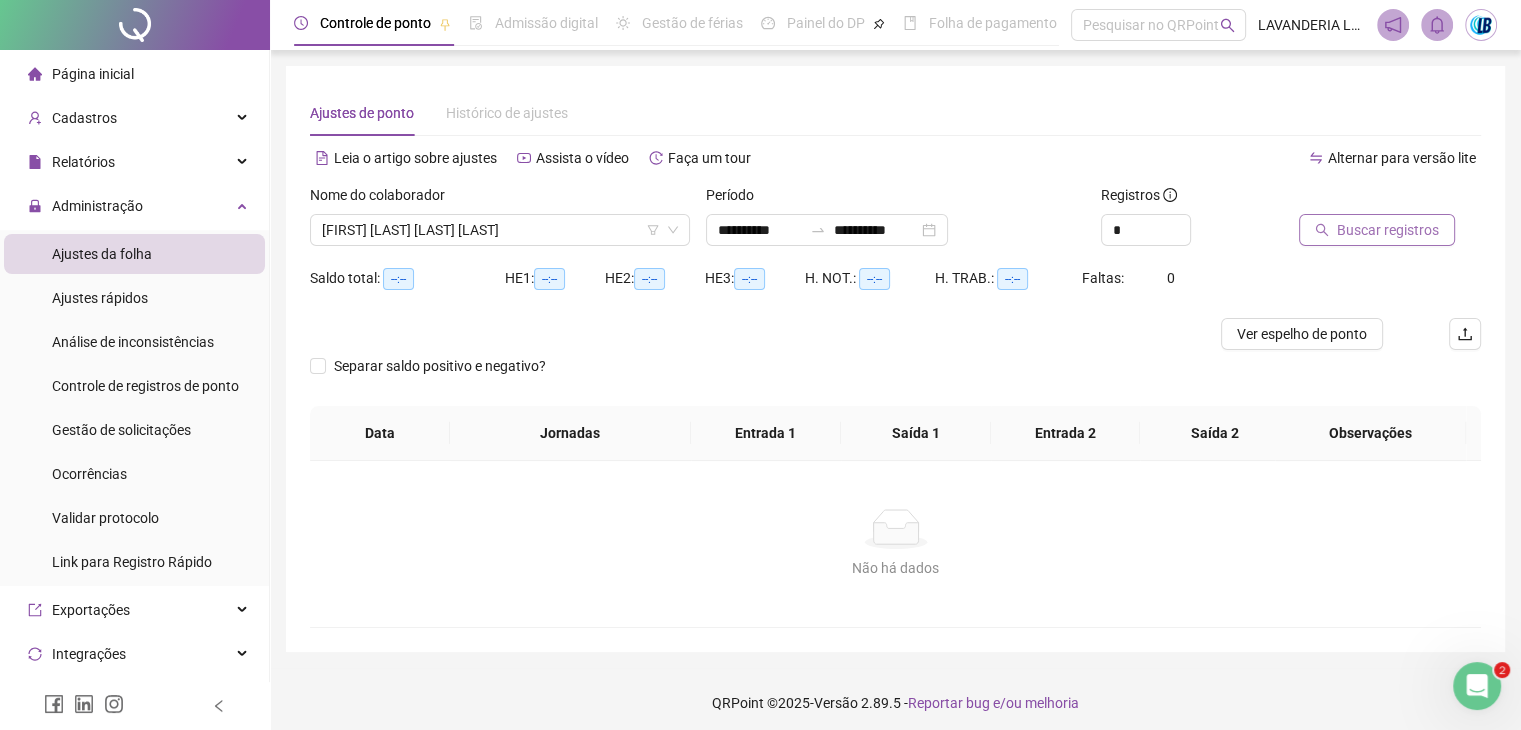 click on "Buscar registros" at bounding box center (1388, 230) 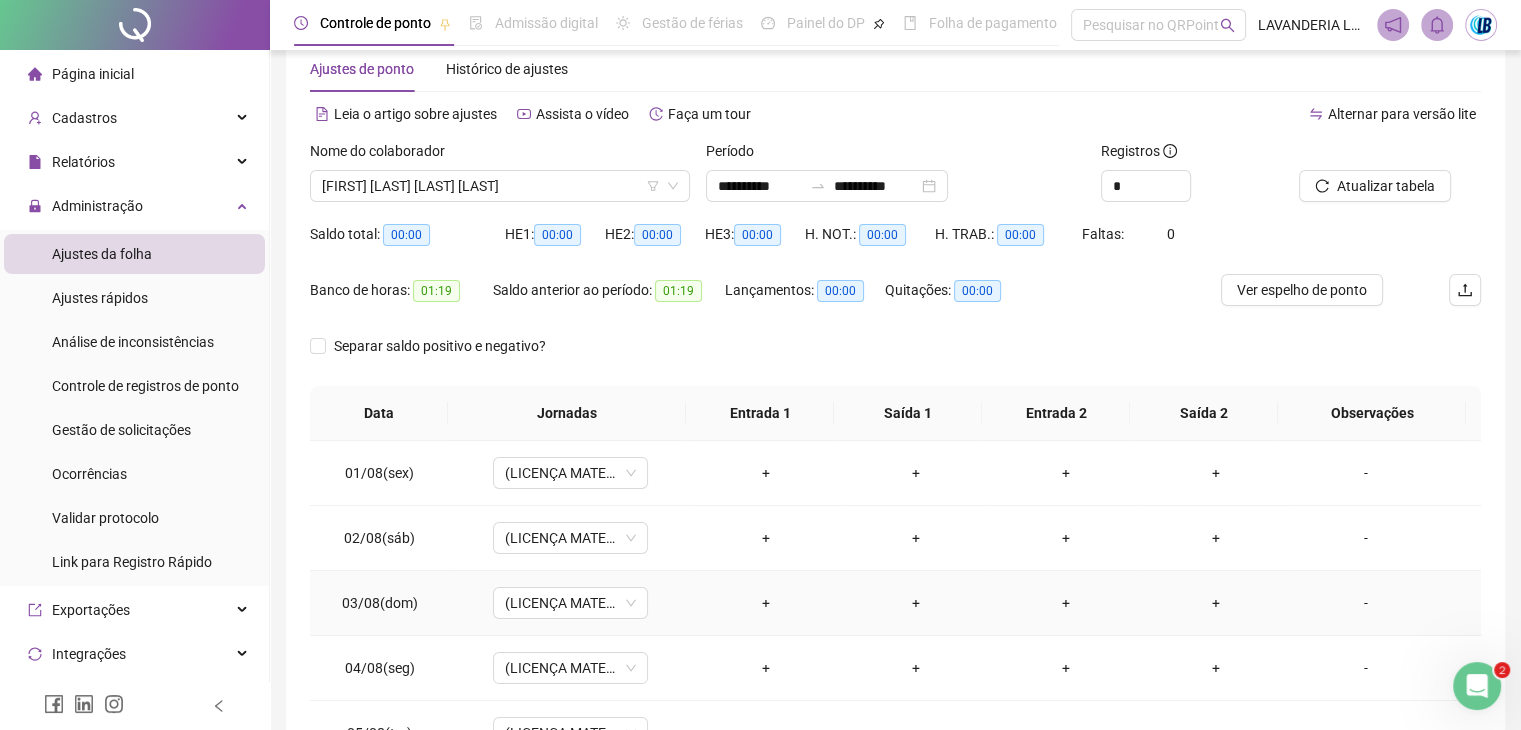 scroll, scrollTop: 0, scrollLeft: 0, axis: both 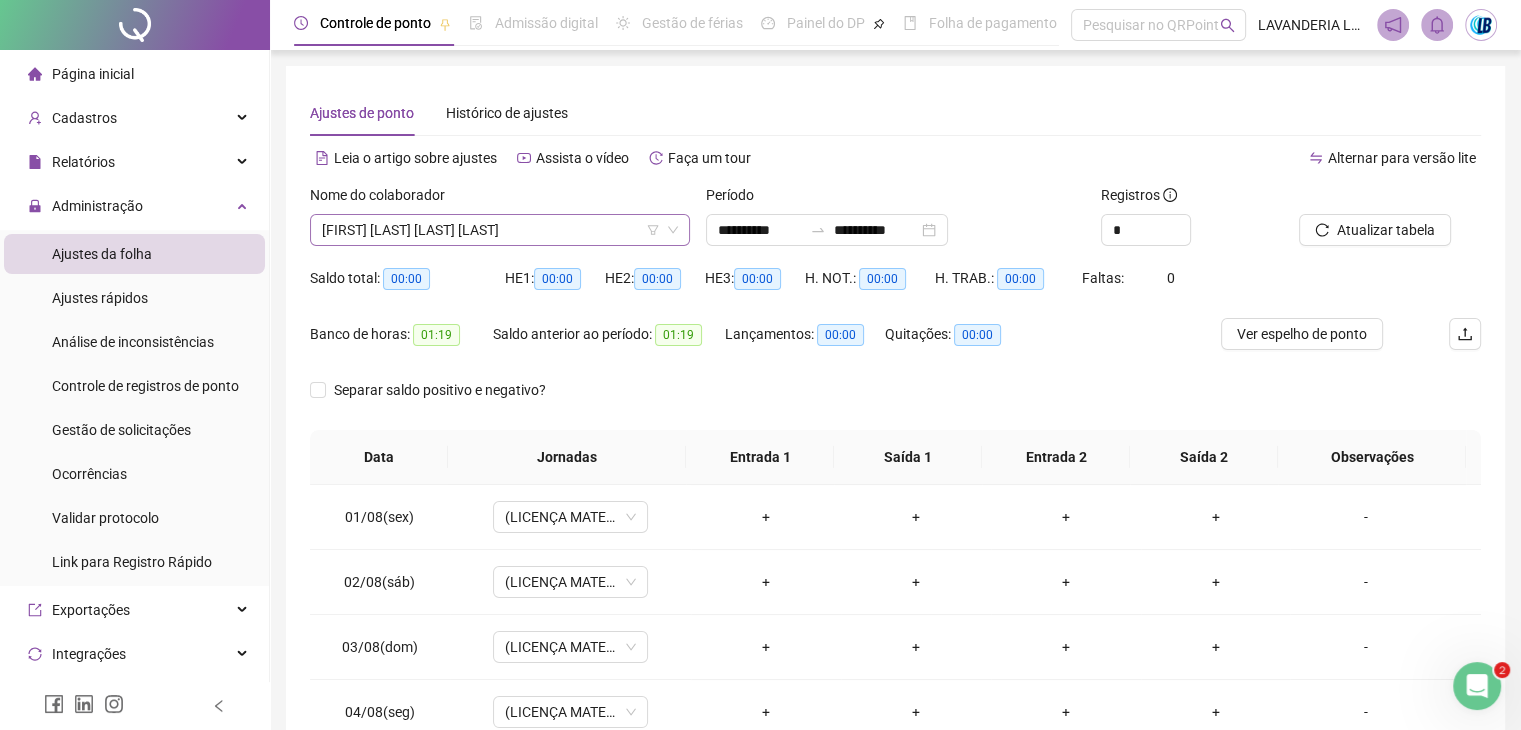 click on "[FIRST] [LAST]" at bounding box center (500, 230) 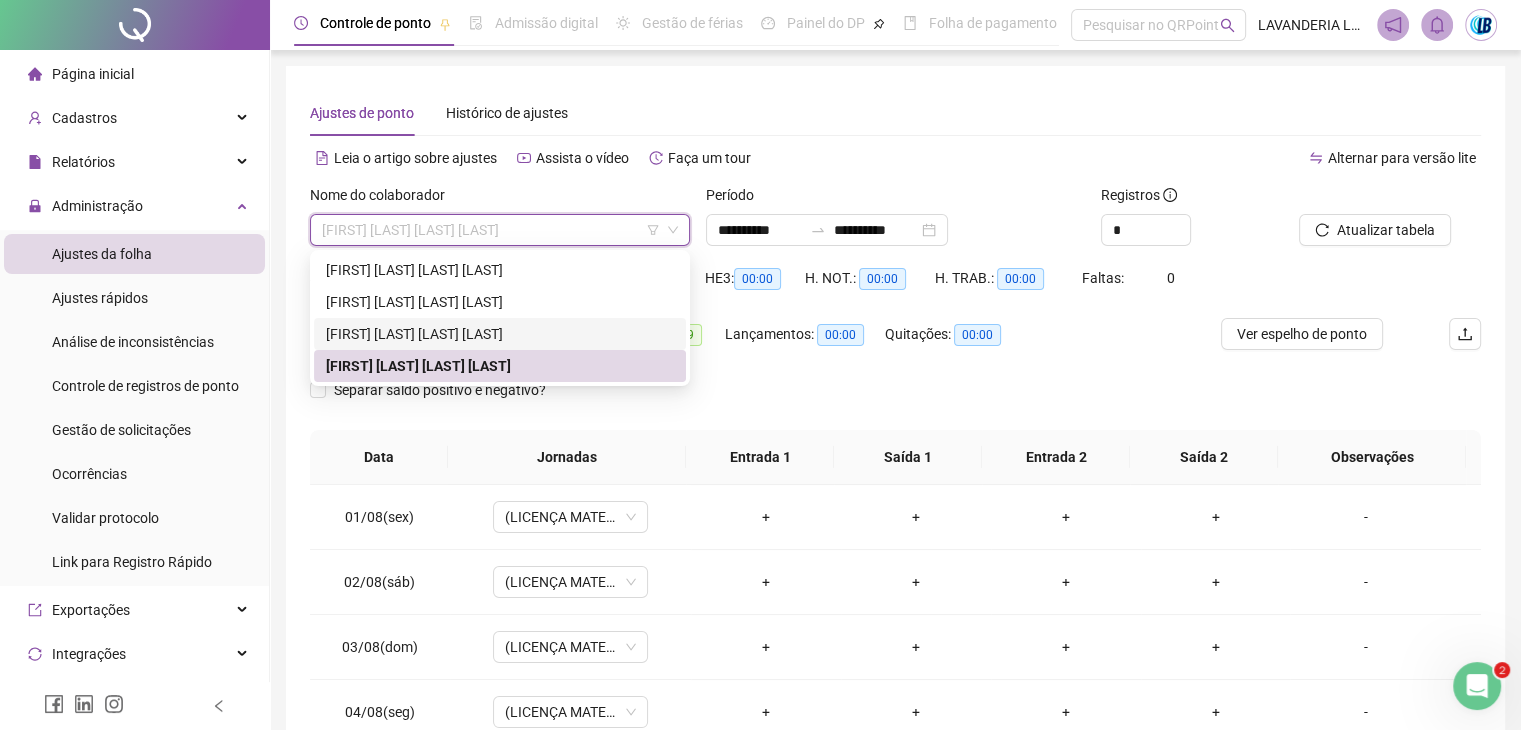 click on "[FIRST] [LAST]  [LAST]" at bounding box center [500, 334] 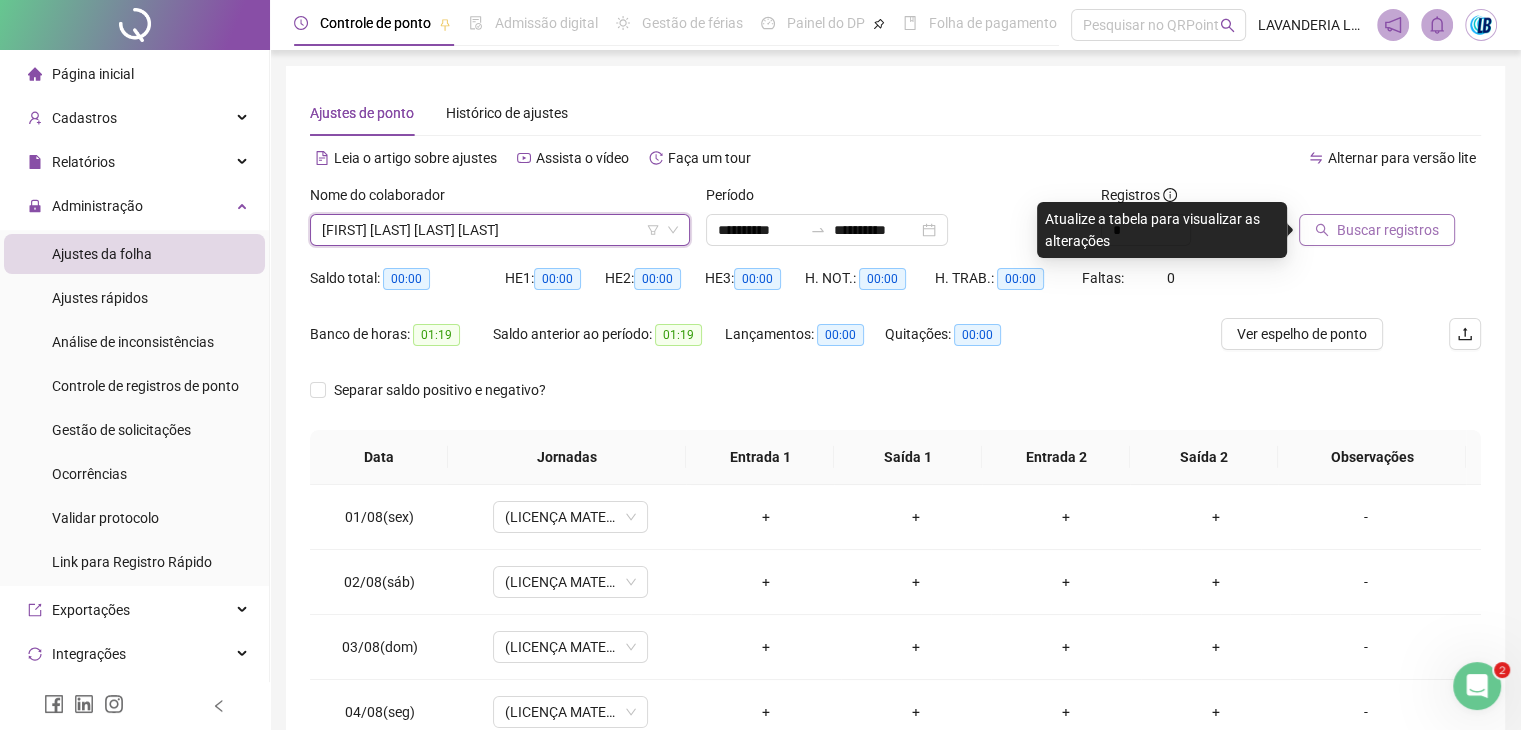 click on "Buscar registros" at bounding box center [1388, 230] 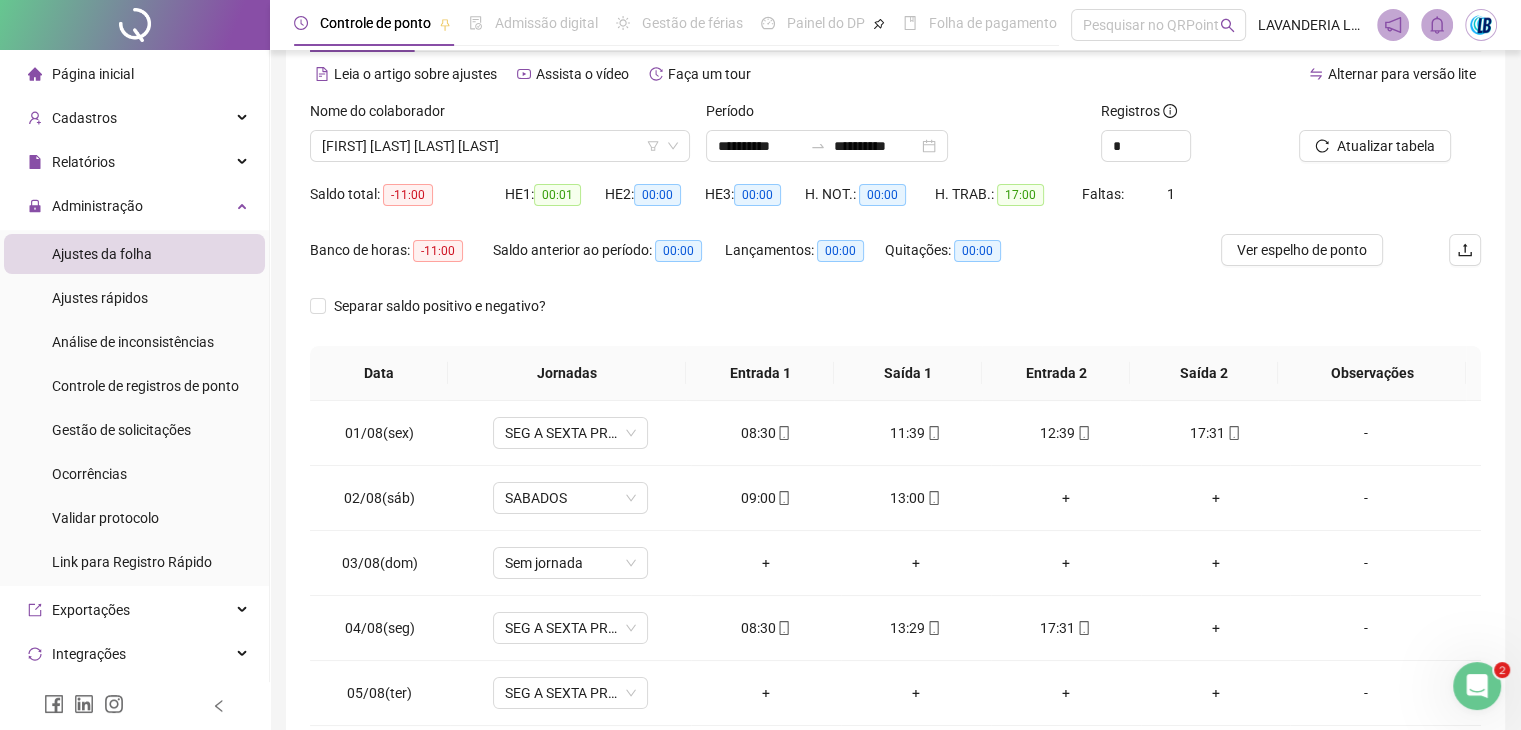 scroll, scrollTop: 189, scrollLeft: 0, axis: vertical 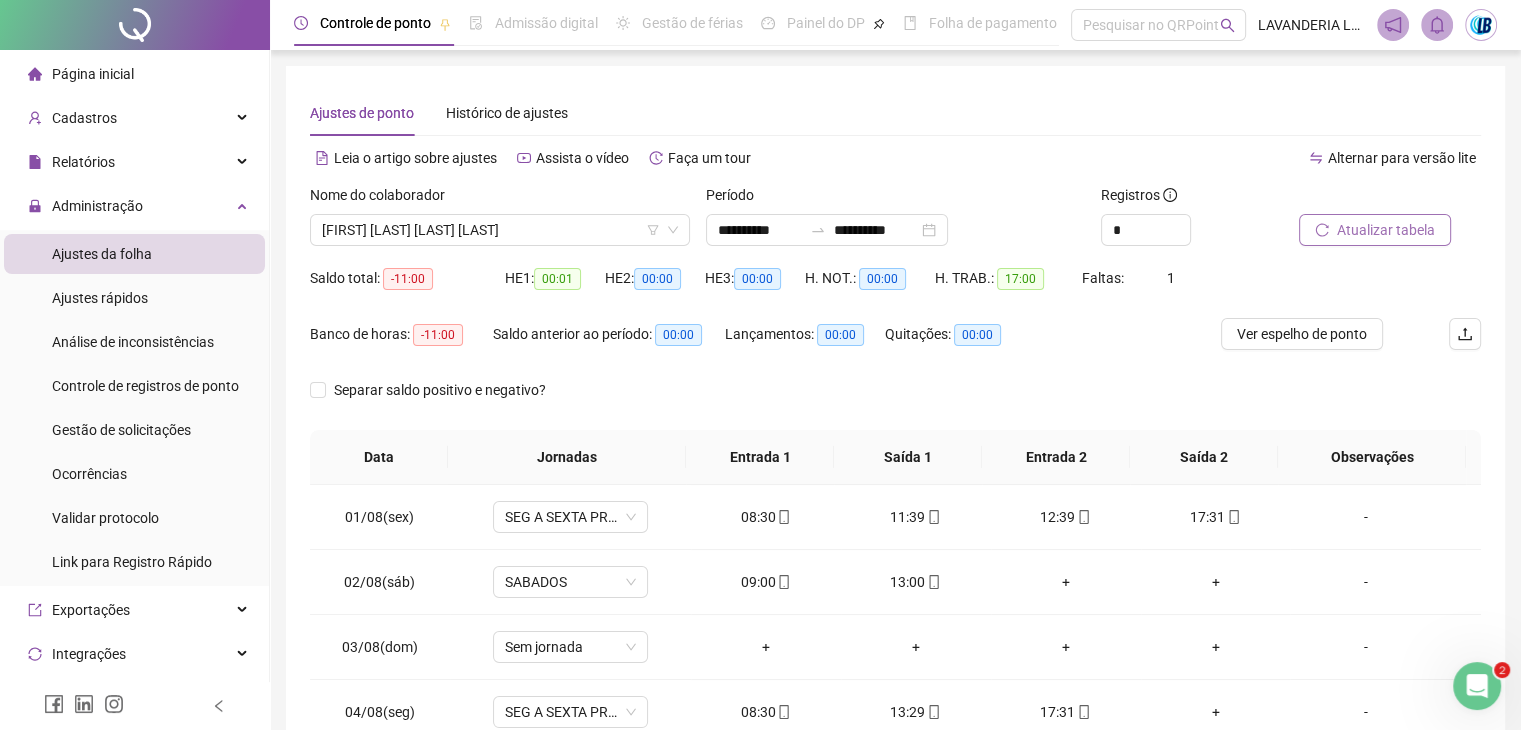 click on "Atualizar tabela" at bounding box center [1386, 230] 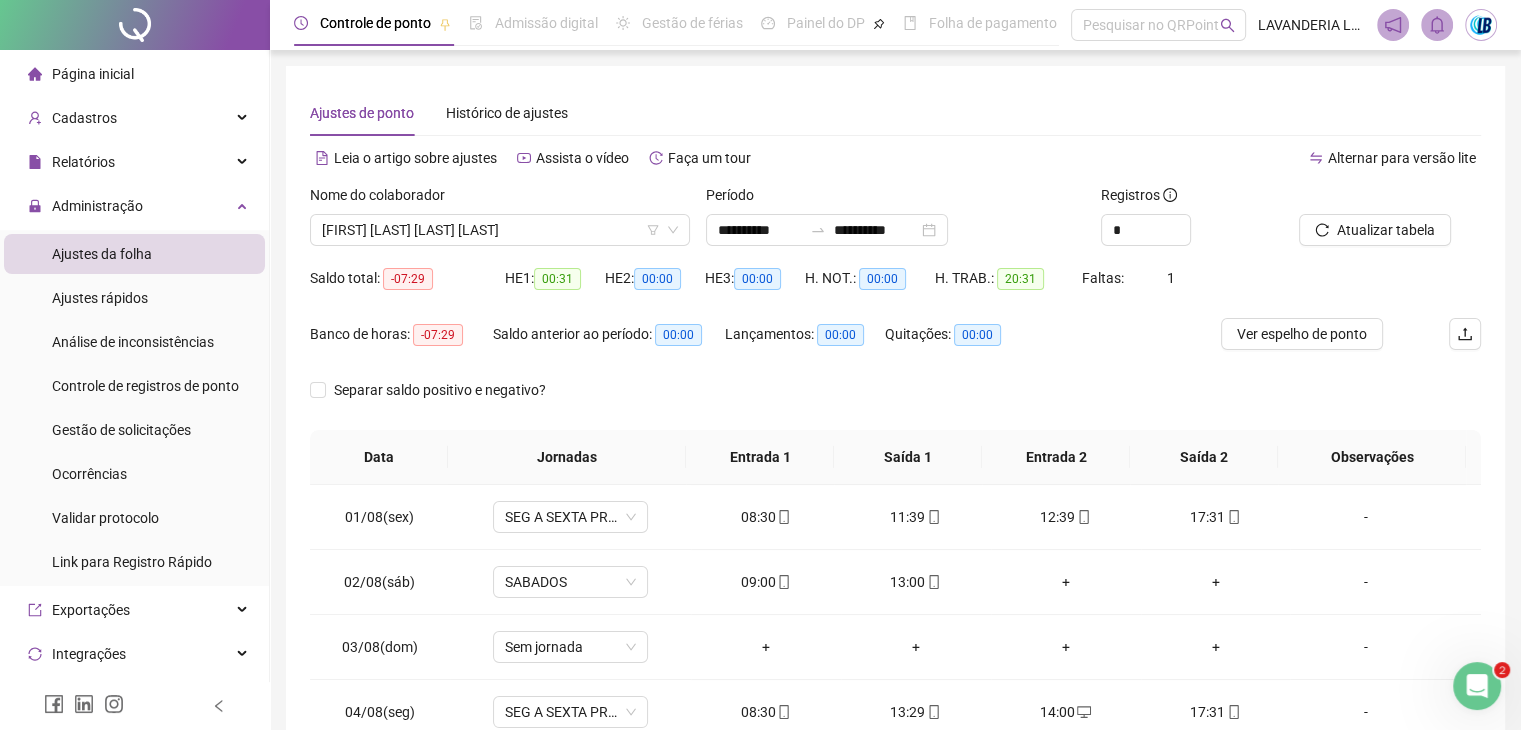 scroll, scrollTop: 189, scrollLeft: 0, axis: vertical 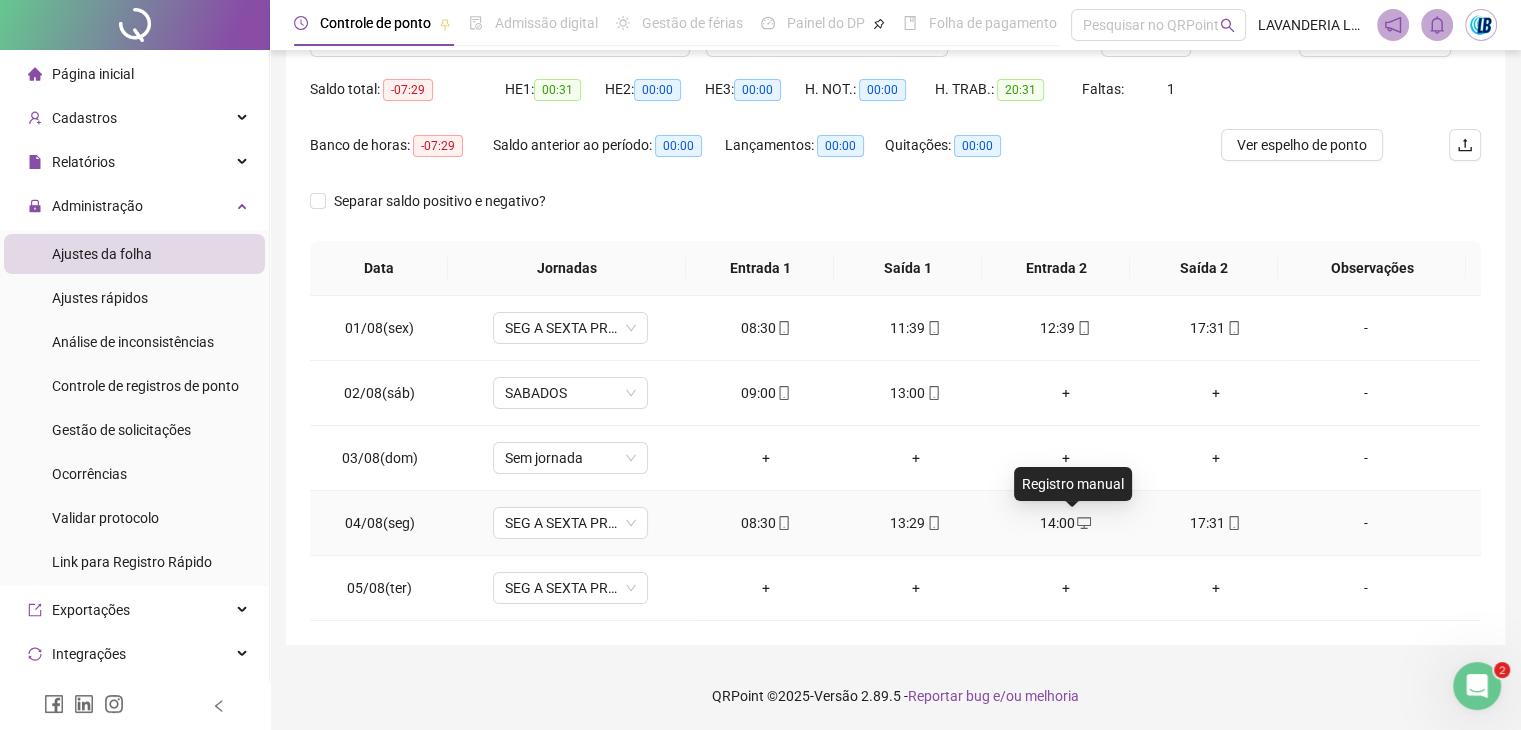click 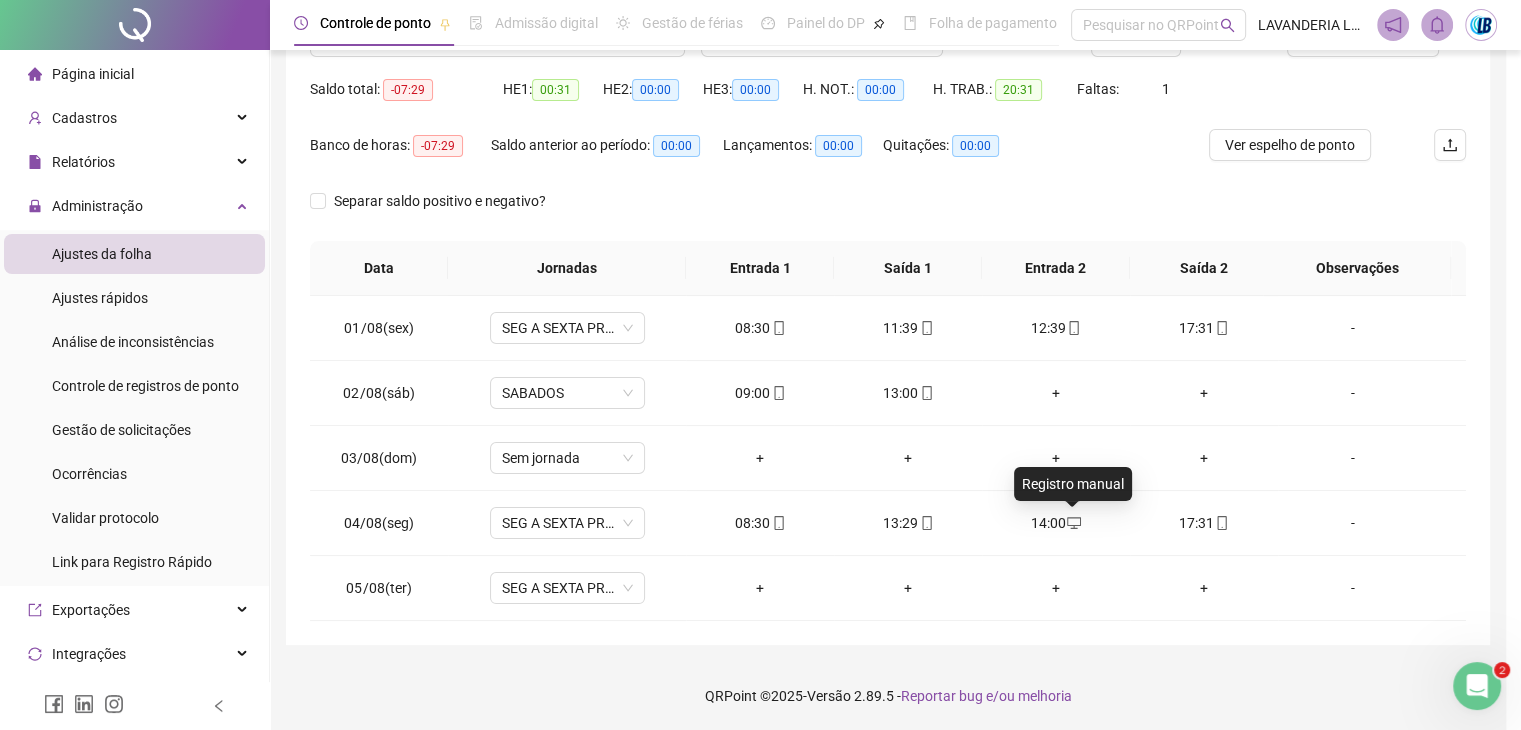 type on "**********" 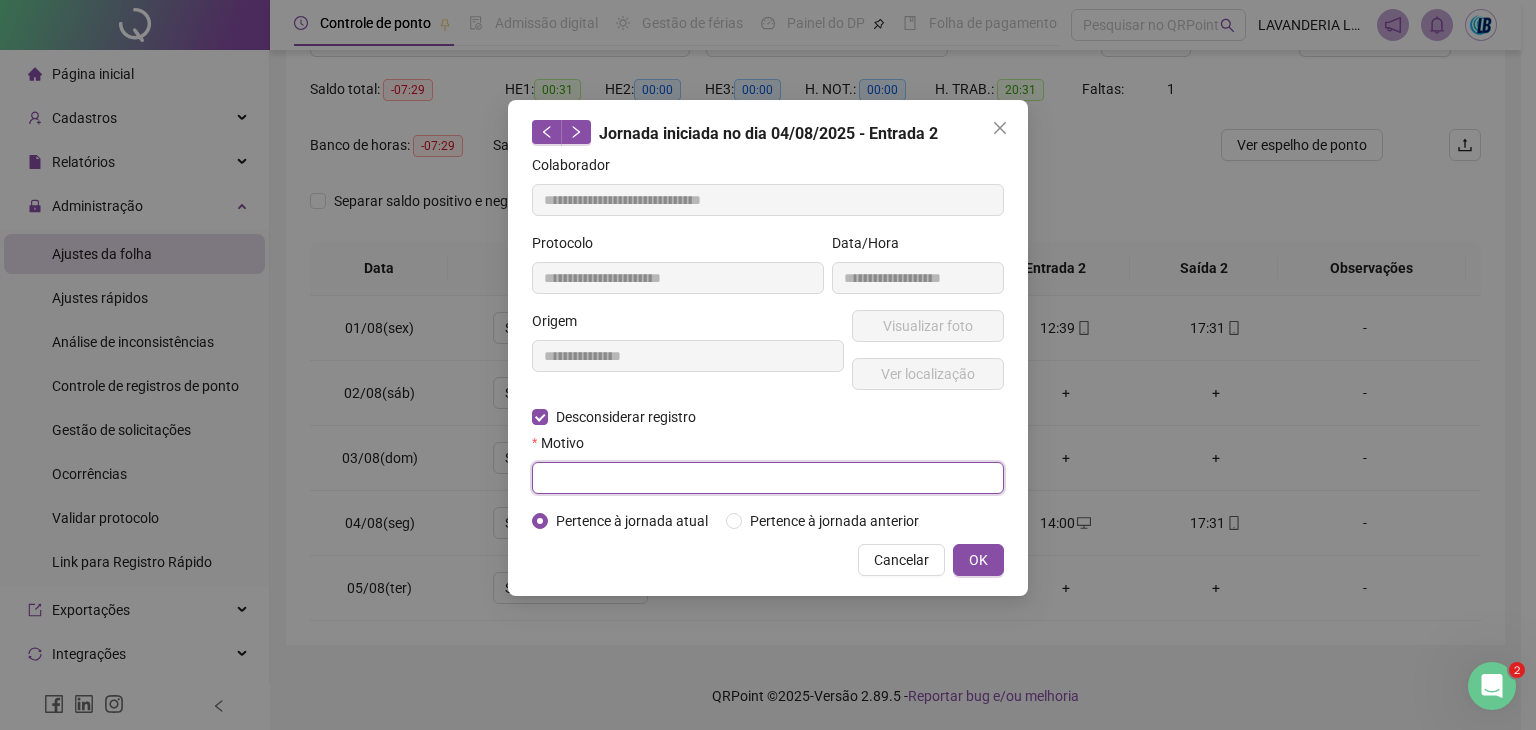 click at bounding box center (768, 478) 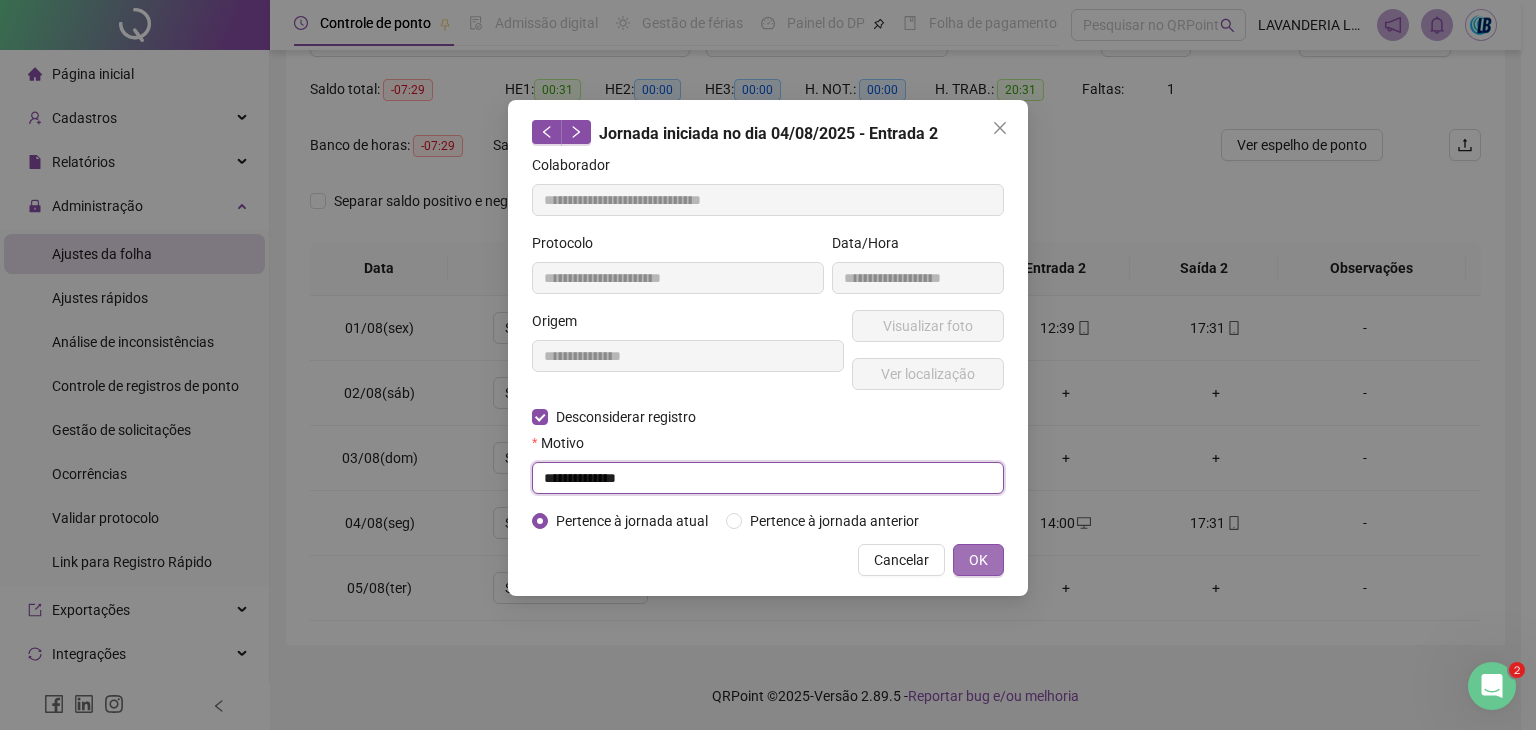 type on "**********" 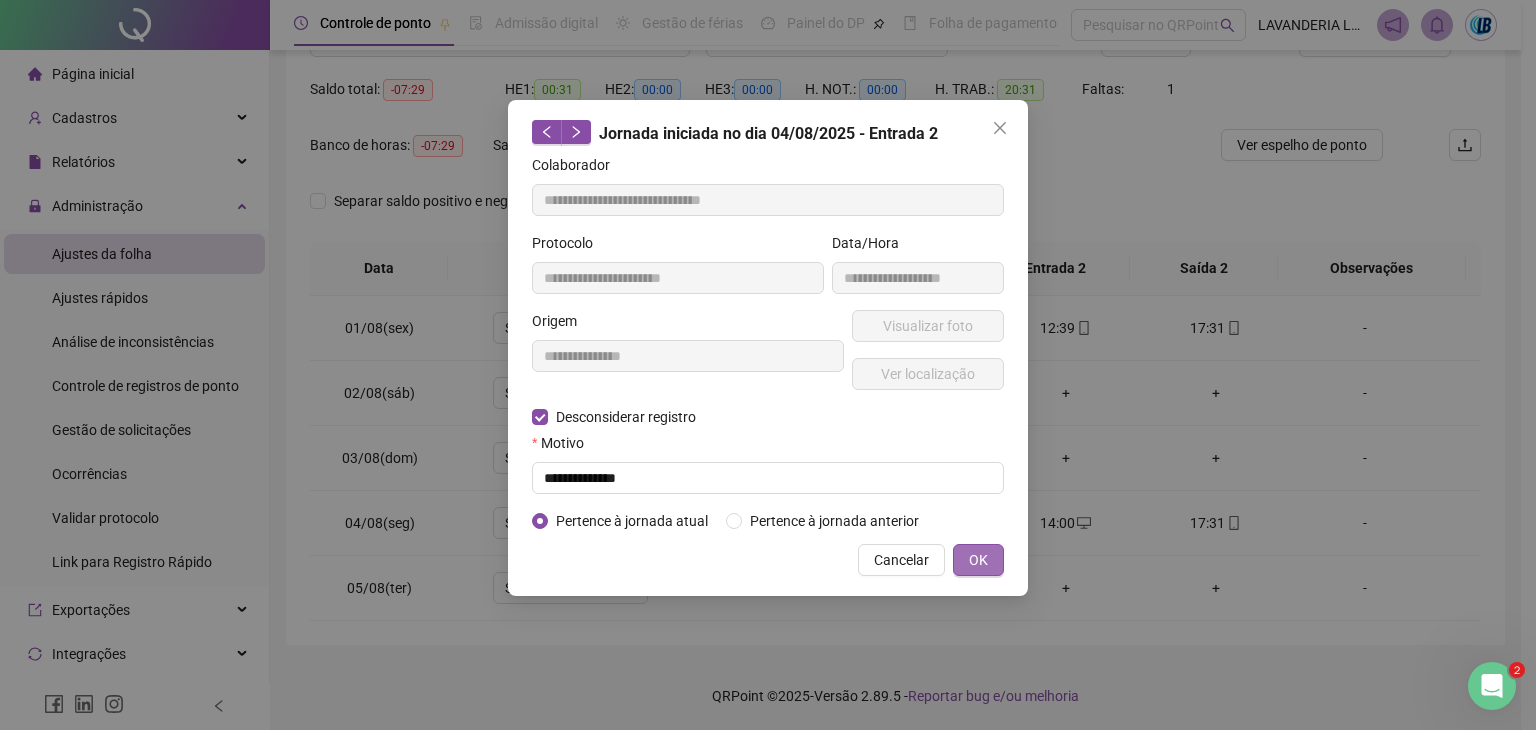 click on "OK" at bounding box center [978, 560] 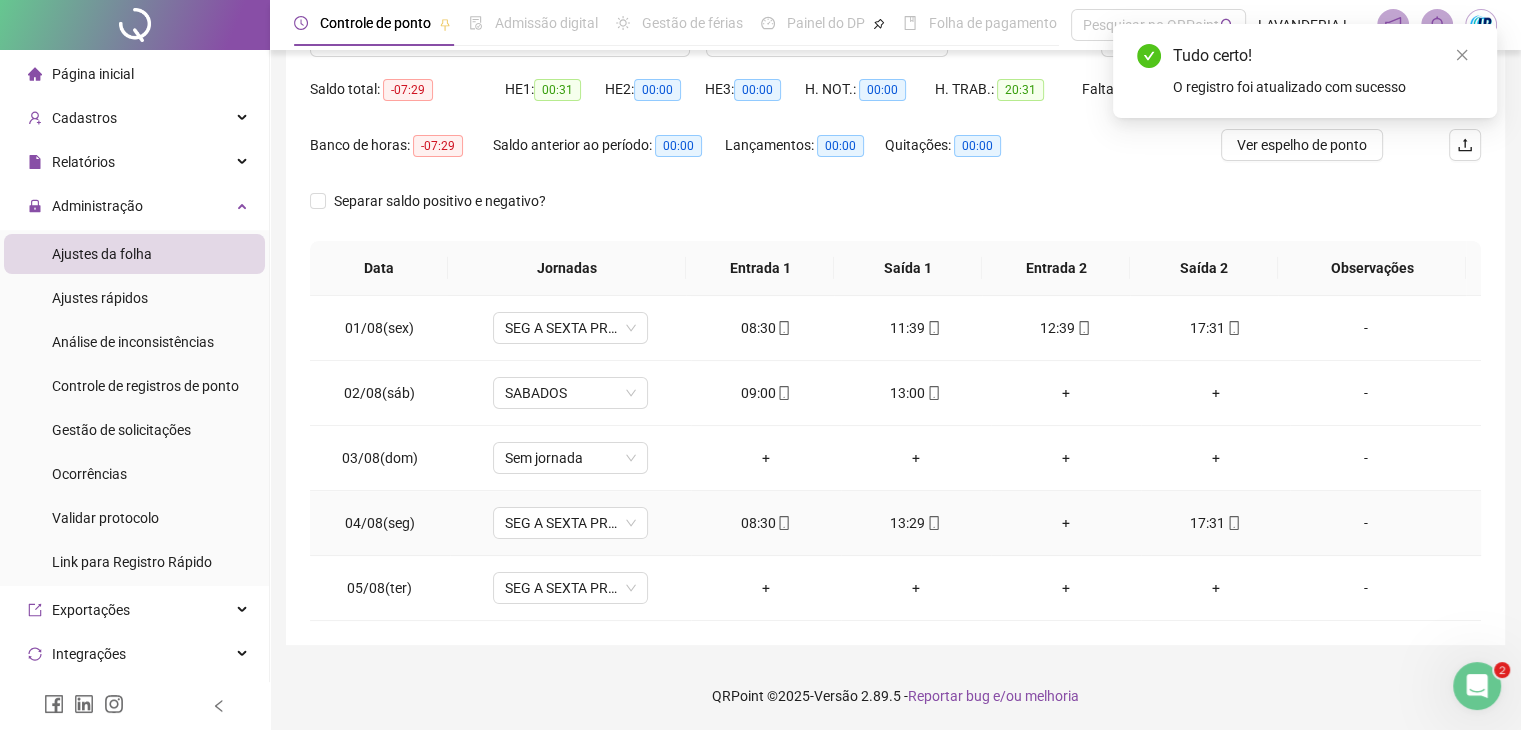 click on "+" at bounding box center [1066, 523] 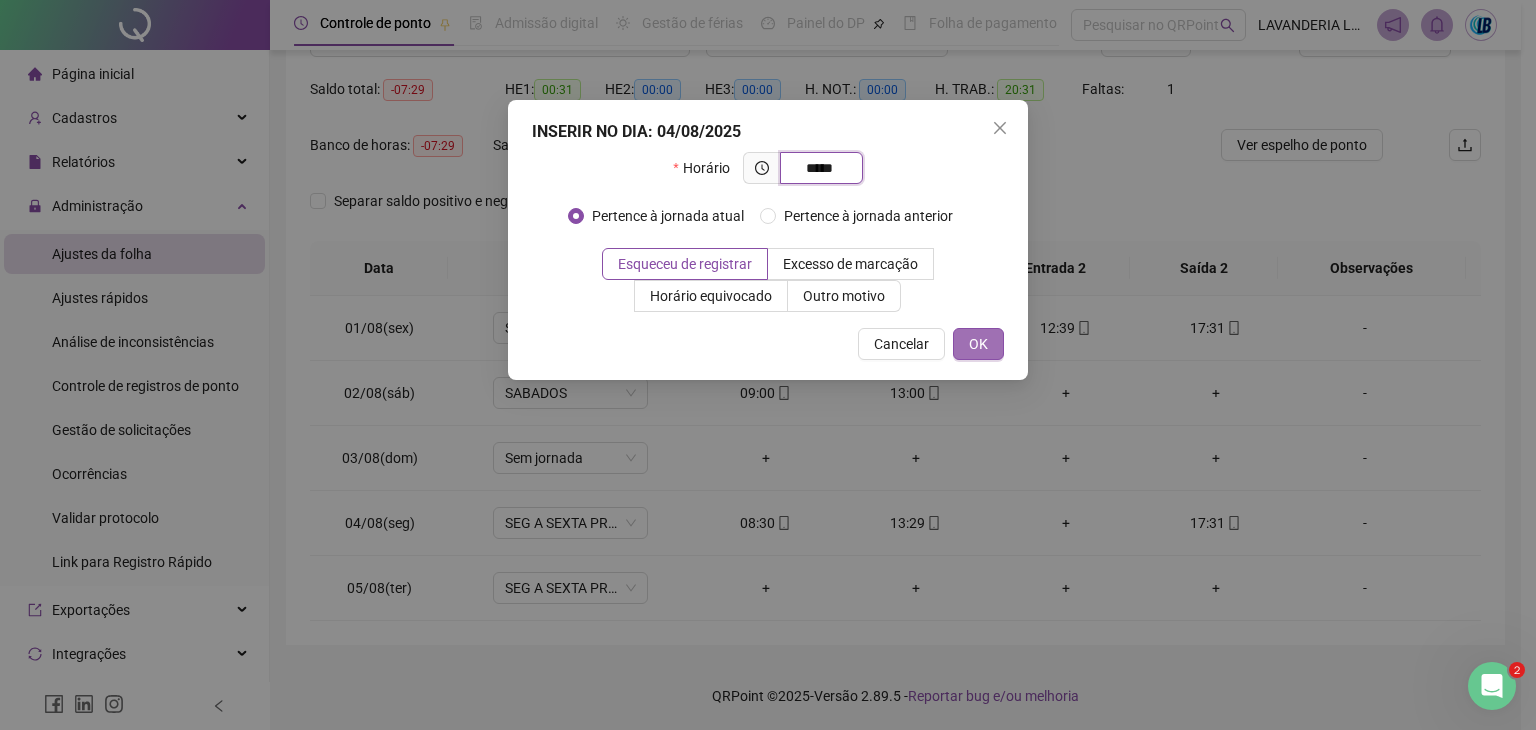 type on "*****" 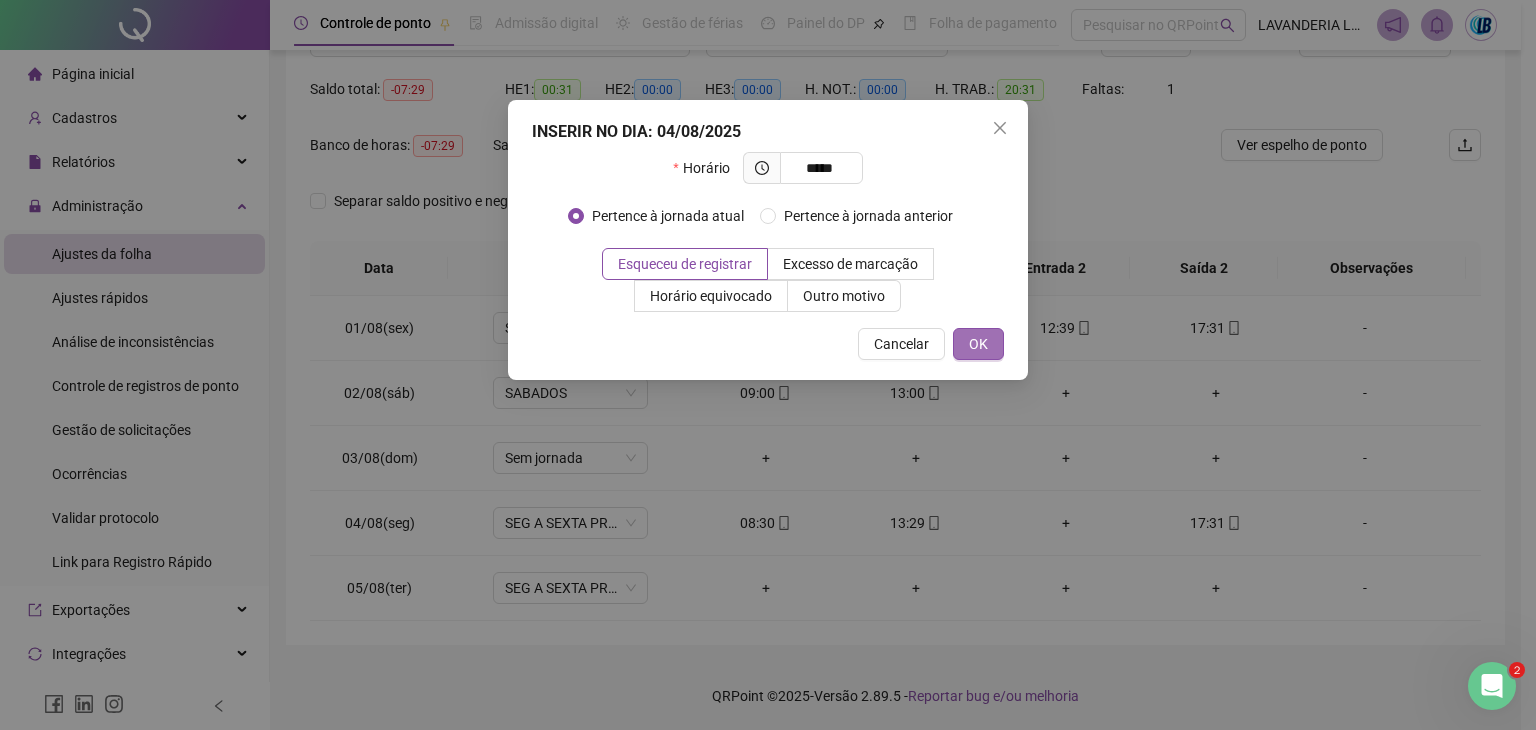 click on "OK" at bounding box center (978, 344) 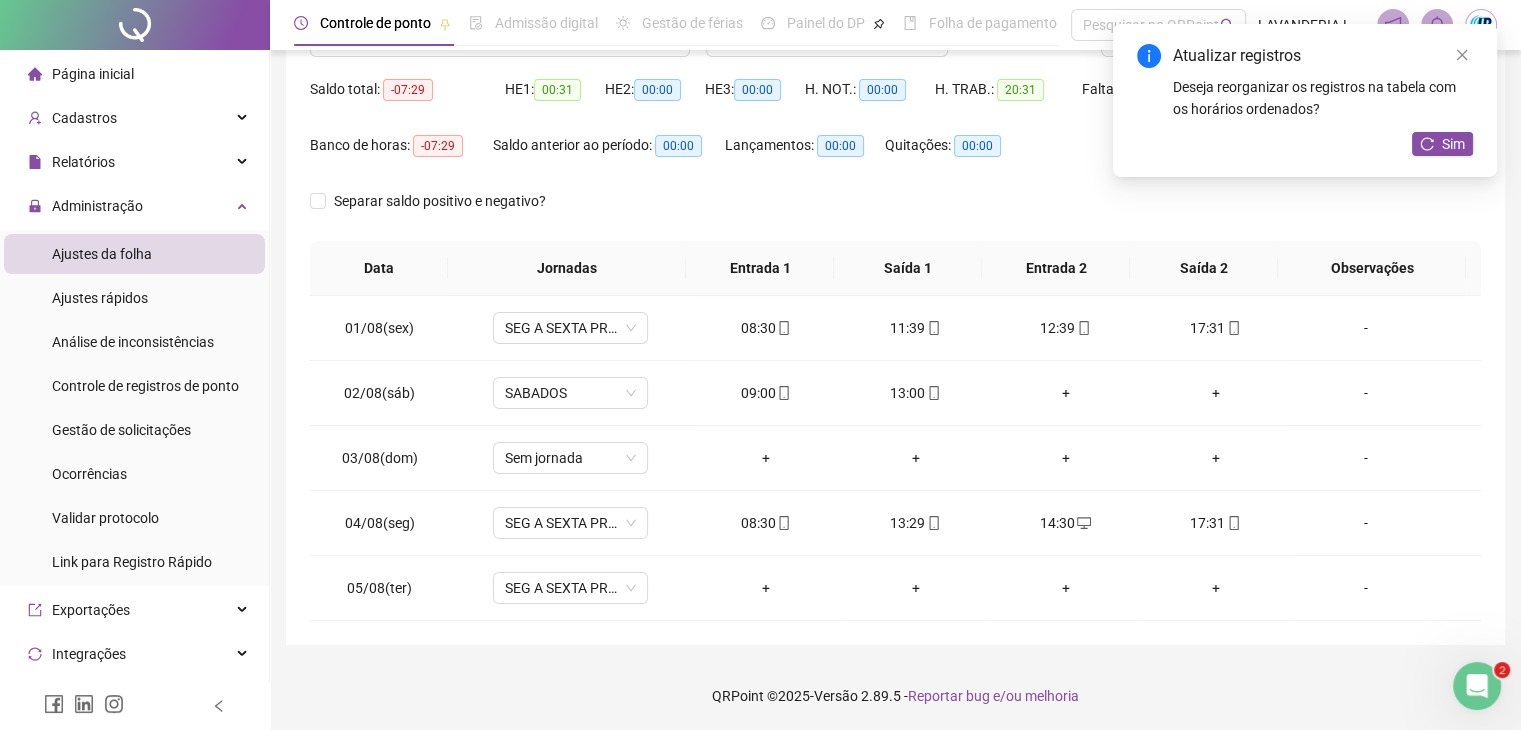 drag, startPoint x: 1463, startPoint y: 146, endPoint x: 1461, endPoint y: 181, distance: 35.057095 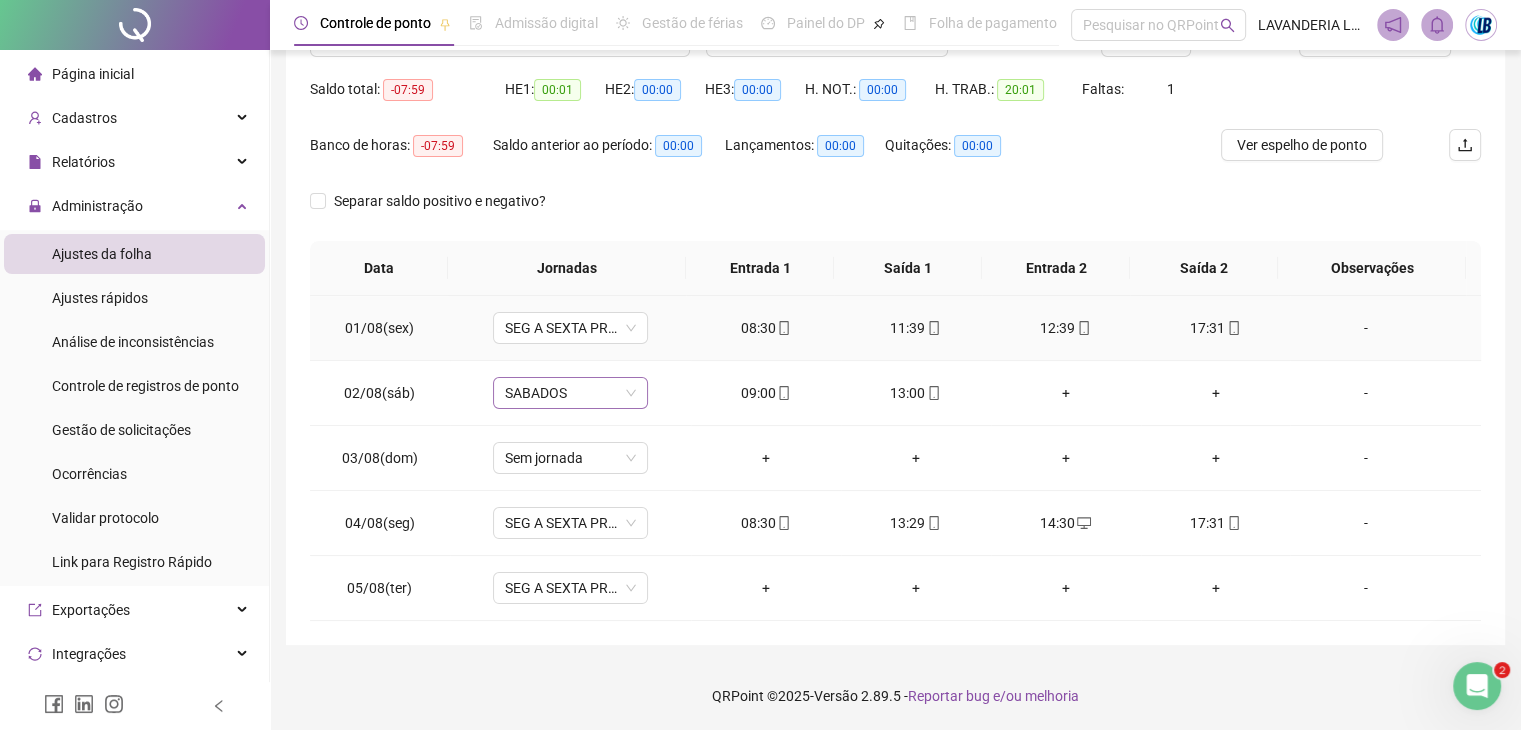 scroll, scrollTop: 0, scrollLeft: 0, axis: both 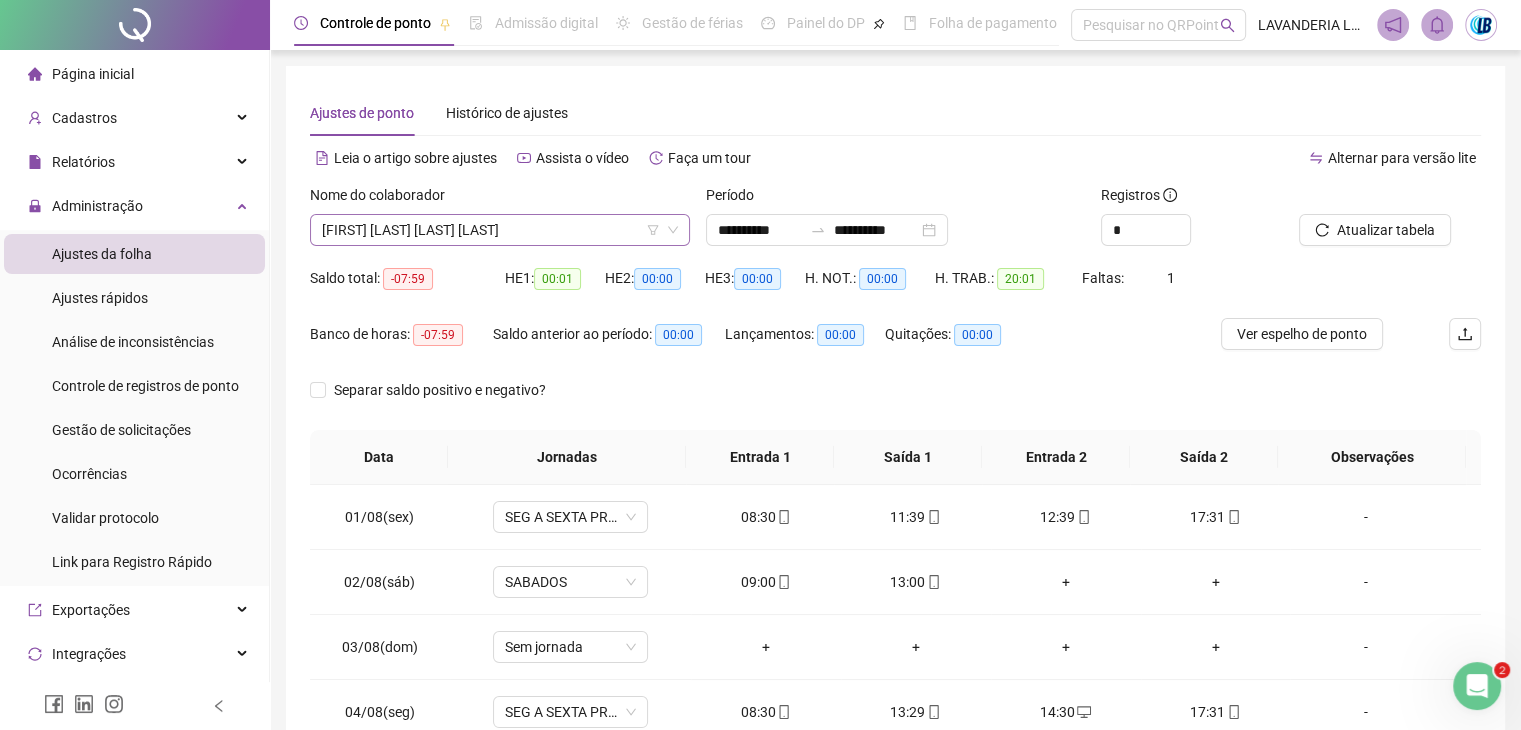 click on "[FIRST] [LAST]  [LAST]" at bounding box center [500, 230] 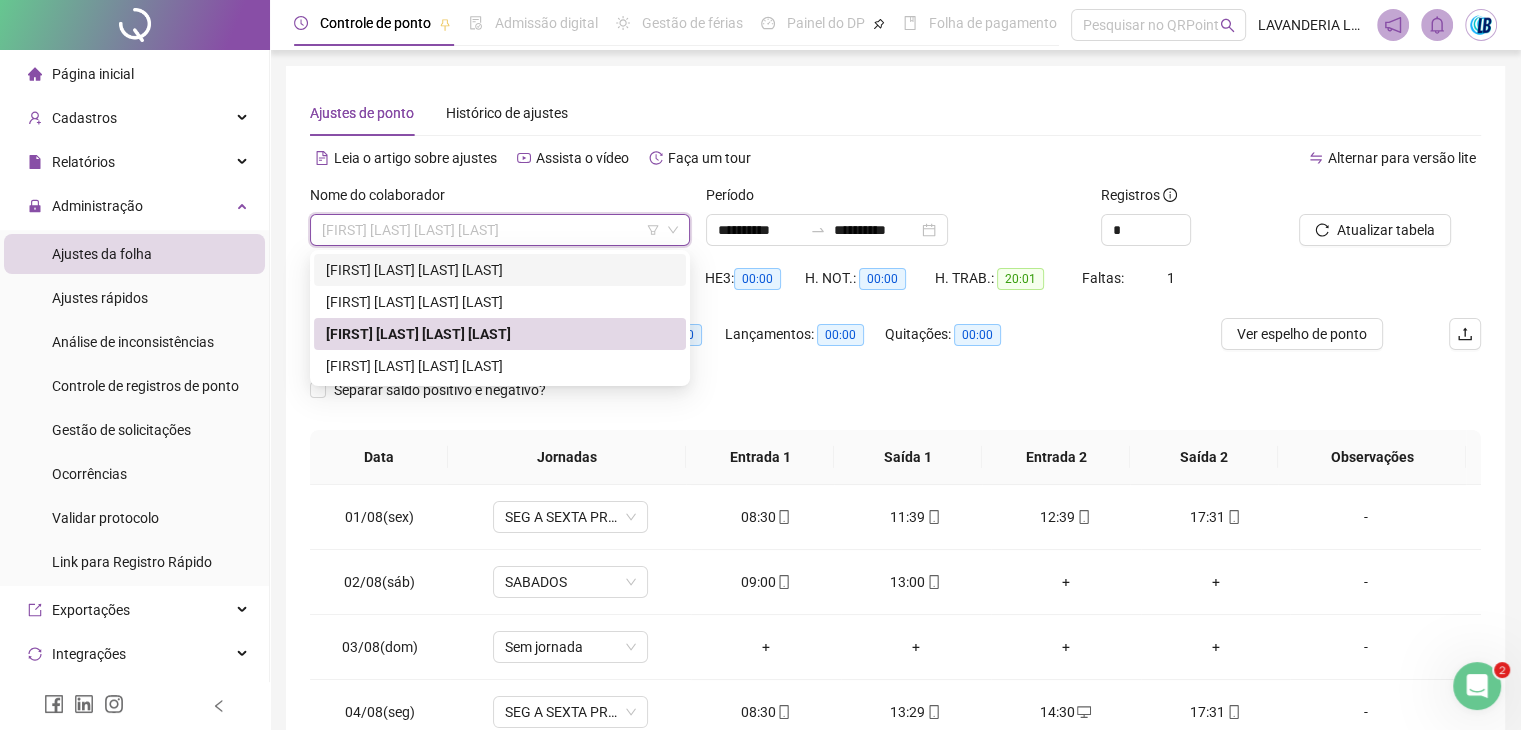 click on "[FIRST] [LAST]" at bounding box center [500, 270] 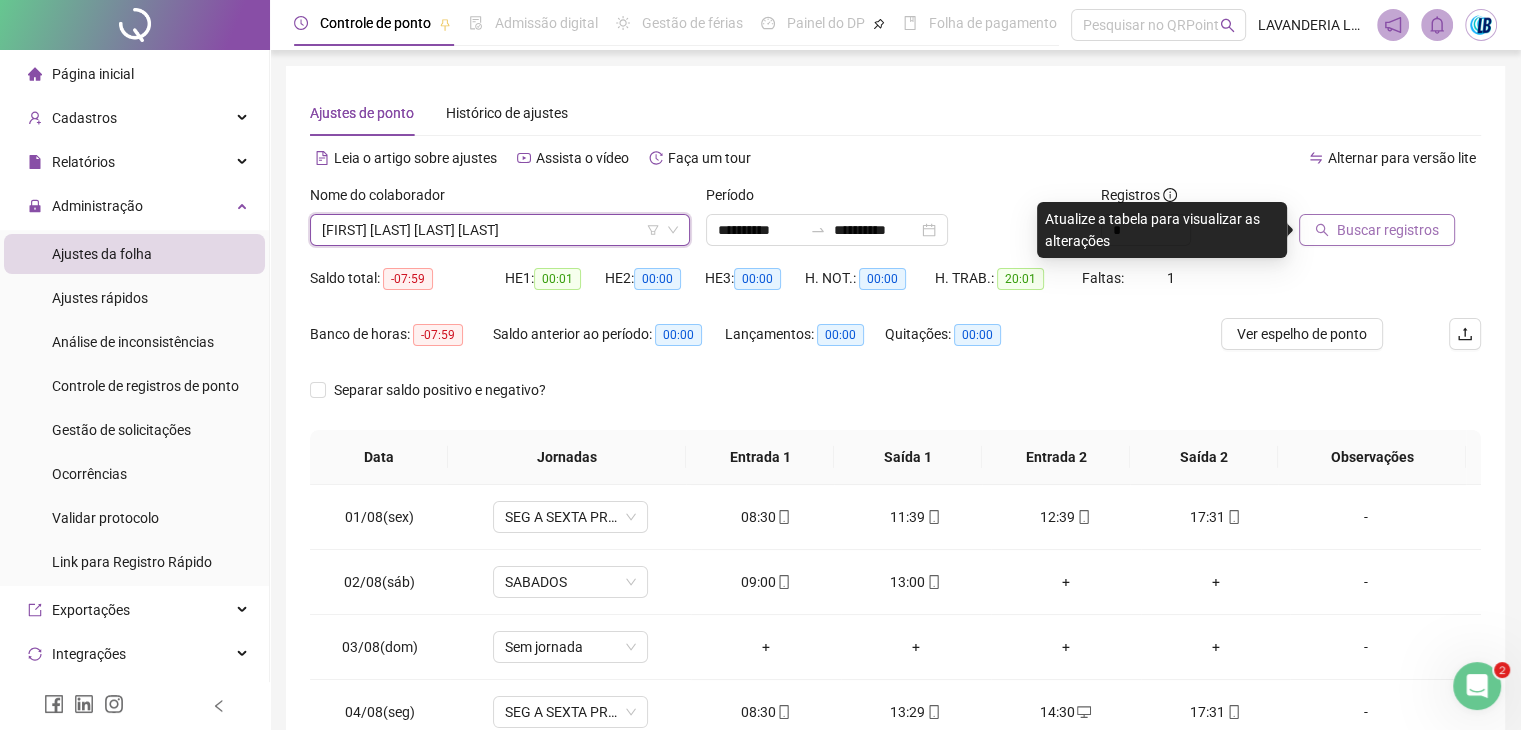 click on "Buscar registros" at bounding box center [1388, 230] 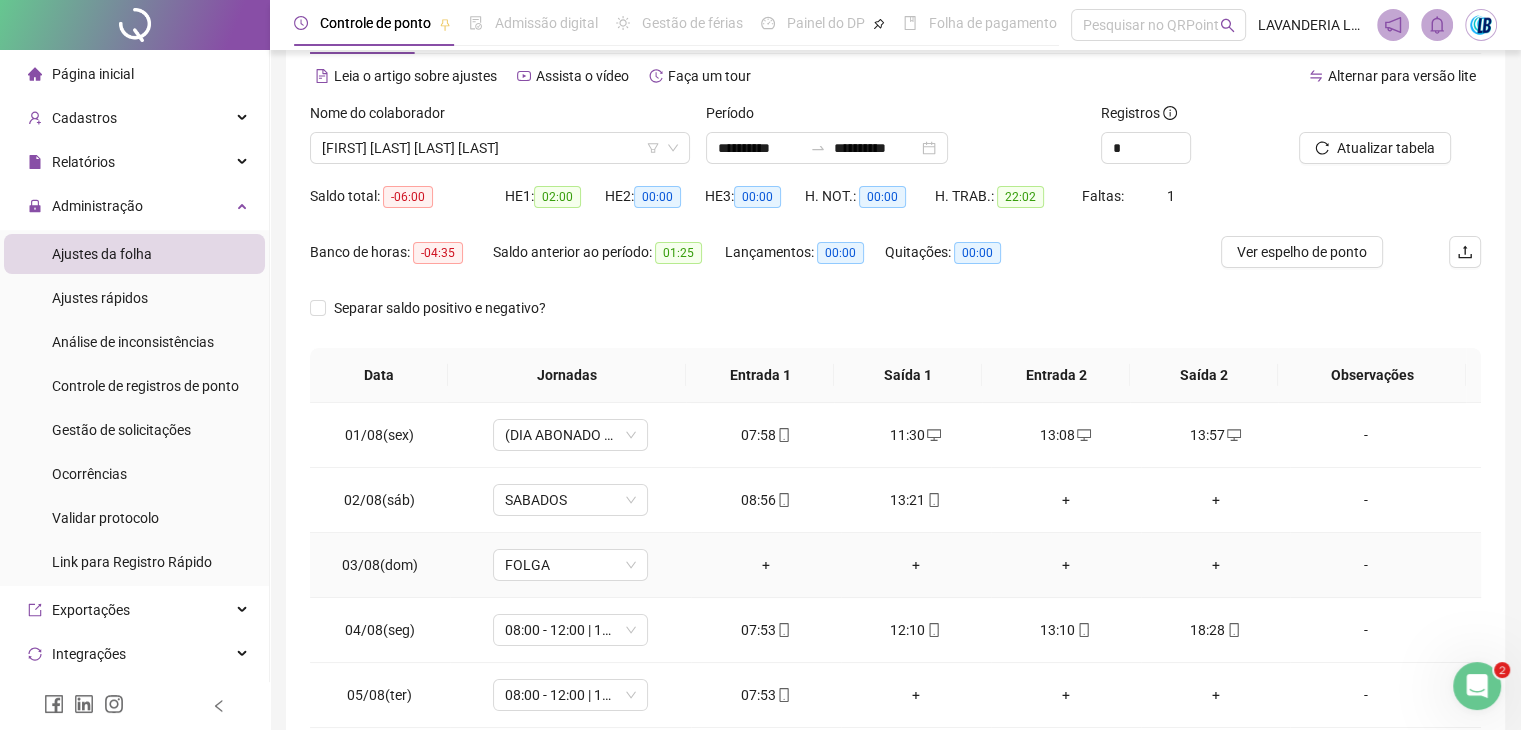 scroll, scrollTop: 189, scrollLeft: 0, axis: vertical 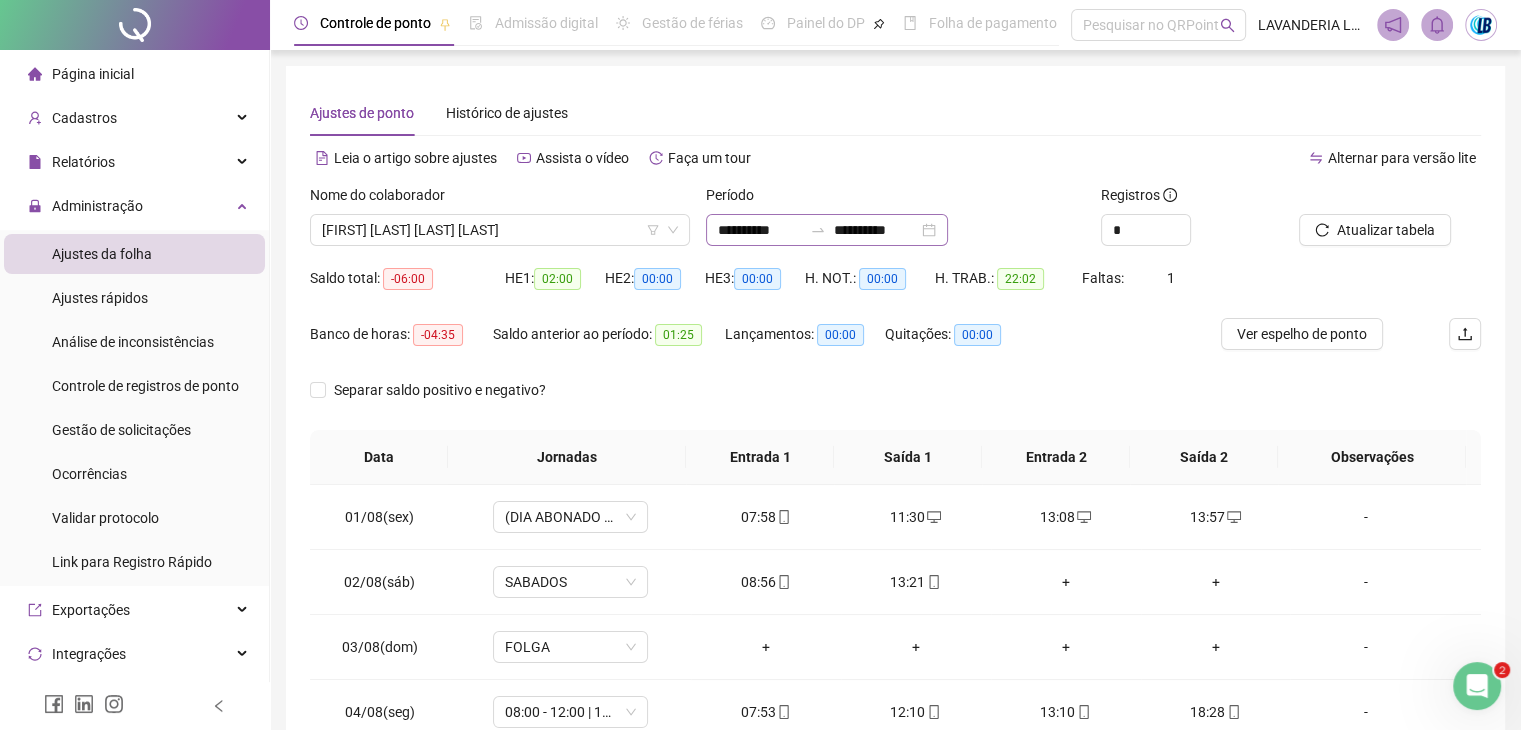 click on "**********" at bounding box center [827, 230] 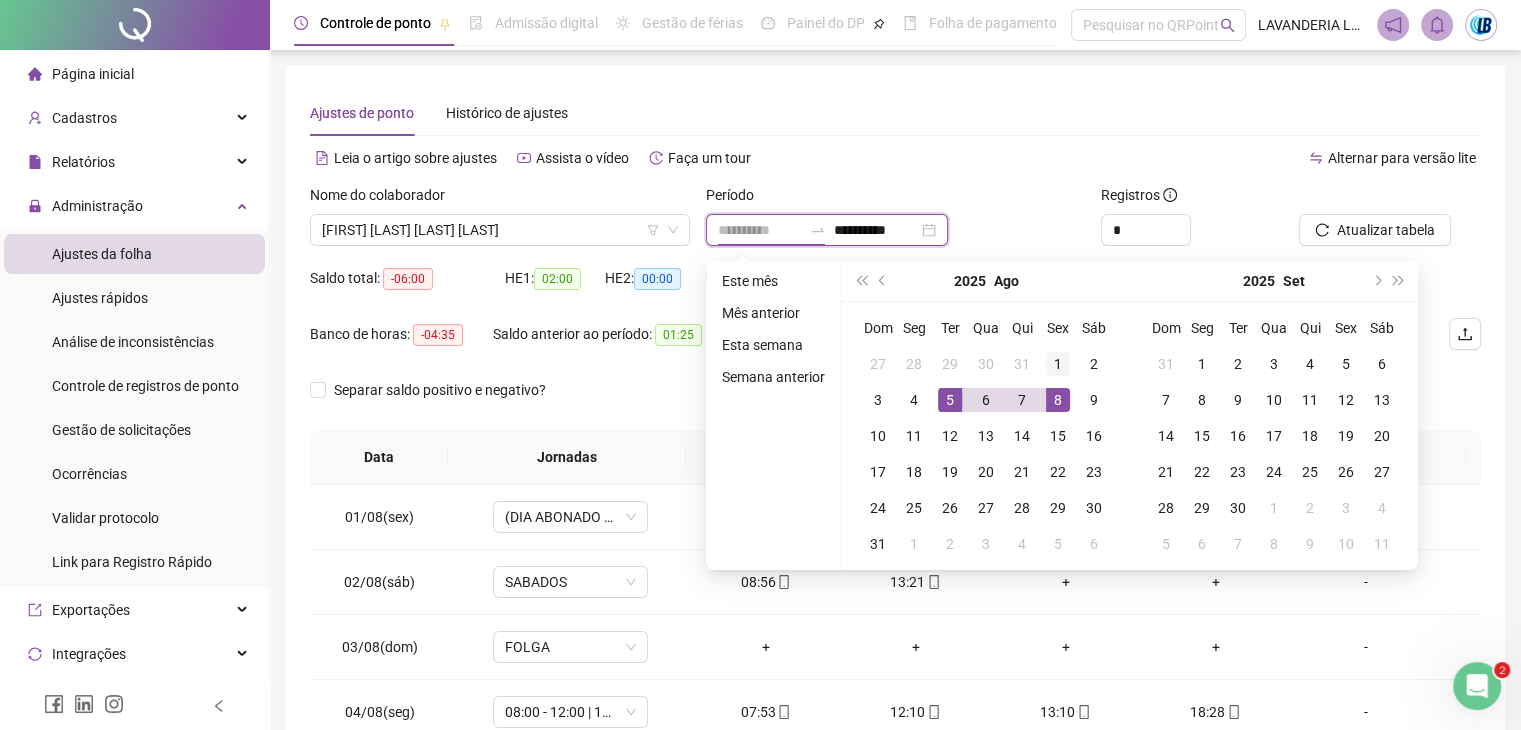 type on "**********" 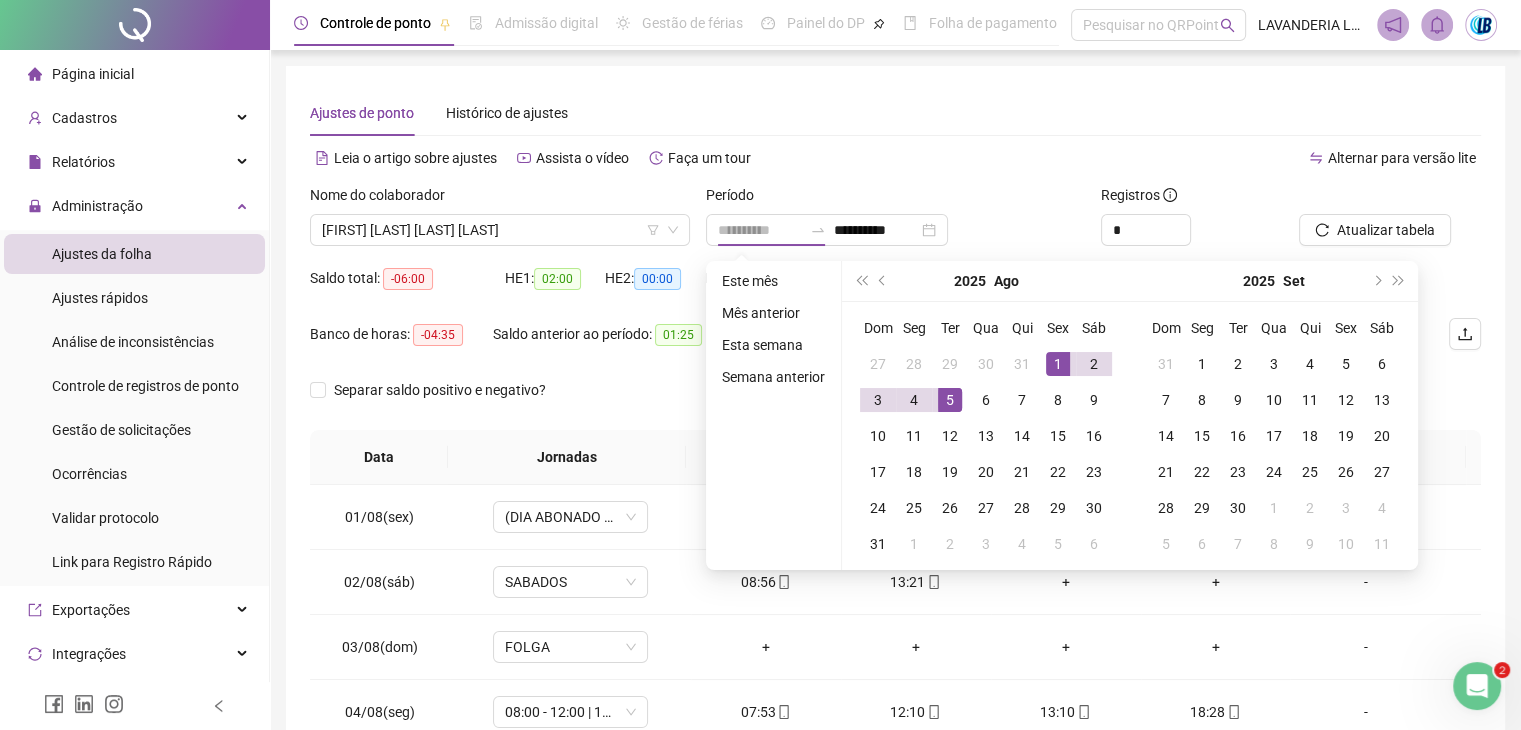 click on "1" at bounding box center [1058, 364] 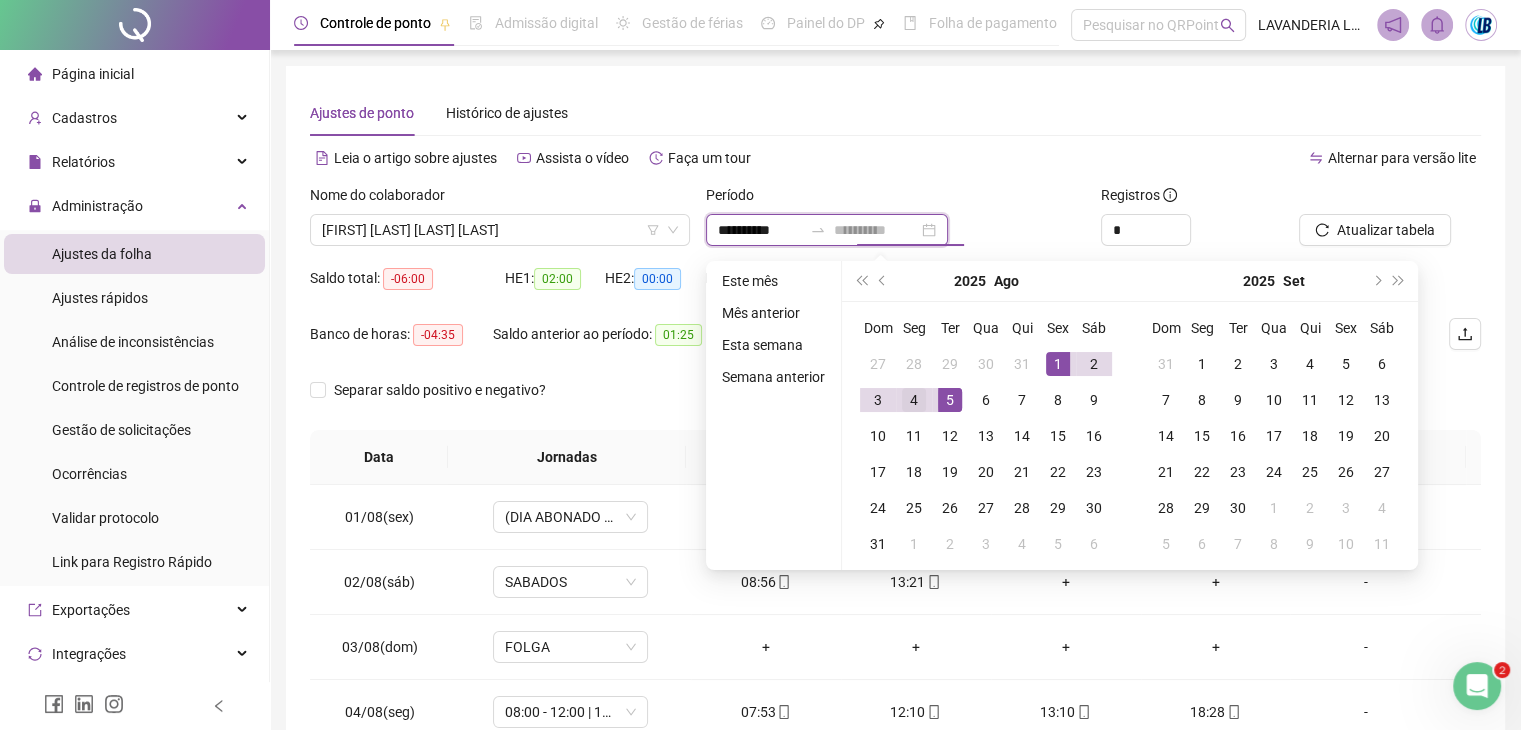 type on "**********" 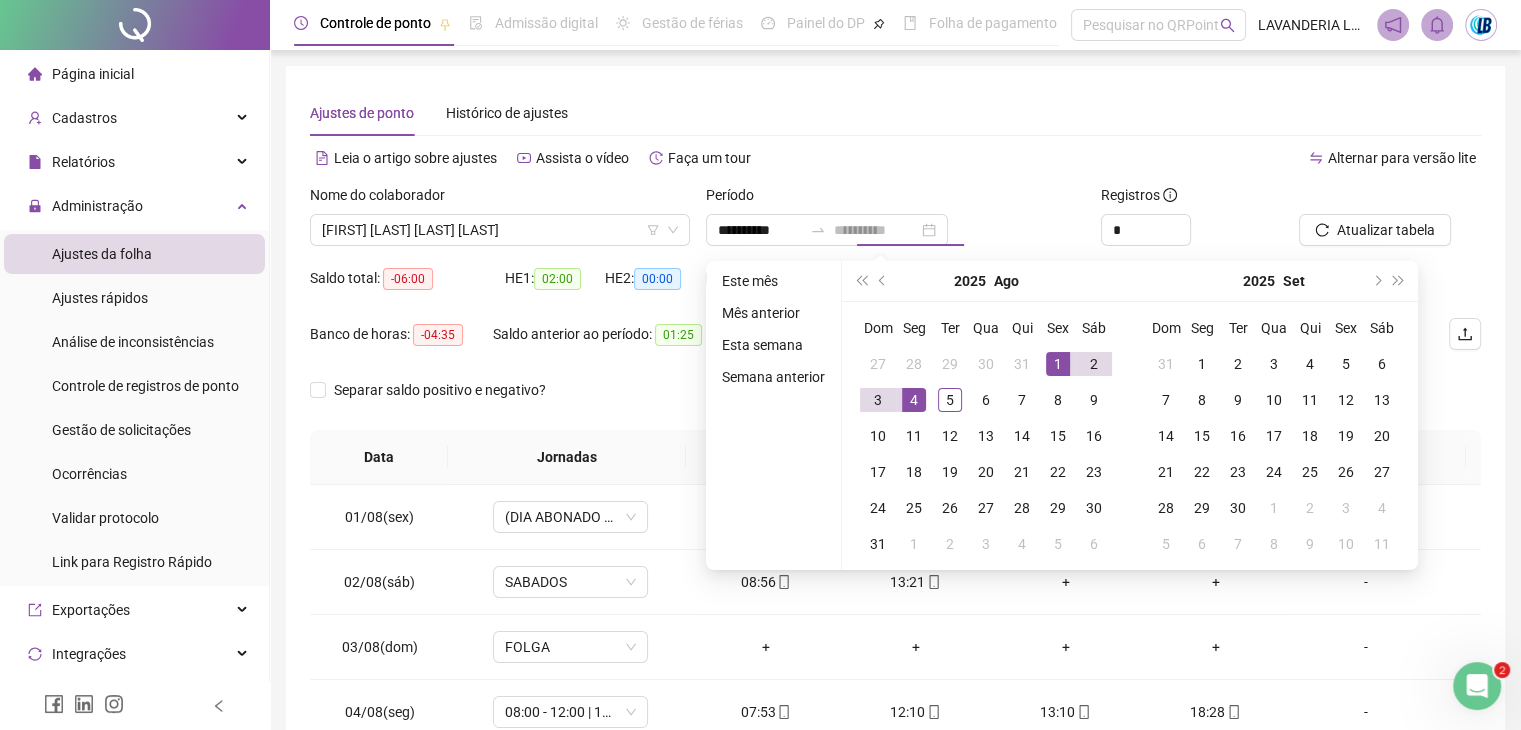 click on "4" at bounding box center [914, 400] 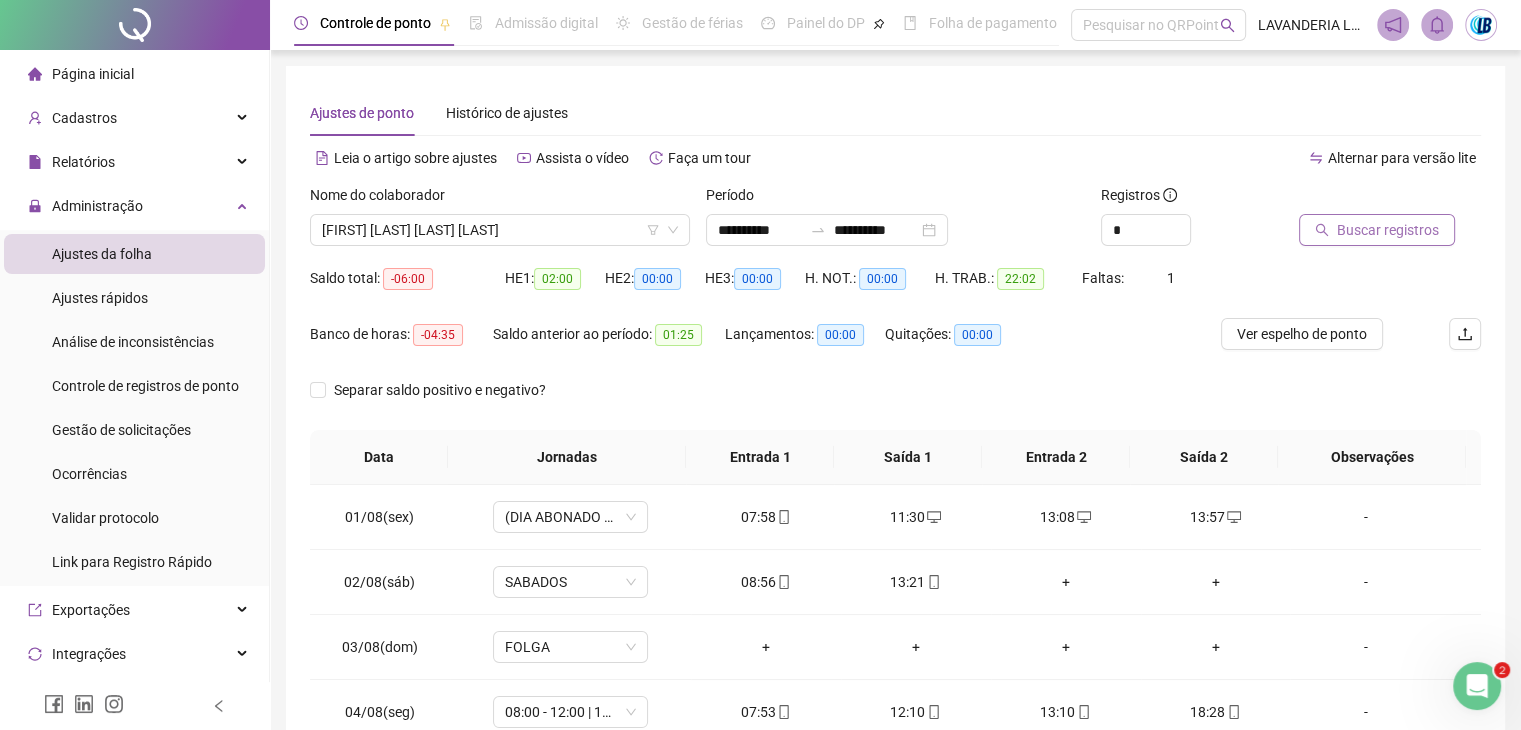 click on "Buscar registros" at bounding box center [1388, 230] 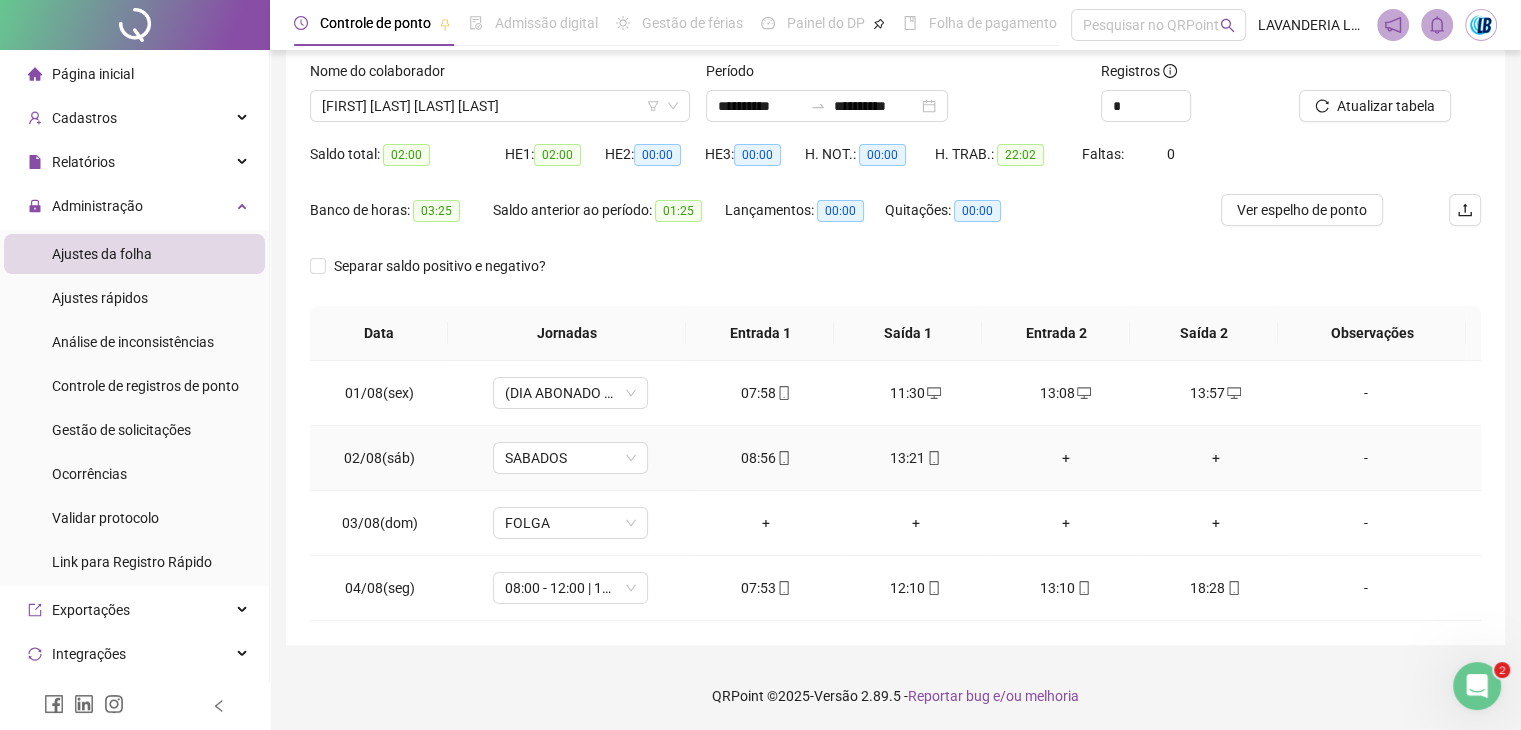 scroll, scrollTop: 0, scrollLeft: 0, axis: both 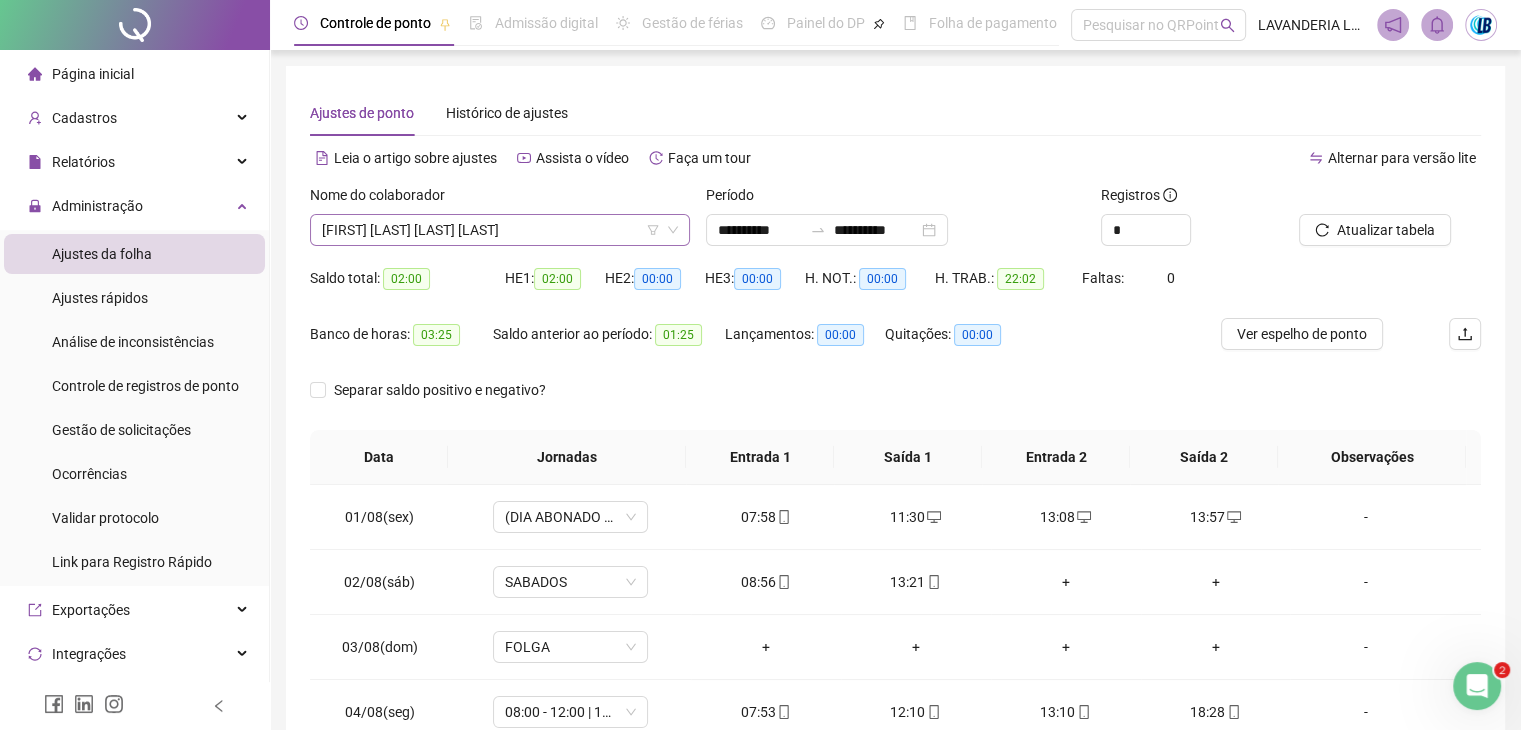 click on "[FIRST] [LAST]" at bounding box center [500, 230] 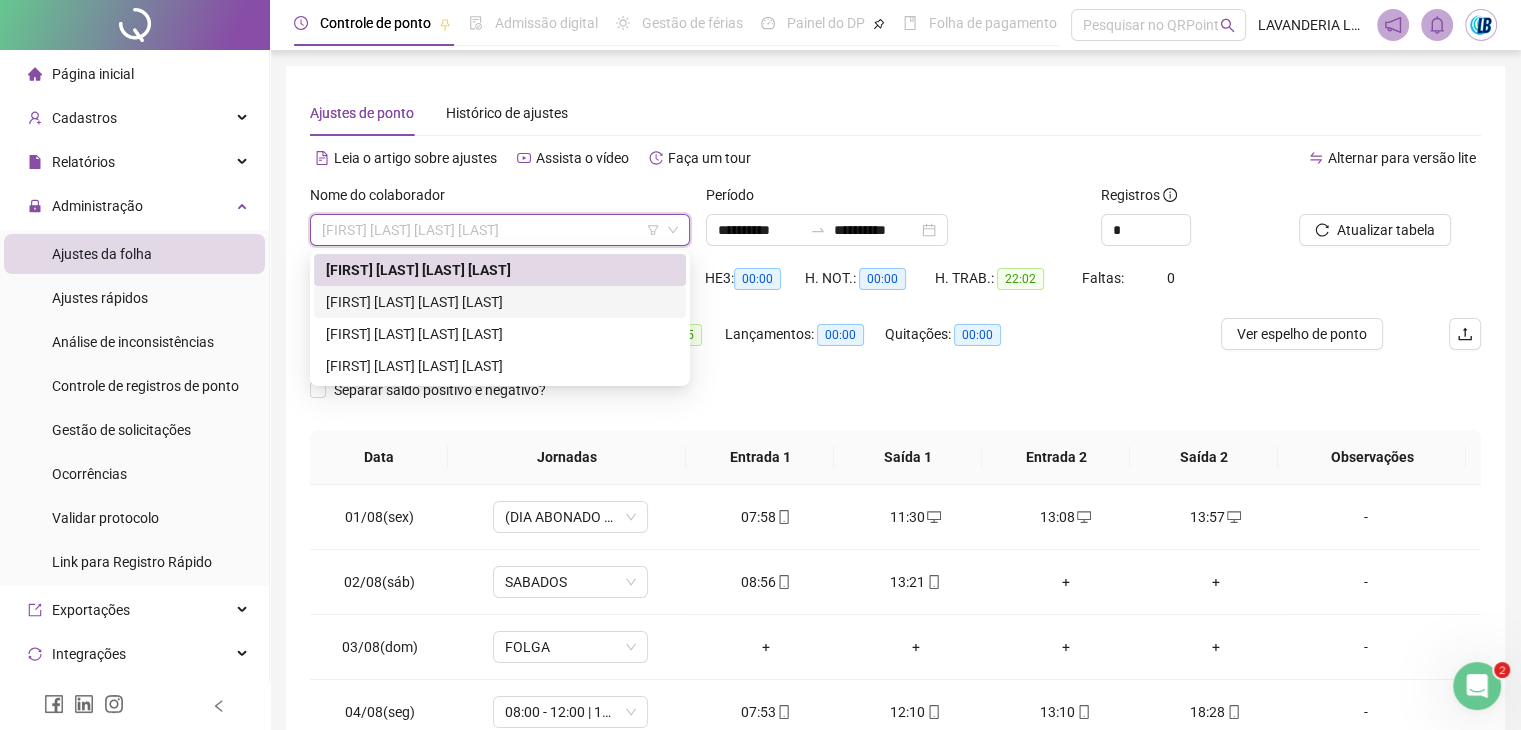 click on "[FIRST] [LAST]" at bounding box center [500, 302] 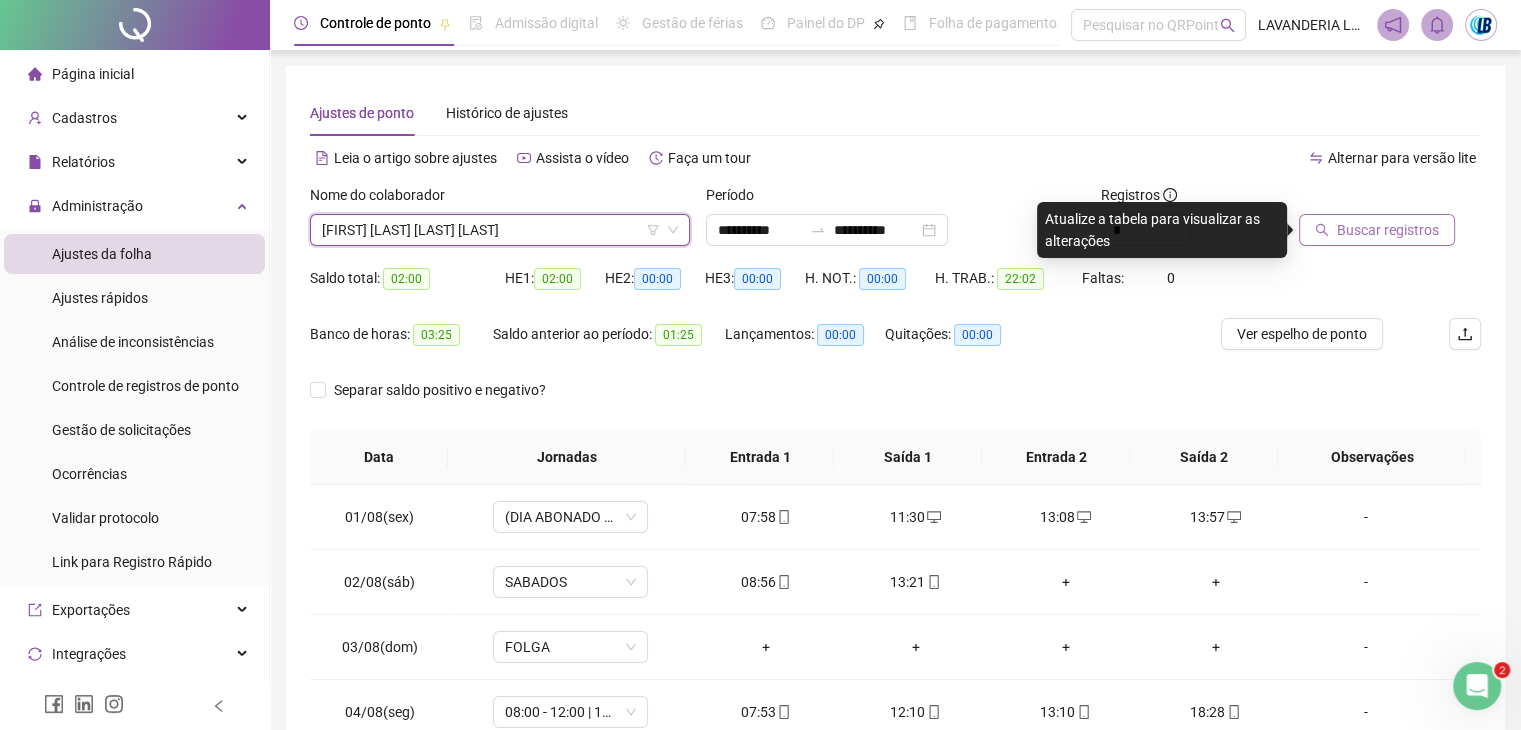 click on "Buscar registros" at bounding box center (1388, 230) 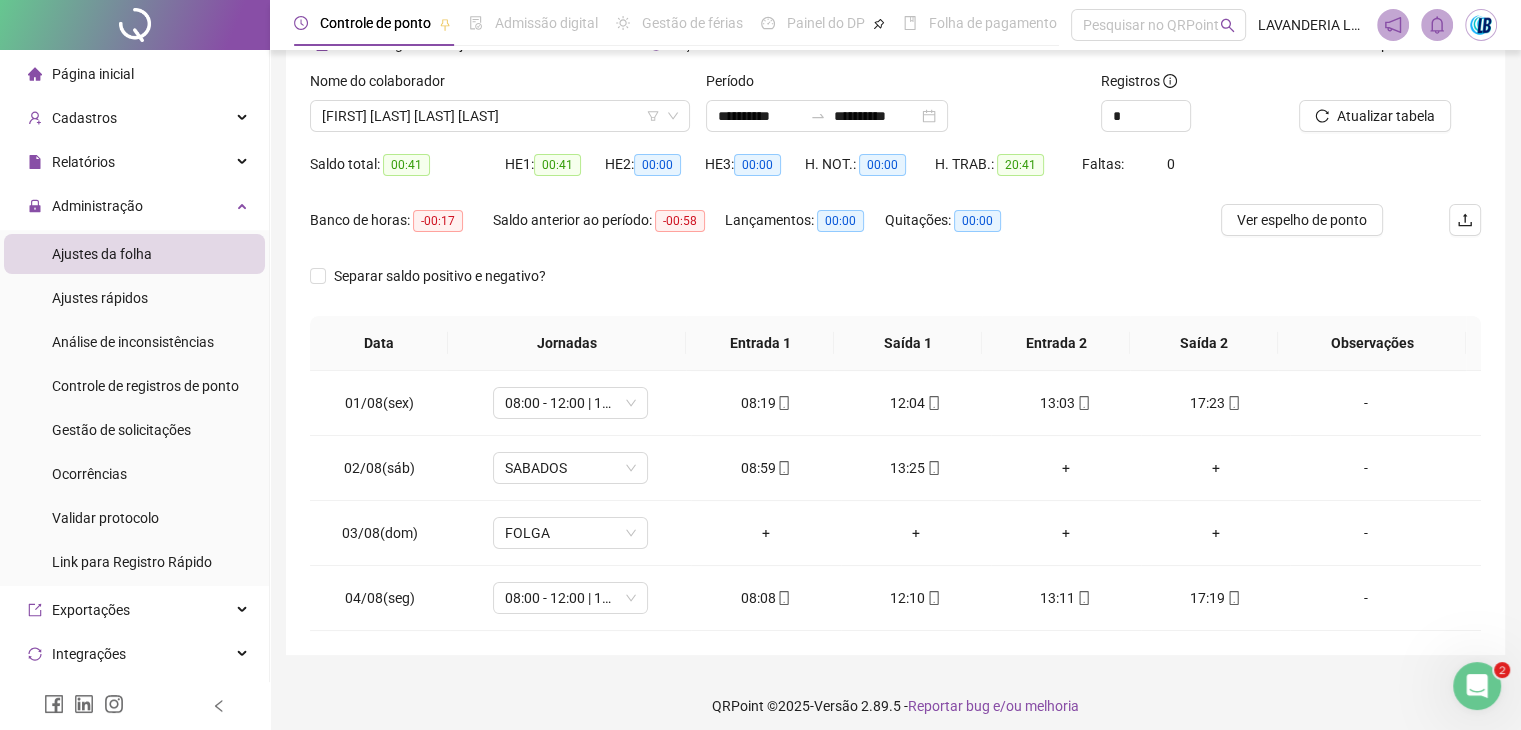 scroll, scrollTop: 124, scrollLeft: 0, axis: vertical 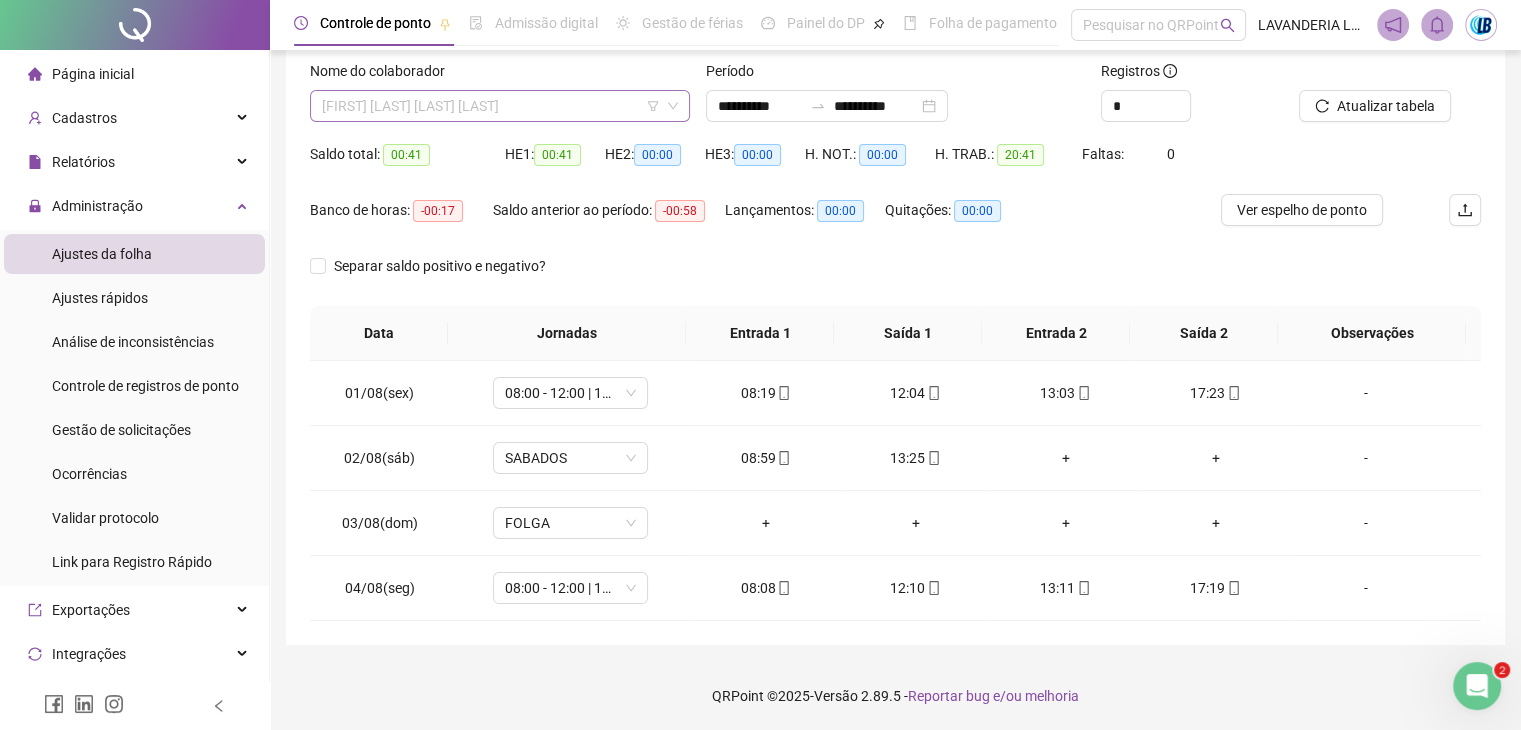 click on "[FIRST] [LAST]" at bounding box center (500, 106) 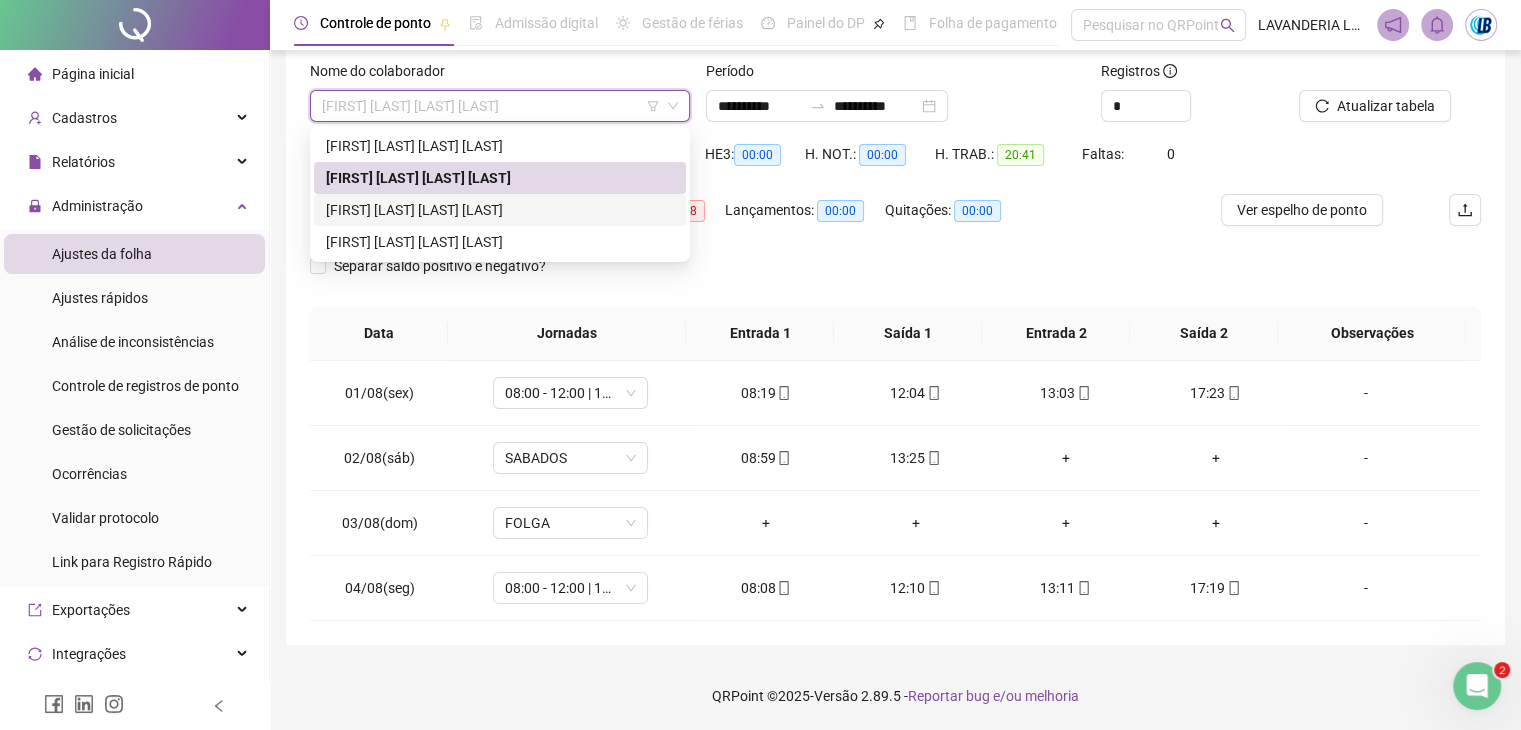 click on "[FIRST] [LAST]  [LAST]" at bounding box center [500, 210] 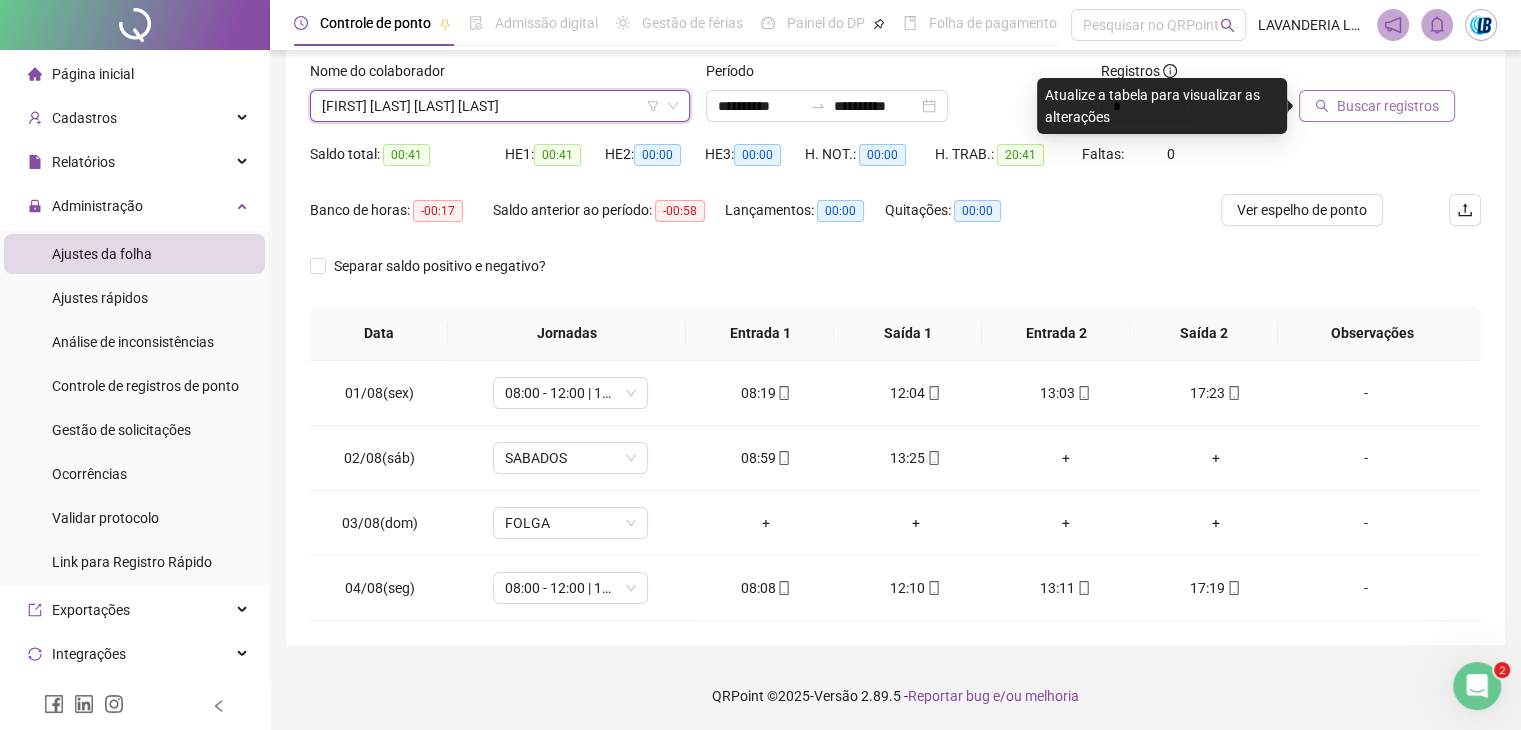 click on "Buscar registros" at bounding box center [1390, 99] 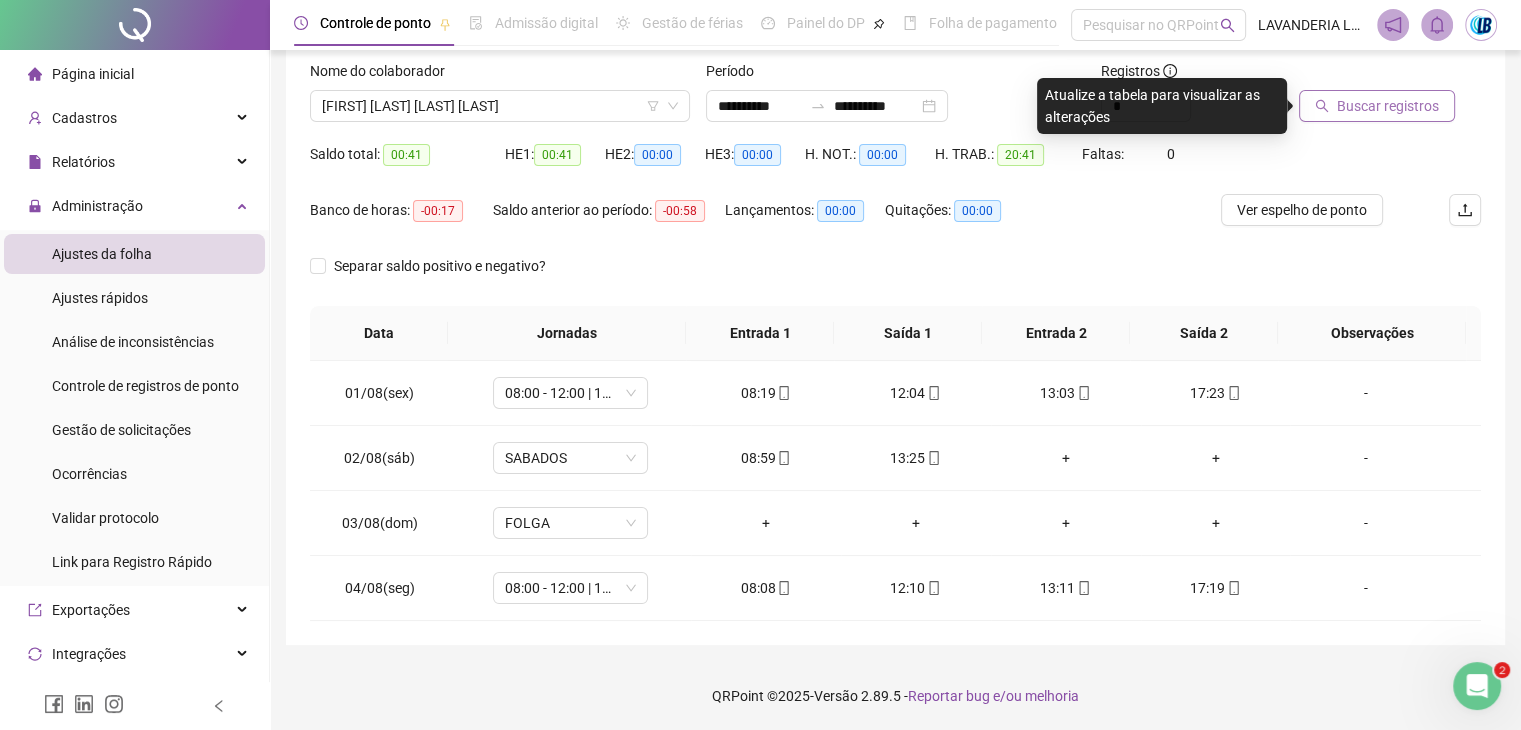 click on "Buscar registros" at bounding box center (1388, 106) 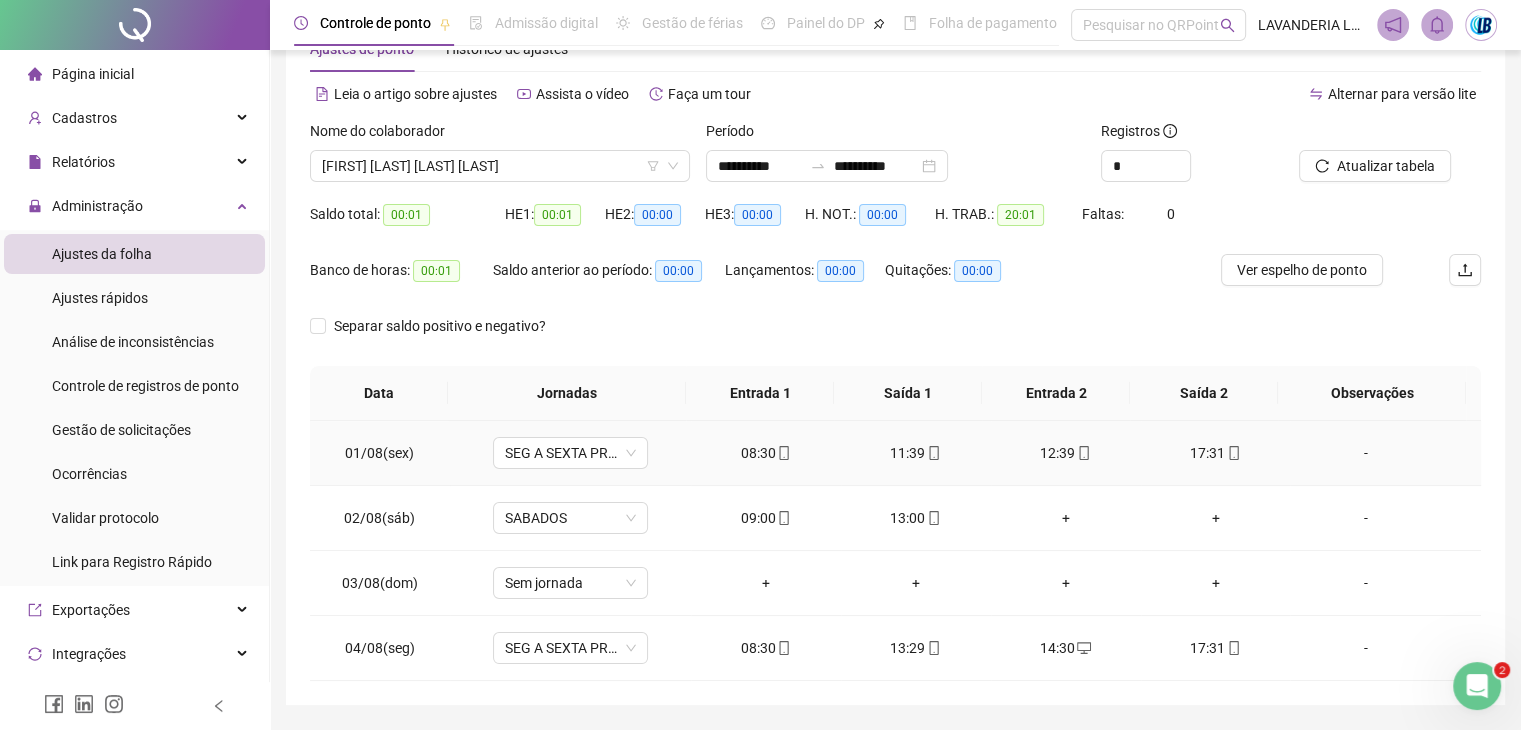 scroll, scrollTop: 0, scrollLeft: 0, axis: both 